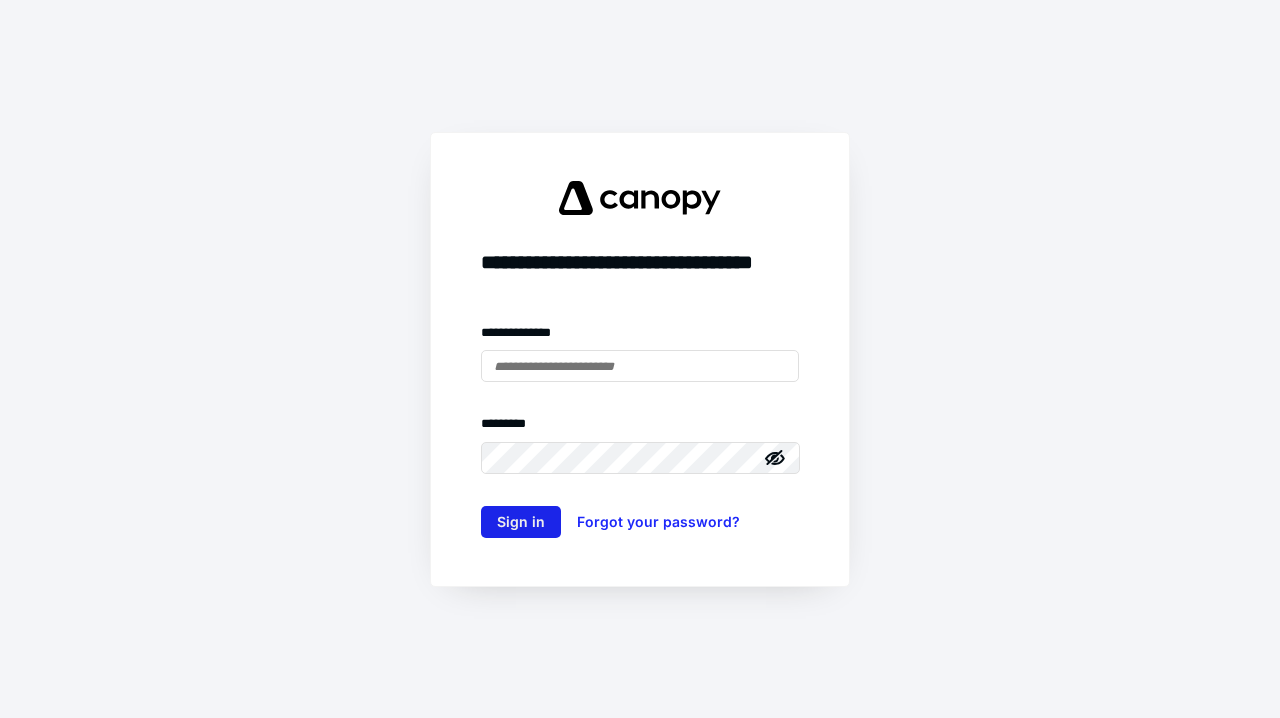 scroll, scrollTop: 0, scrollLeft: 0, axis: both 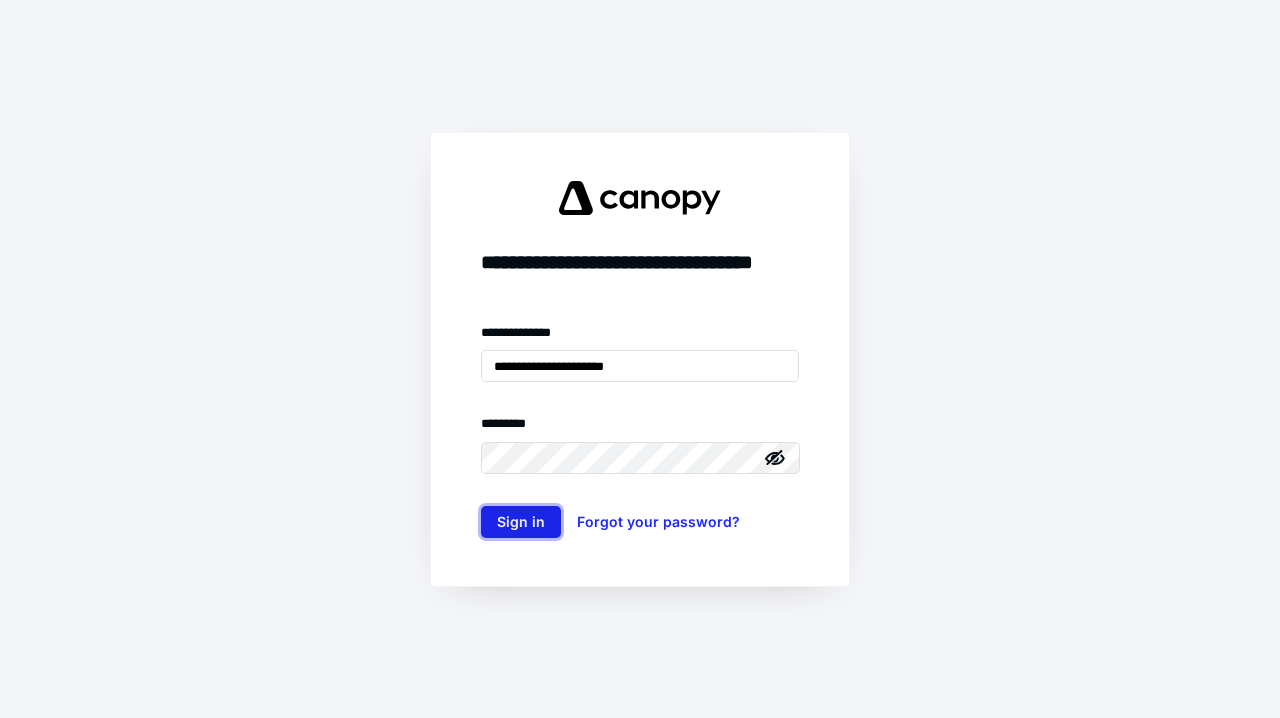 click on "Sign in" at bounding box center (521, 522) 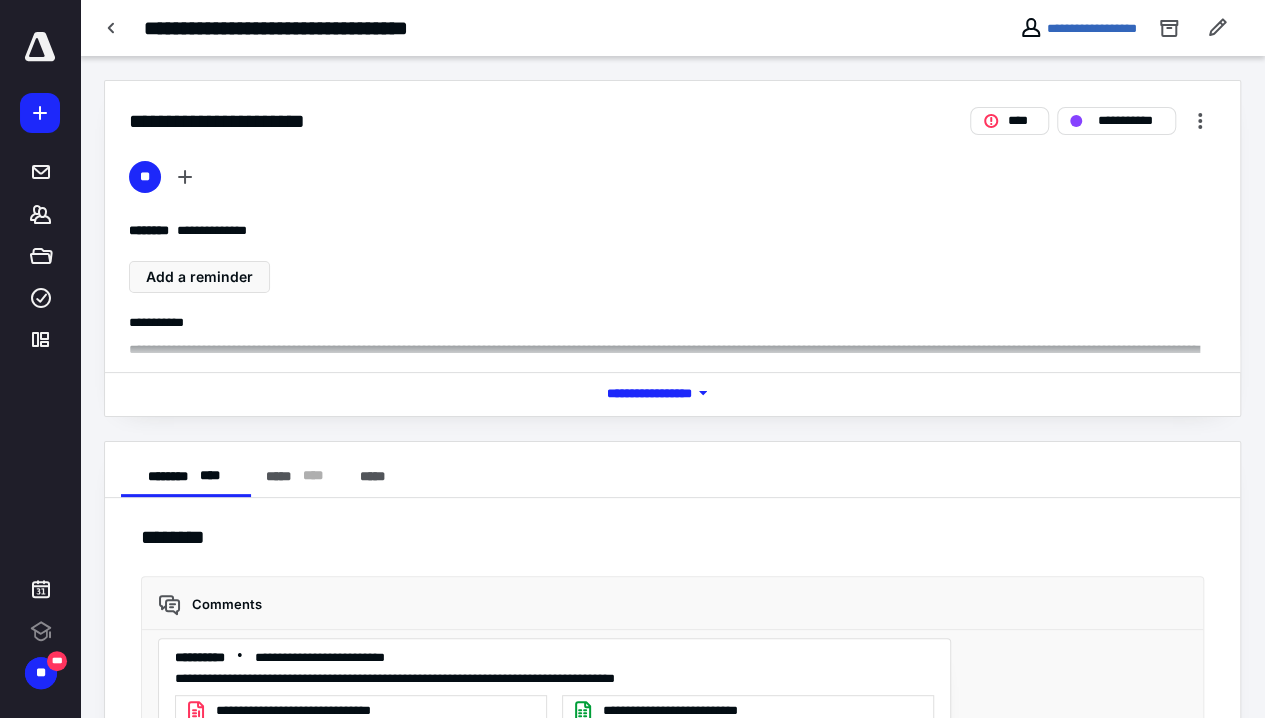 scroll, scrollTop: 5002, scrollLeft: 0, axis: vertical 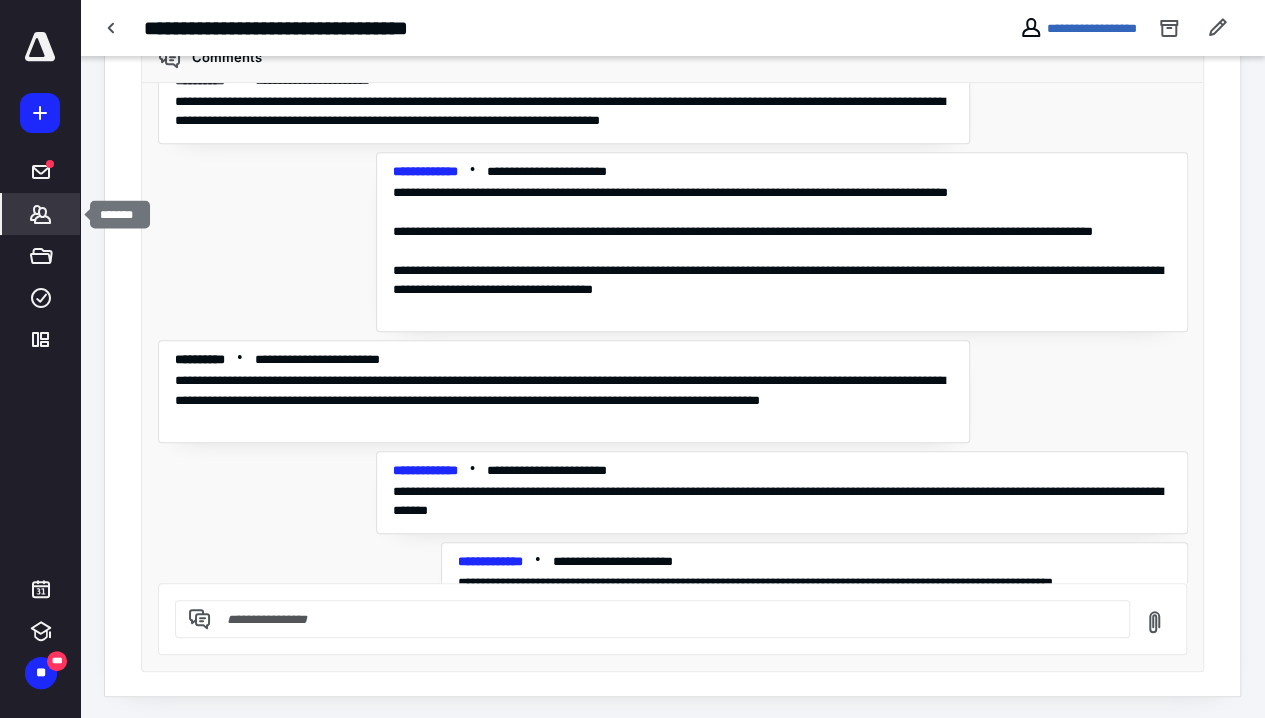 click on "*******" at bounding box center (41, 214) 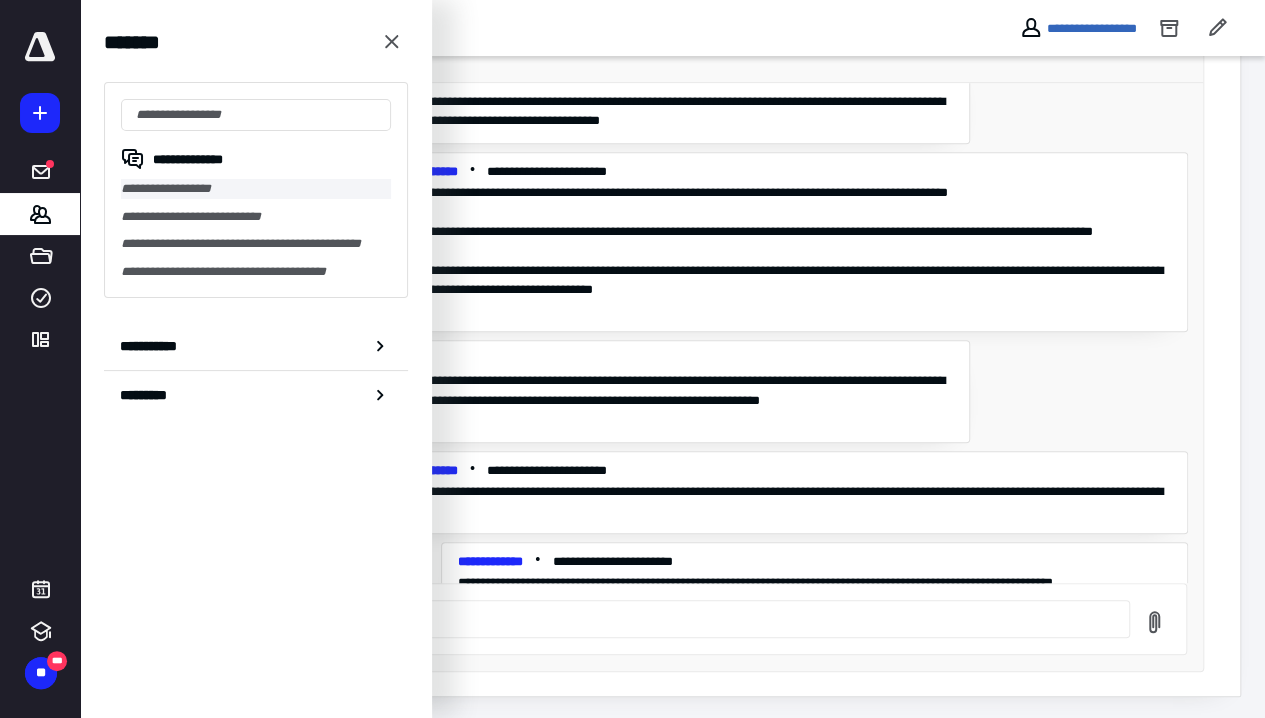 click on "**********" at bounding box center [256, 189] 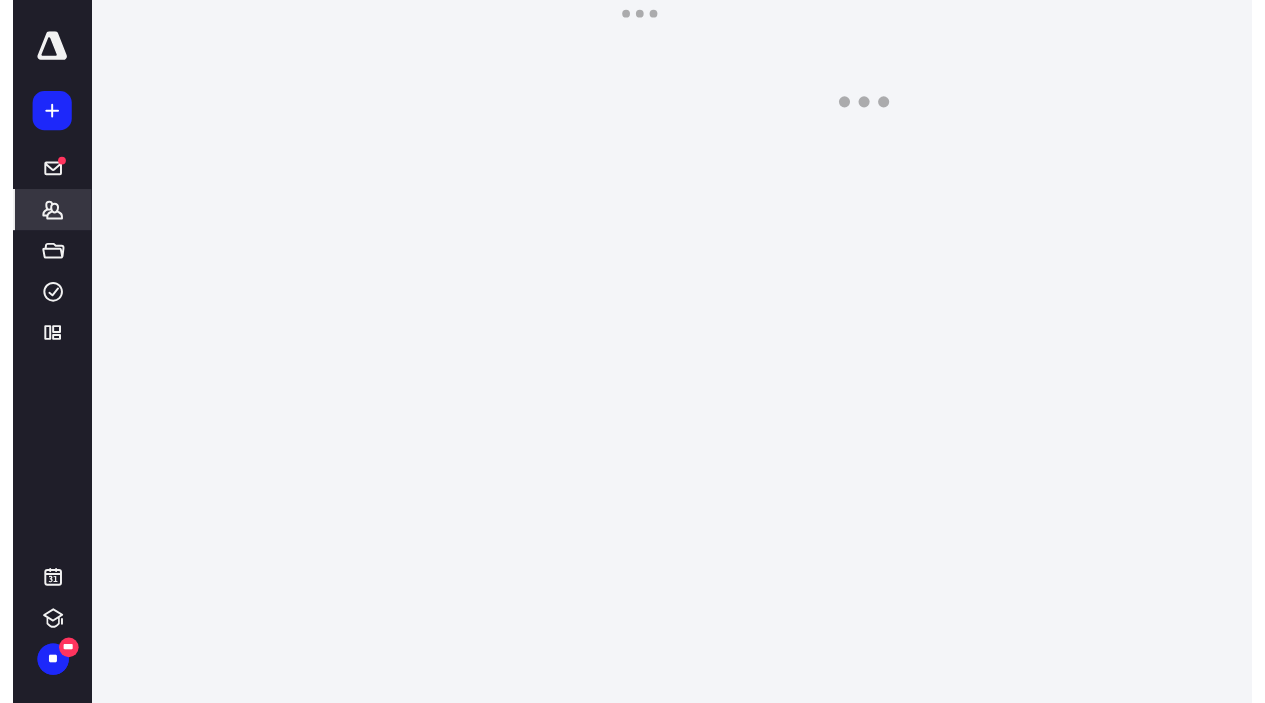 scroll, scrollTop: 0, scrollLeft: 0, axis: both 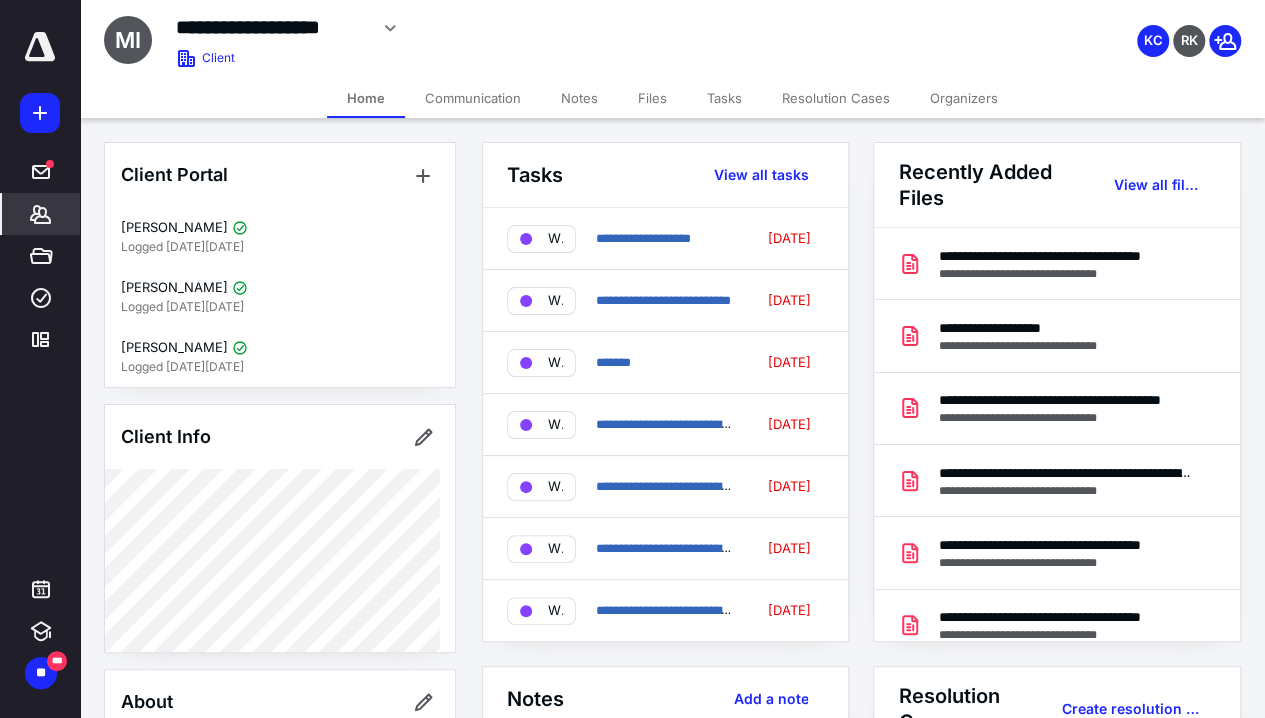 click on "Tasks" at bounding box center [724, 98] 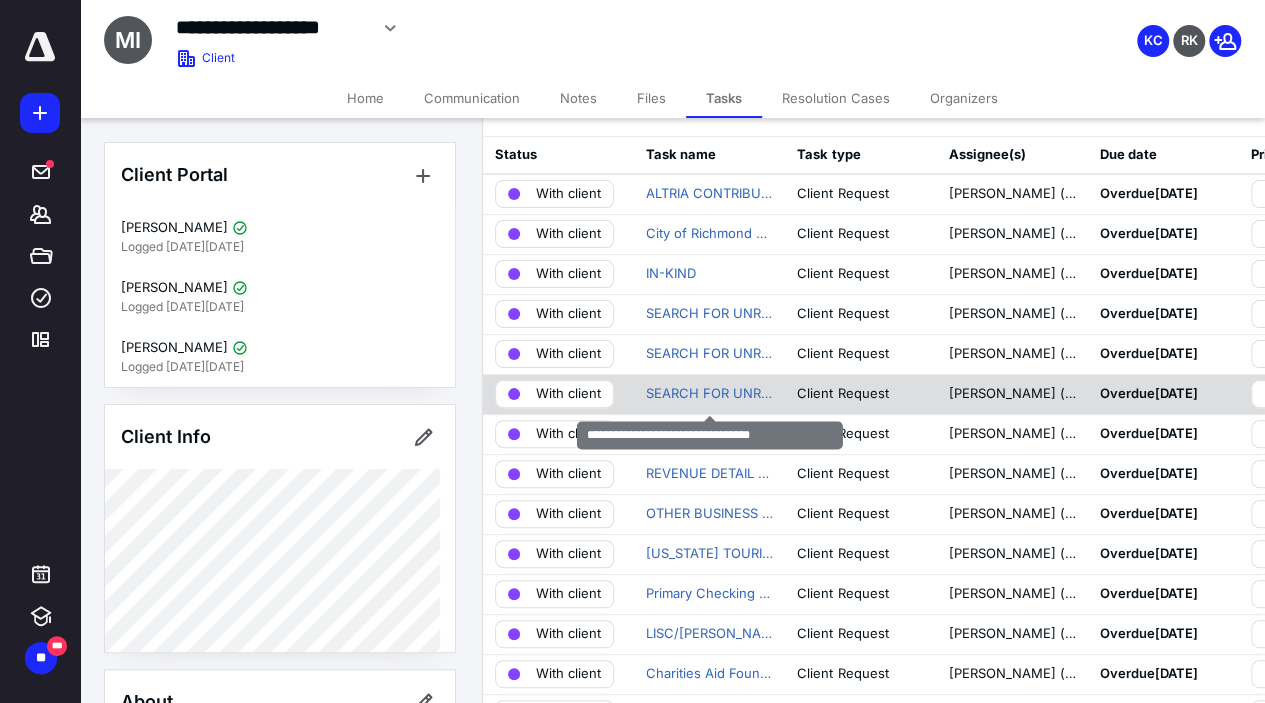 scroll, scrollTop: 100, scrollLeft: 0, axis: vertical 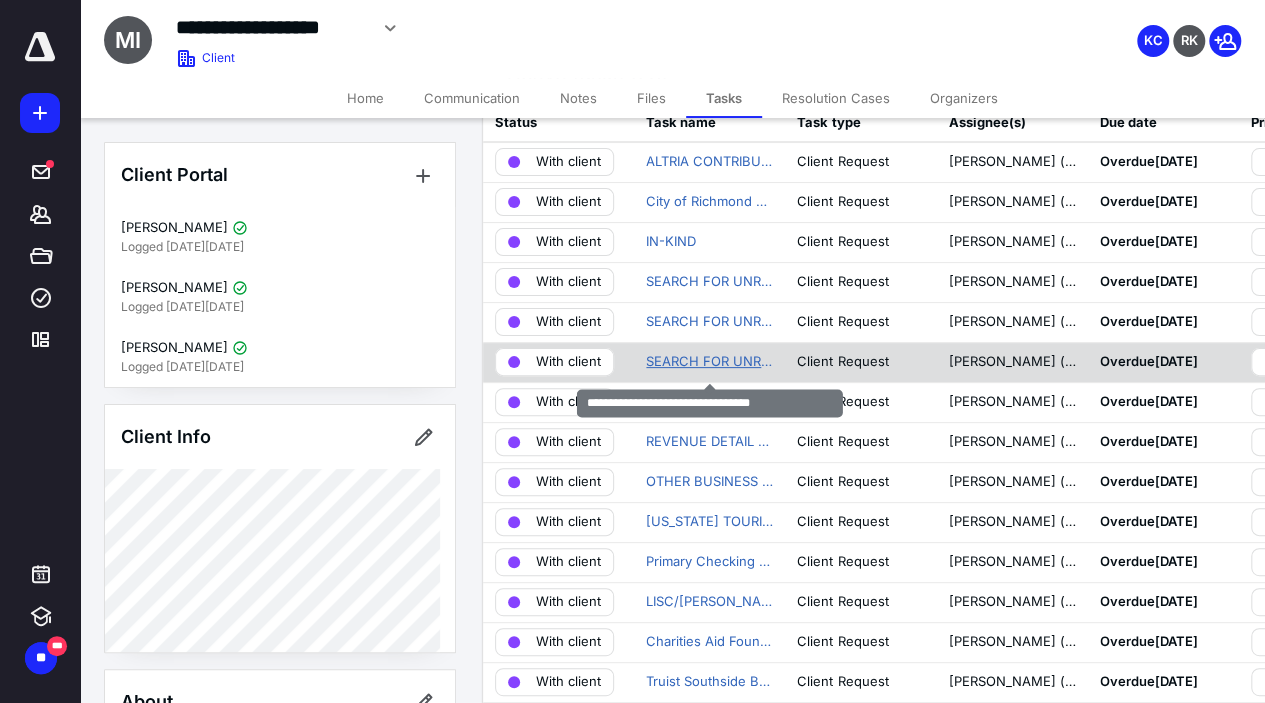 click on "SEARCH FOR UNRECORDED RECEIVABLES" at bounding box center (709, 362) 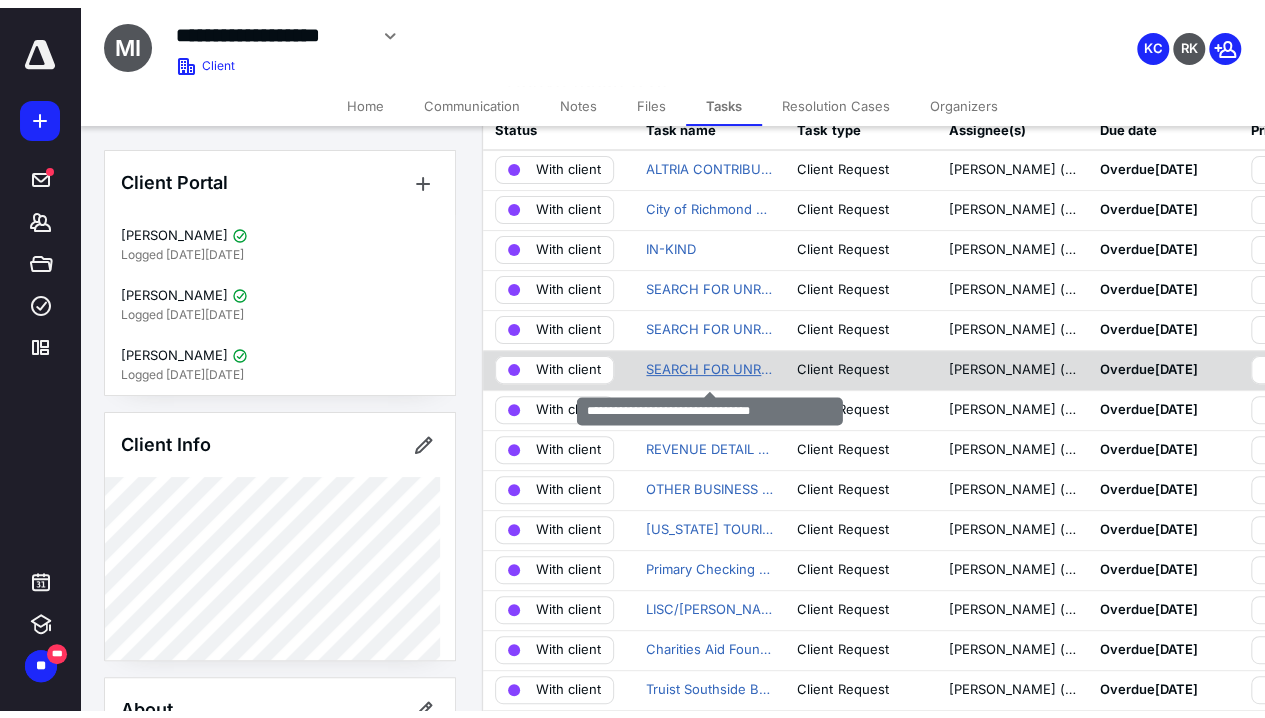 scroll, scrollTop: 0, scrollLeft: 0, axis: both 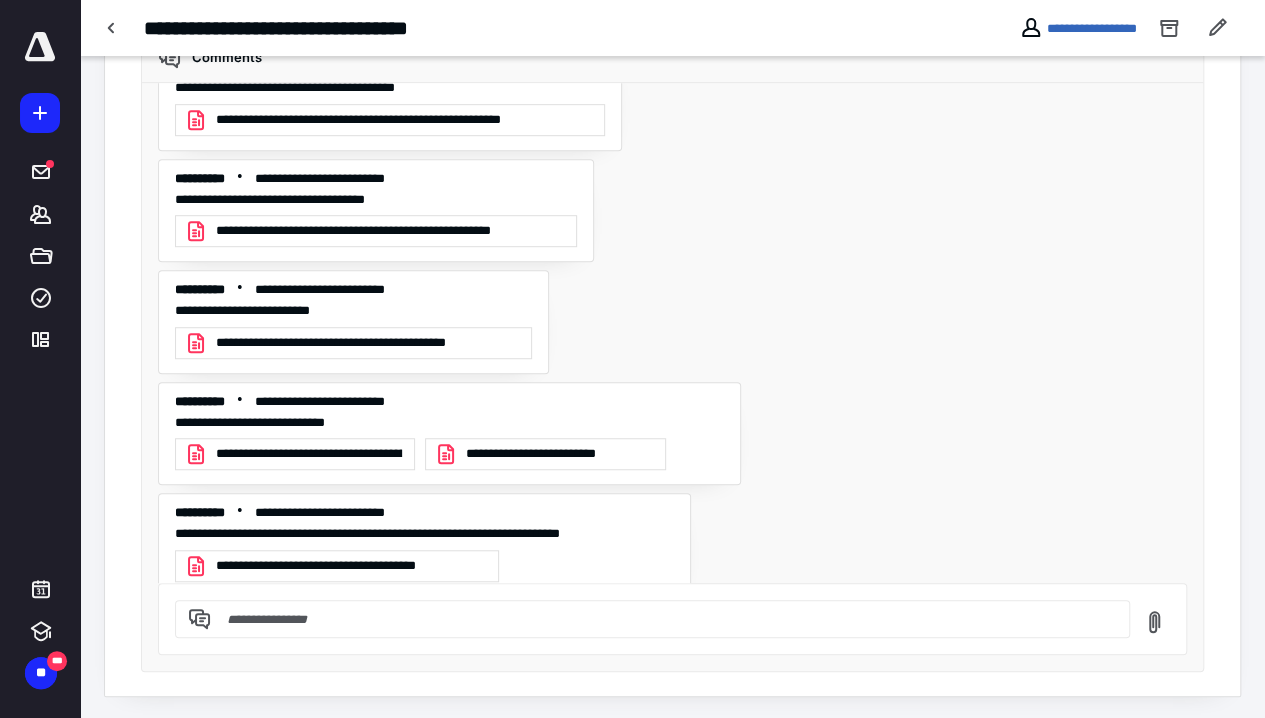 click on "**********" at bounding box center [367, 343] 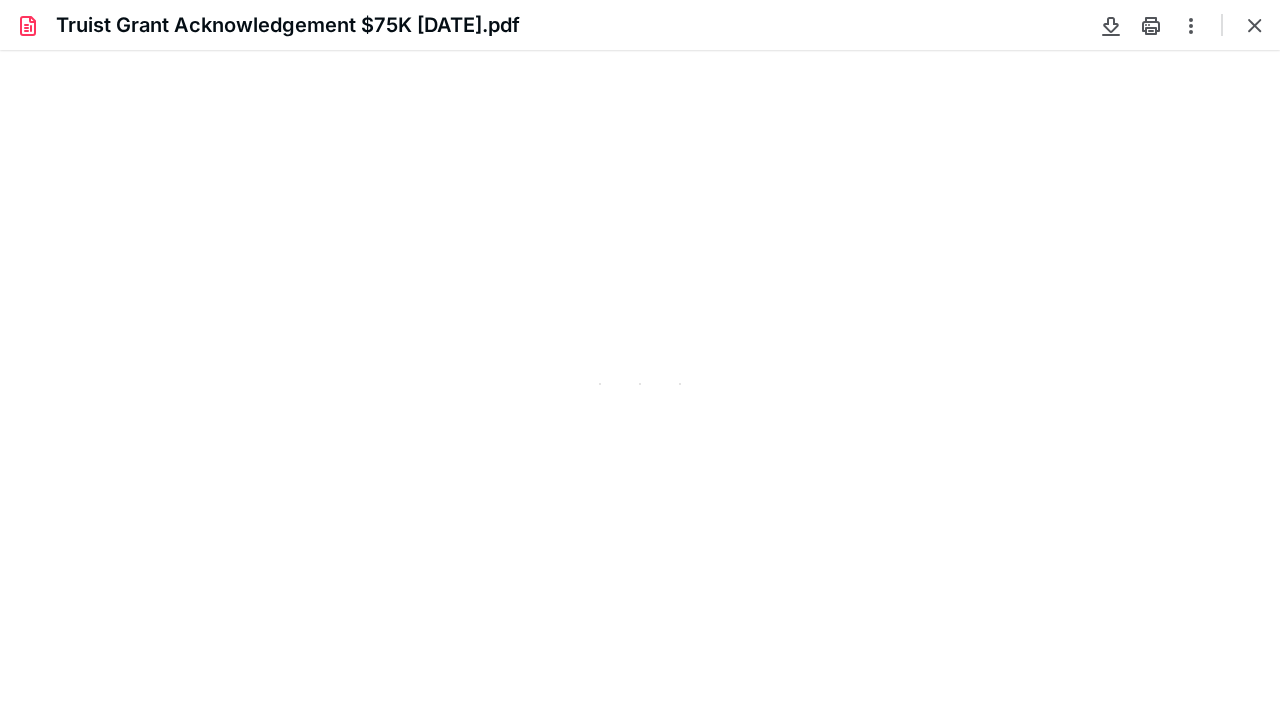 scroll, scrollTop: 0, scrollLeft: 0, axis: both 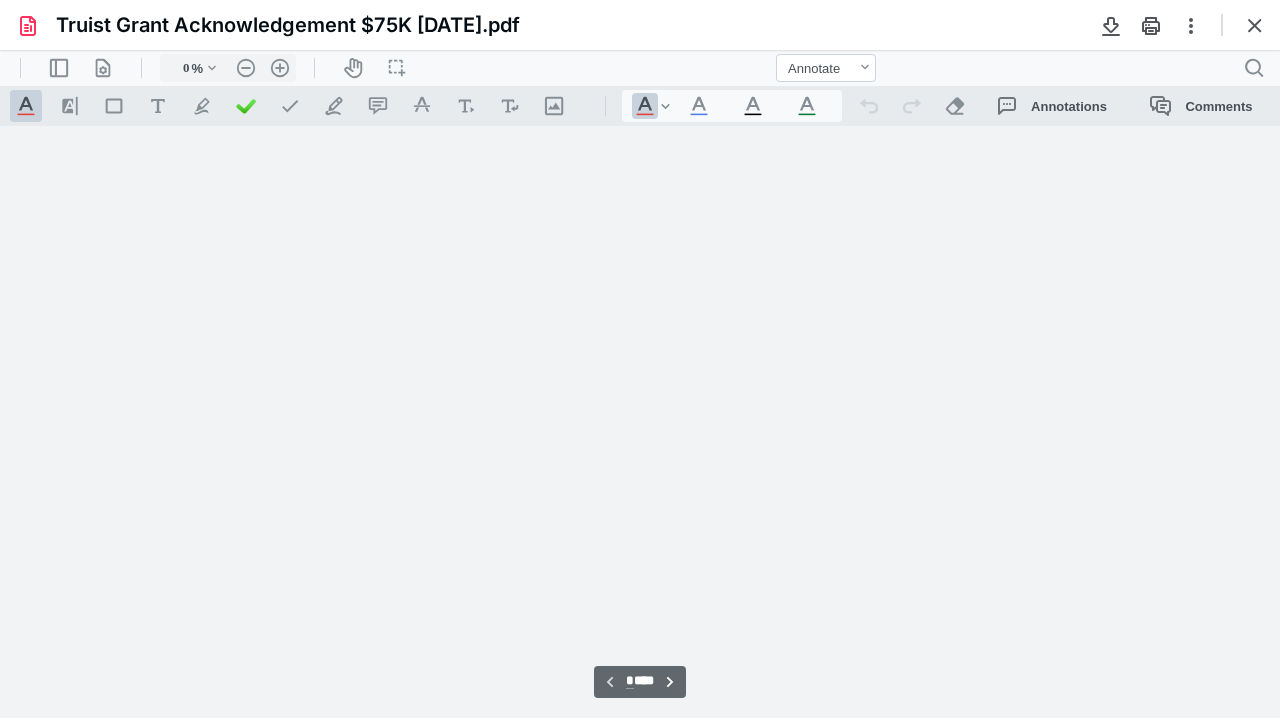 type on "74" 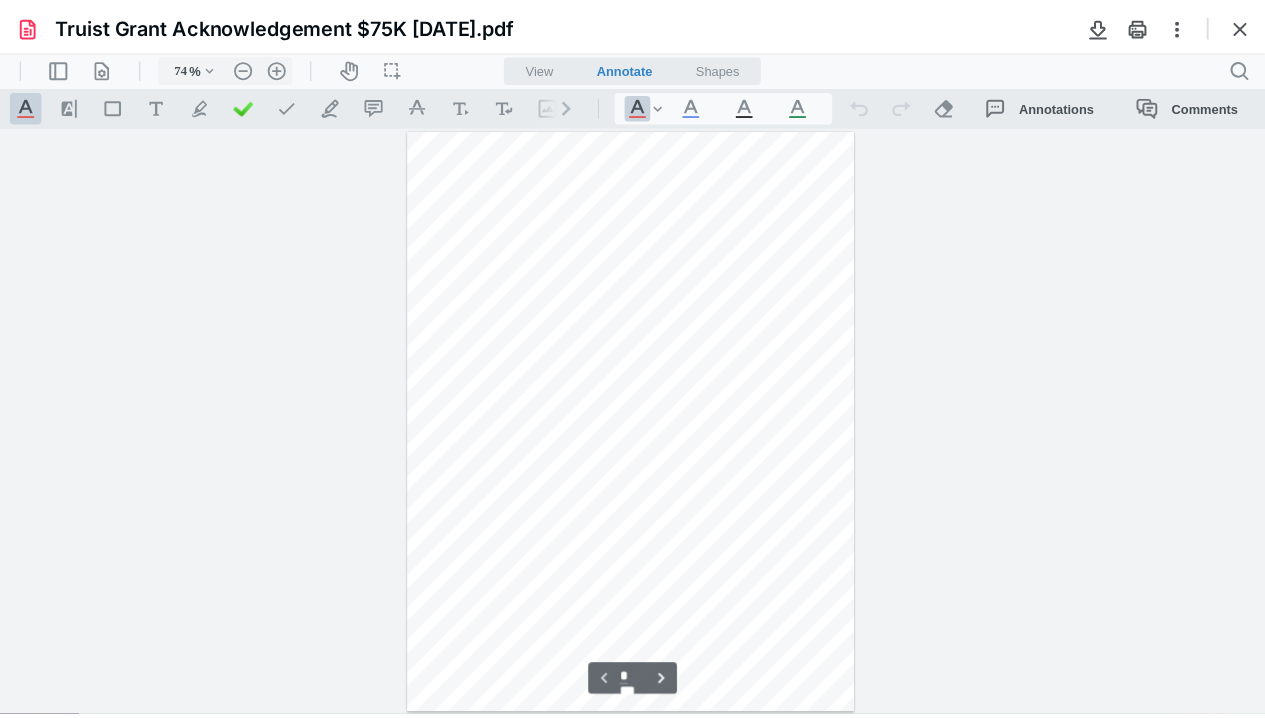 scroll, scrollTop: 79, scrollLeft: 0, axis: vertical 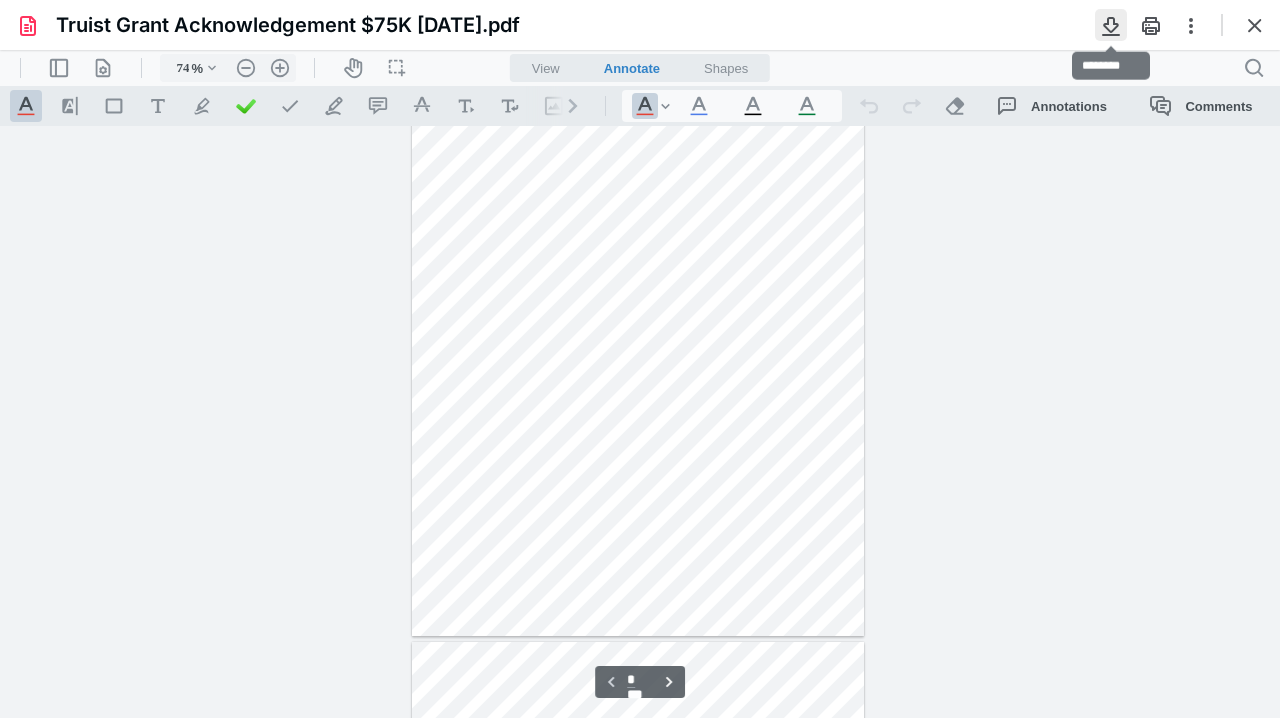 click at bounding box center [1111, 25] 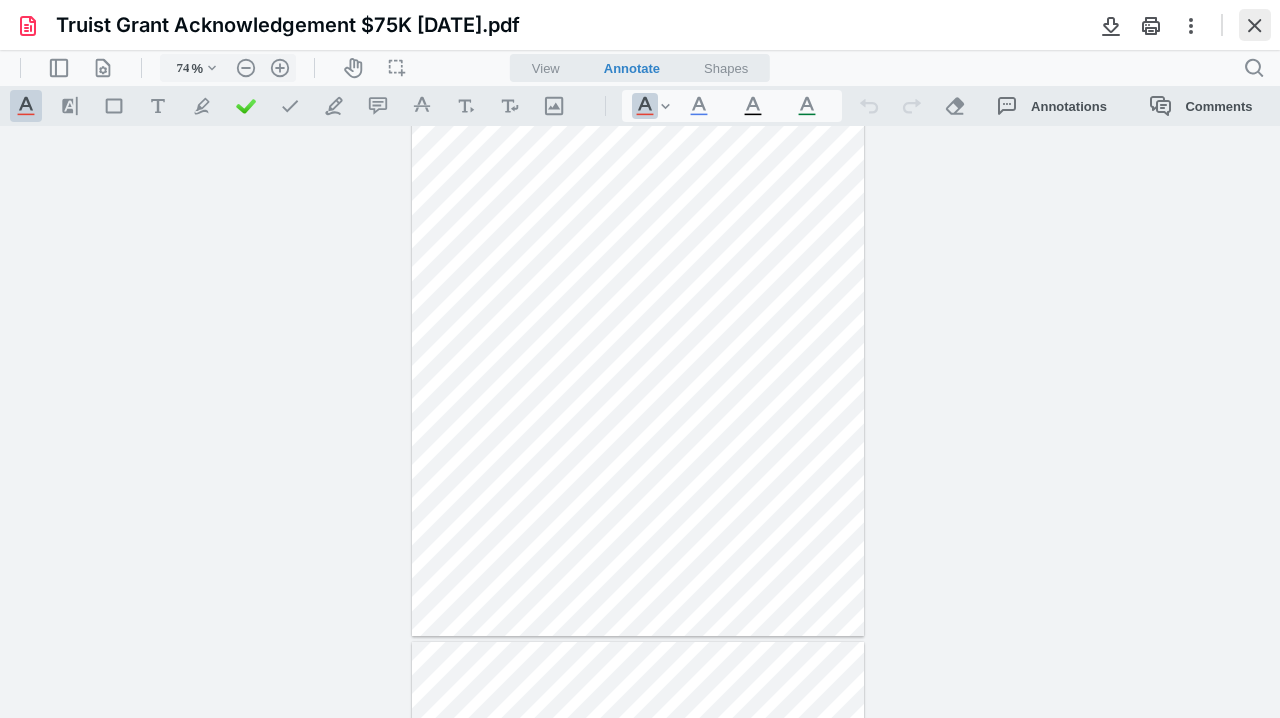 click at bounding box center [1255, 25] 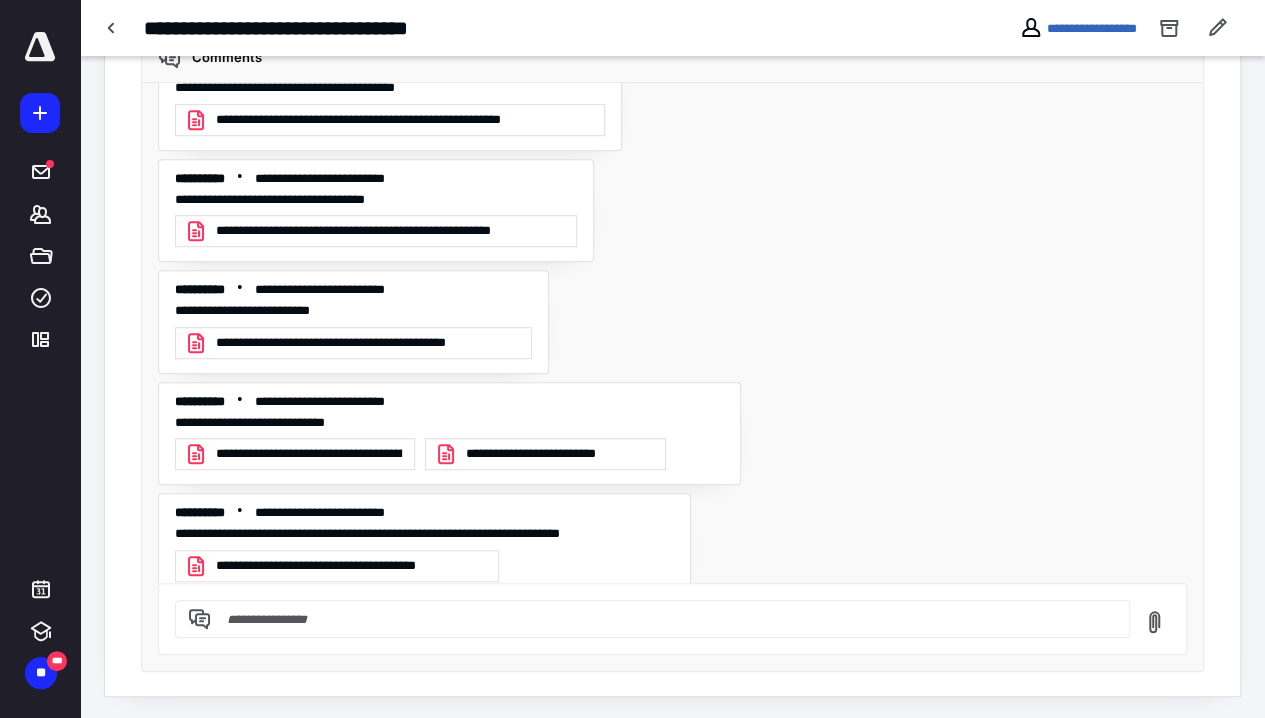 click on "**********" at bounding box center (673, 333) 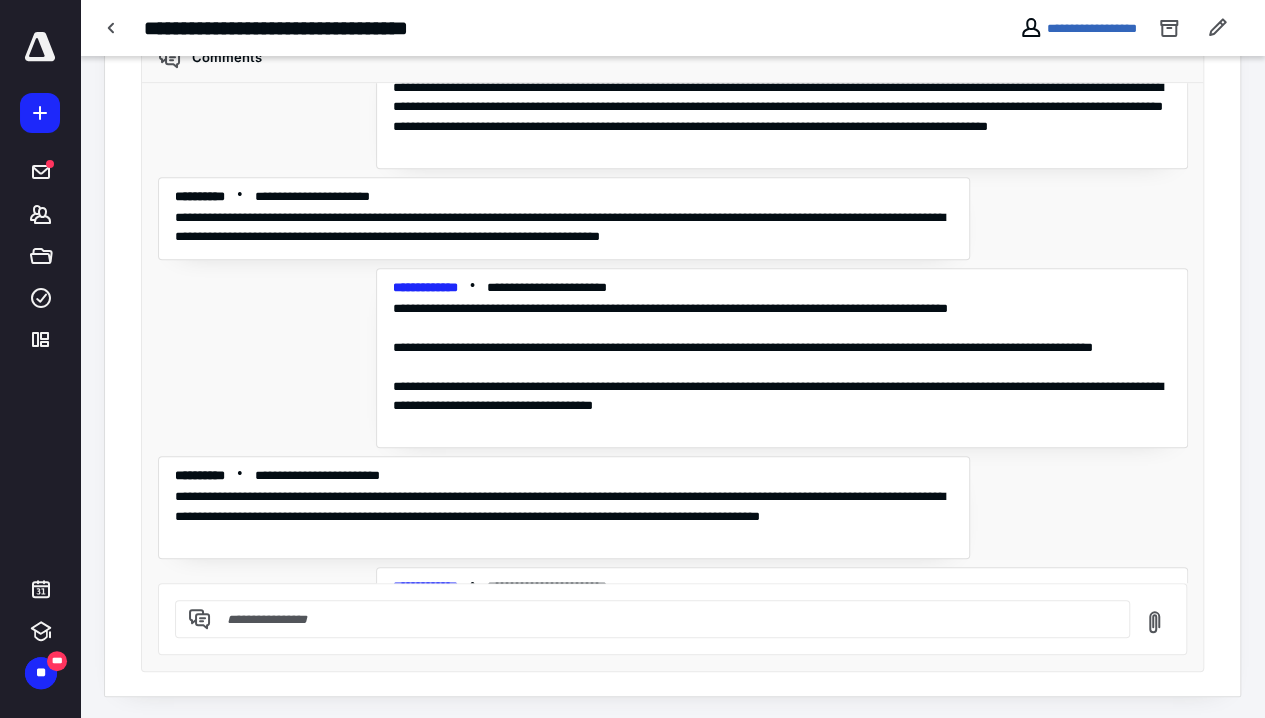 scroll, scrollTop: 5002, scrollLeft: 0, axis: vertical 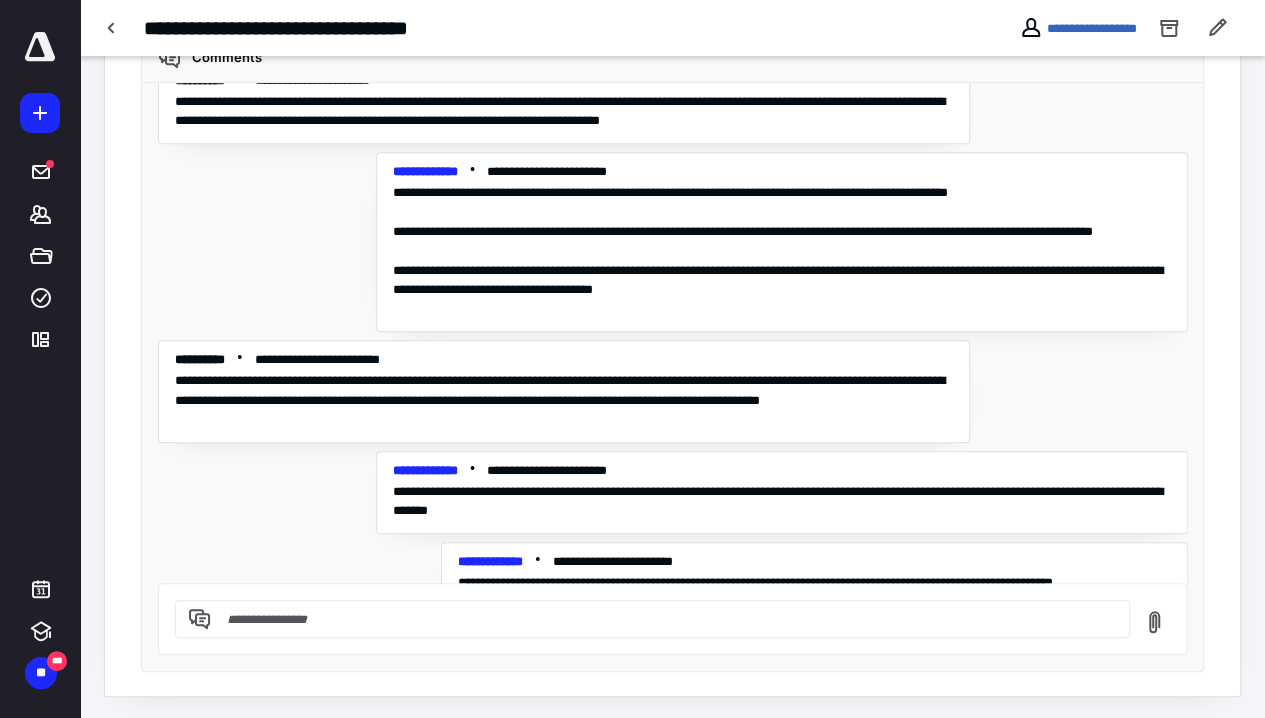 click at bounding box center (664, 619) 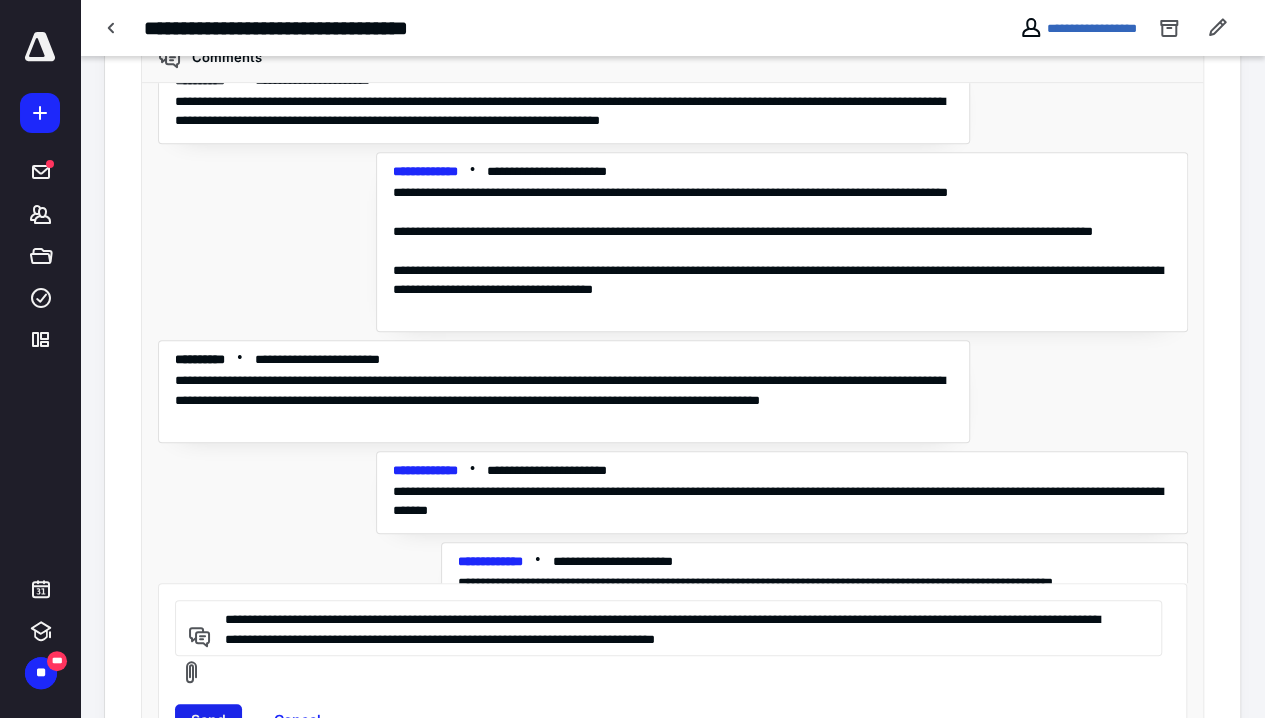 type on "**********" 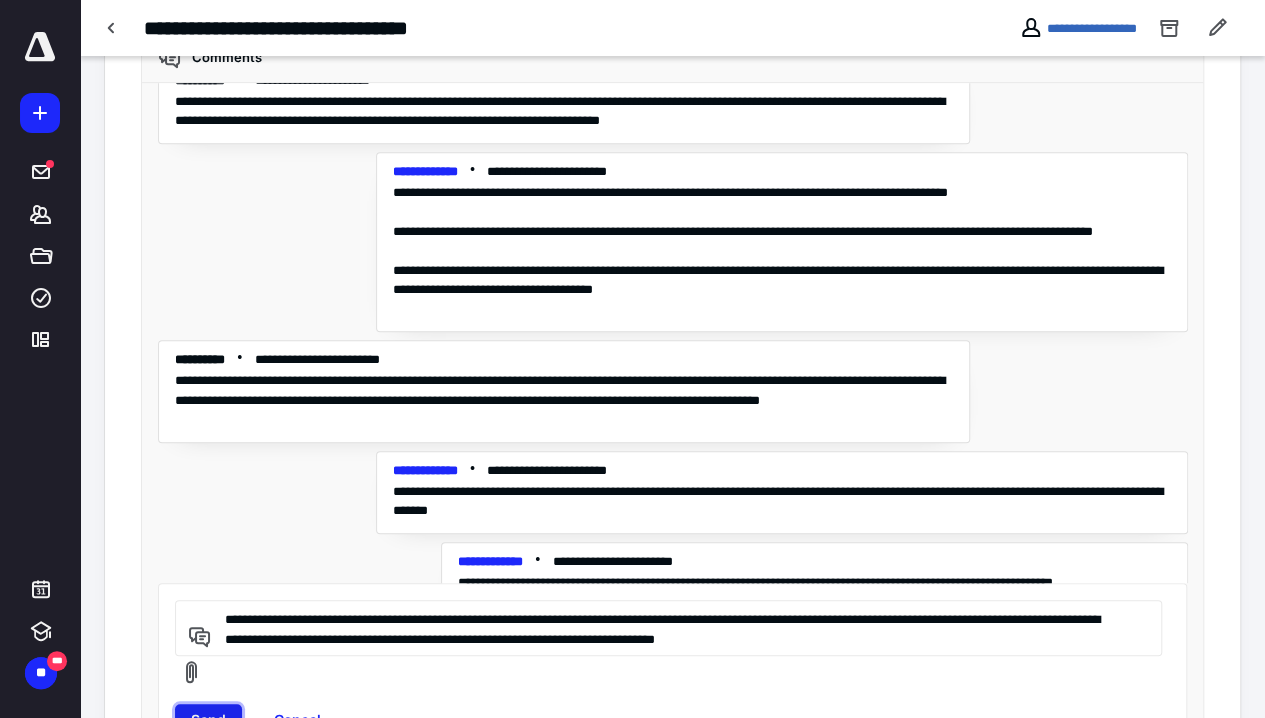 click on "Send" at bounding box center [208, 720] 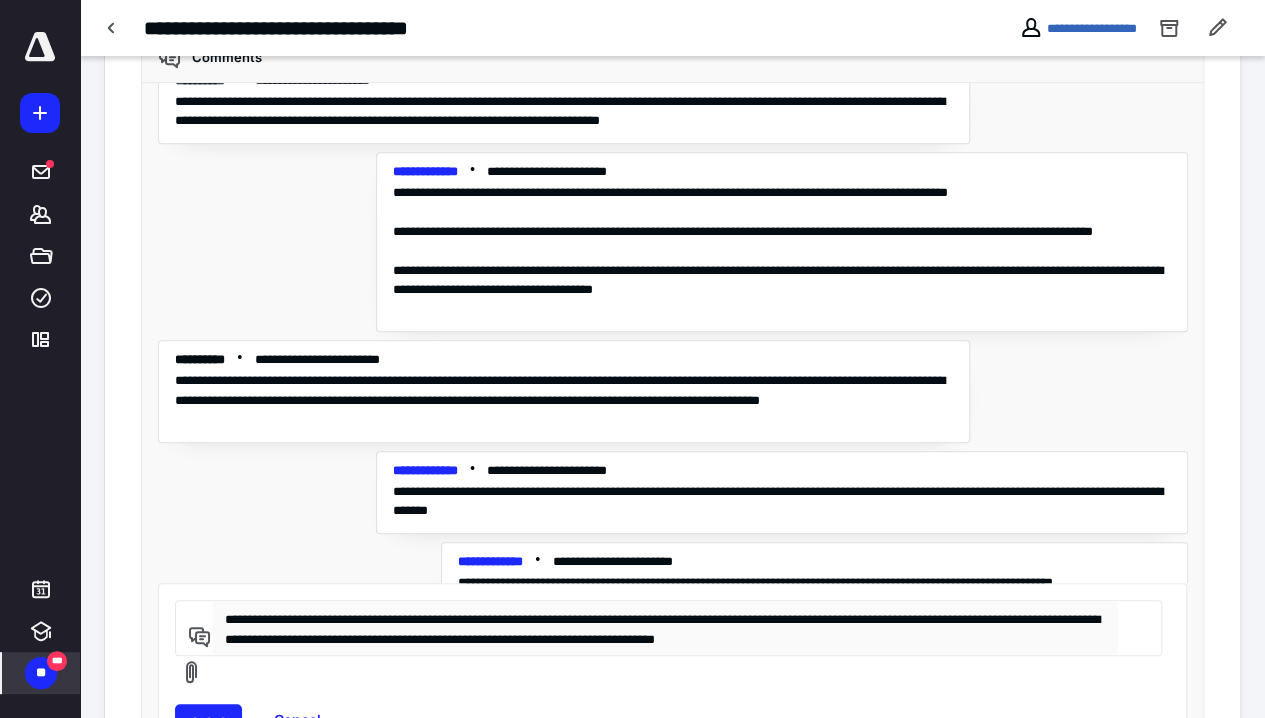 type 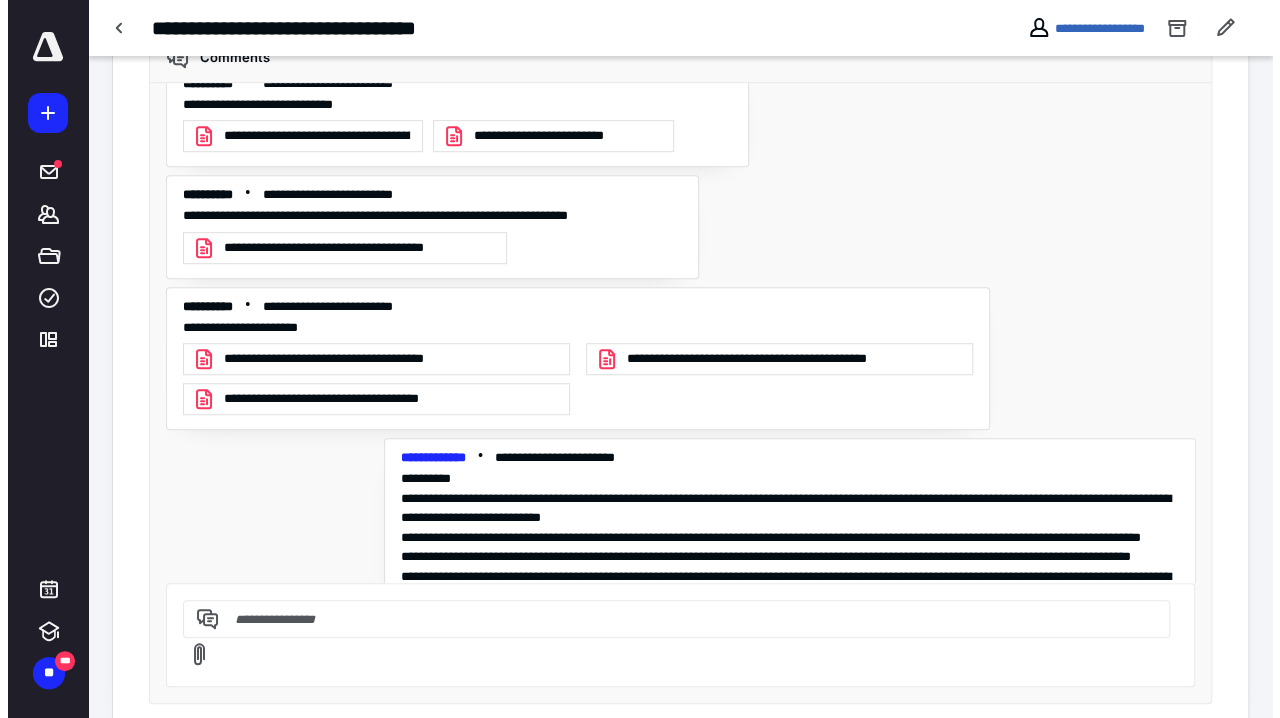 scroll, scrollTop: 1811, scrollLeft: 0, axis: vertical 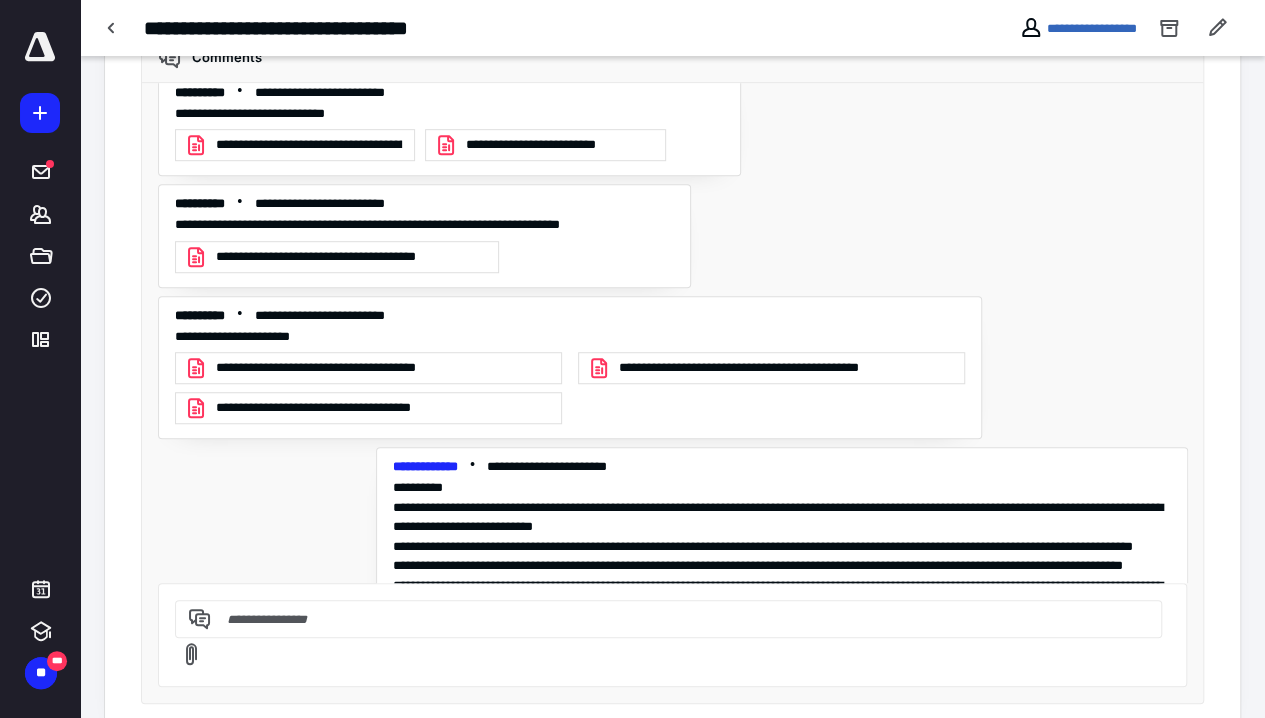 click on "**********" at bounding box center (352, 368) 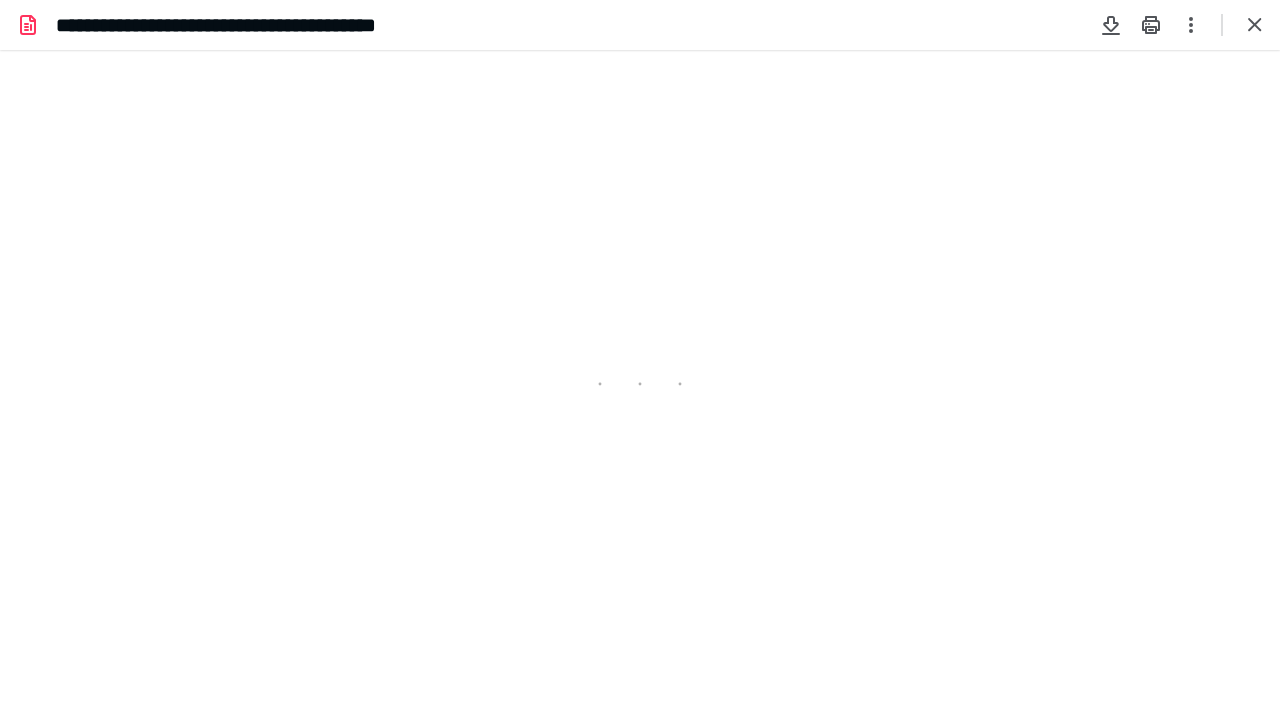 scroll, scrollTop: 0, scrollLeft: 0, axis: both 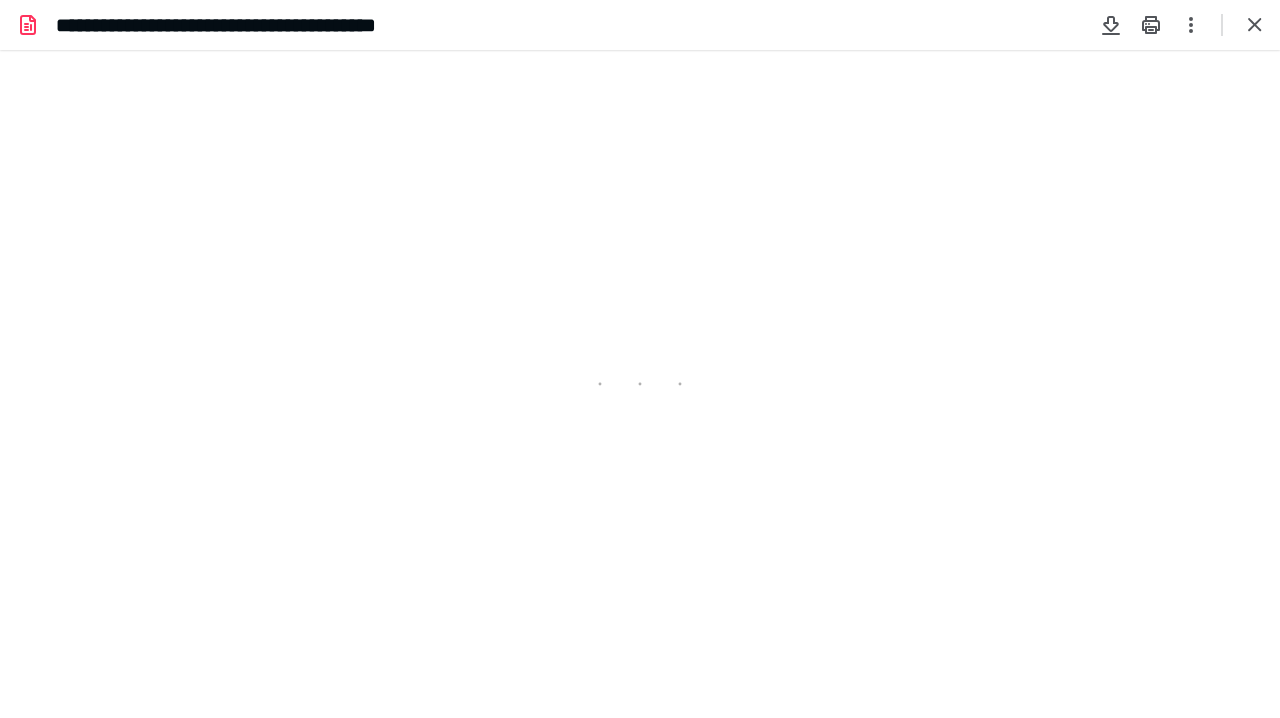 type on "74" 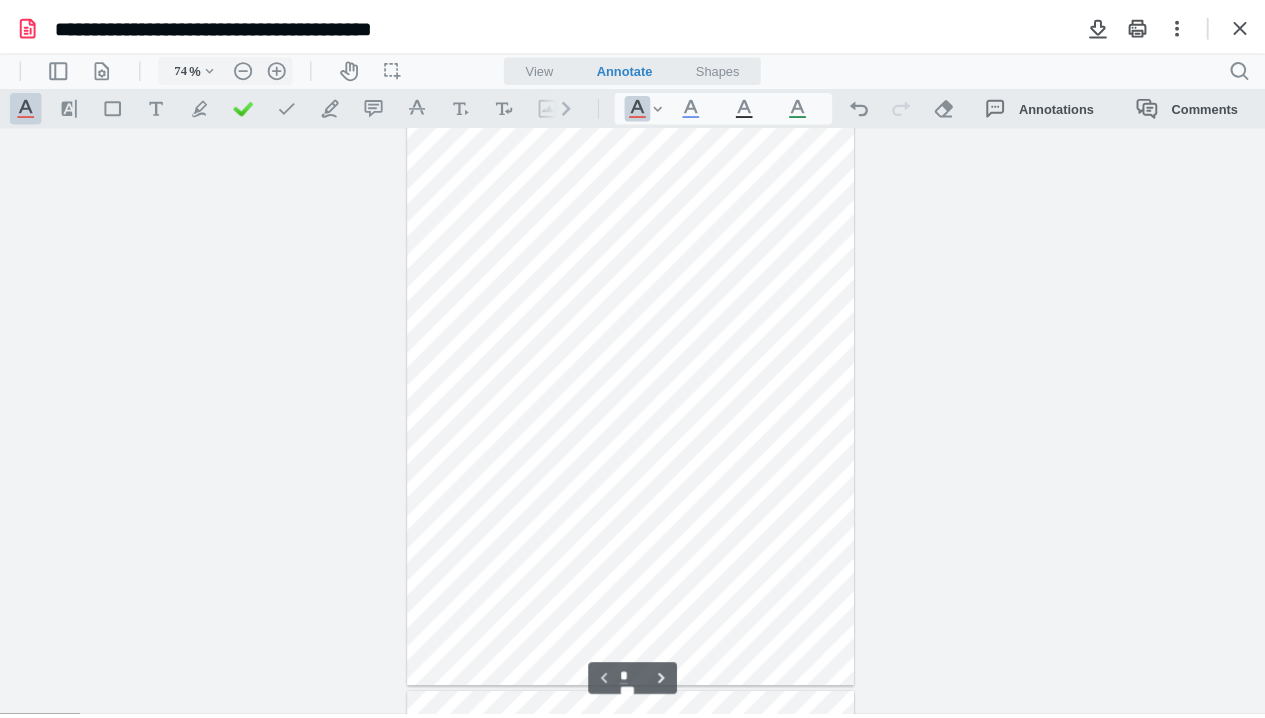 scroll, scrollTop: 0, scrollLeft: 0, axis: both 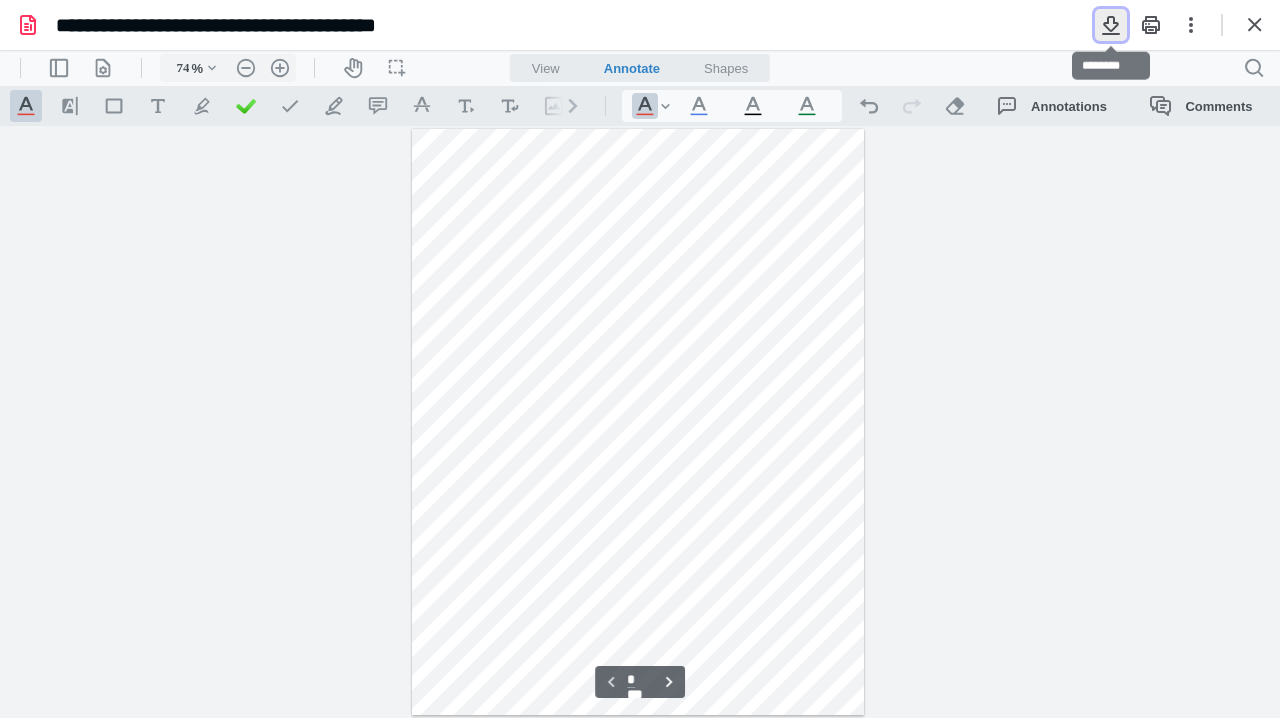 click at bounding box center [1111, 25] 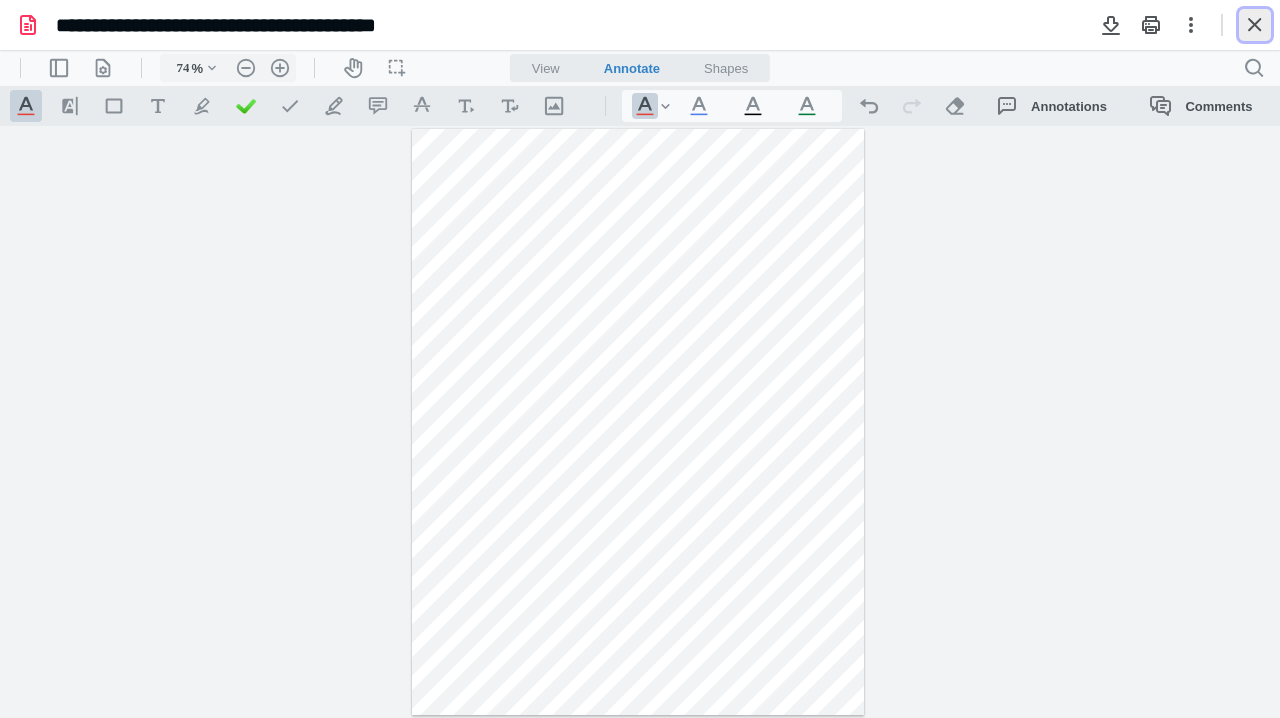 click at bounding box center (1255, 25) 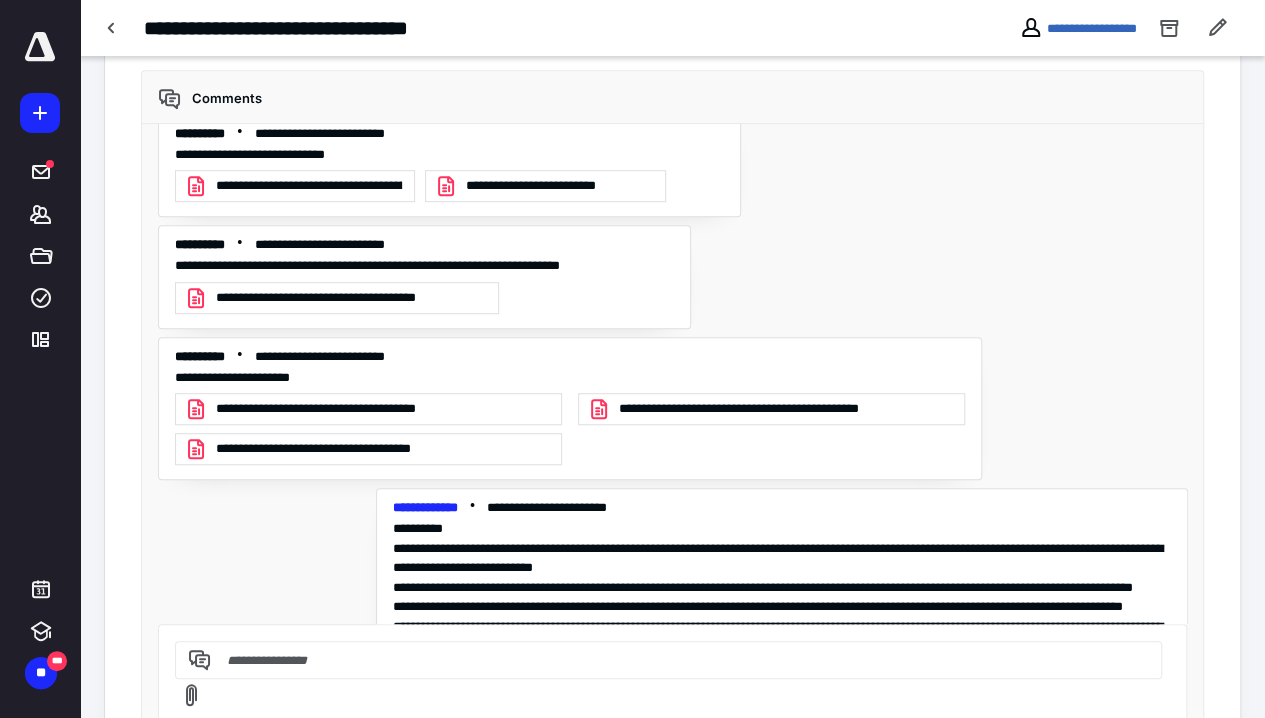 scroll, scrollTop: 547, scrollLeft: 0, axis: vertical 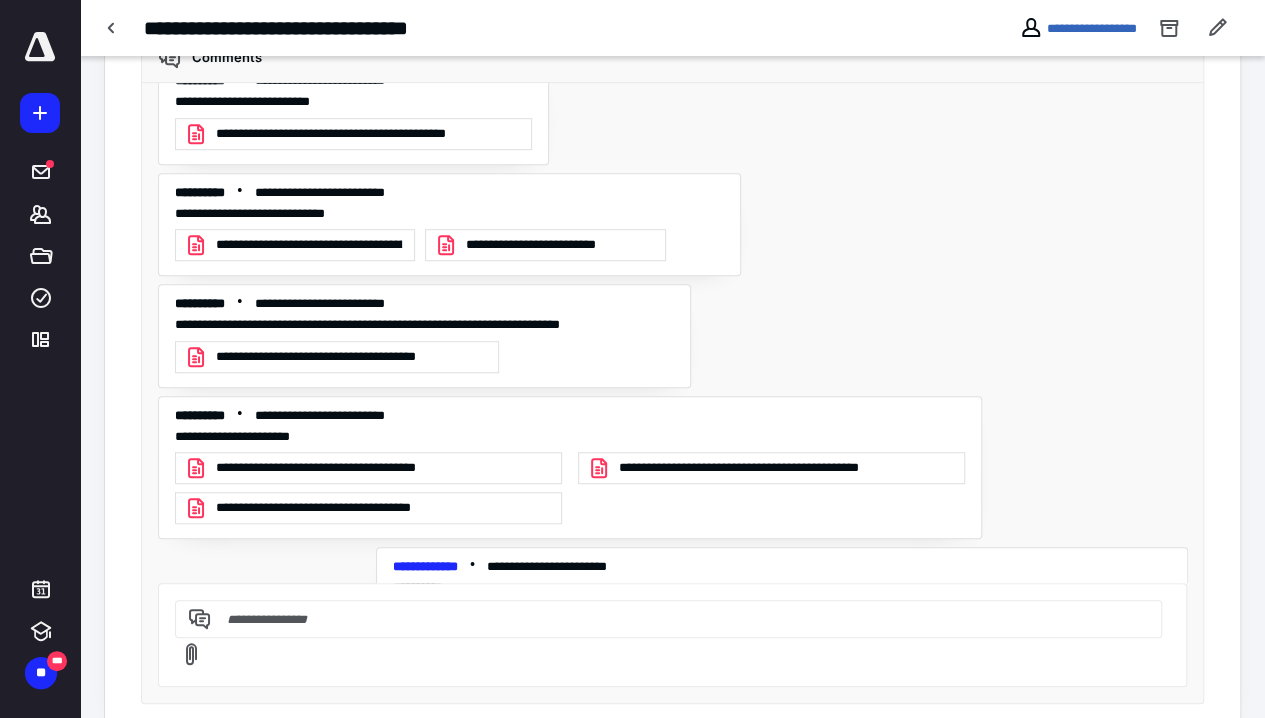 click on "**********" at bounding box center [768, 468] 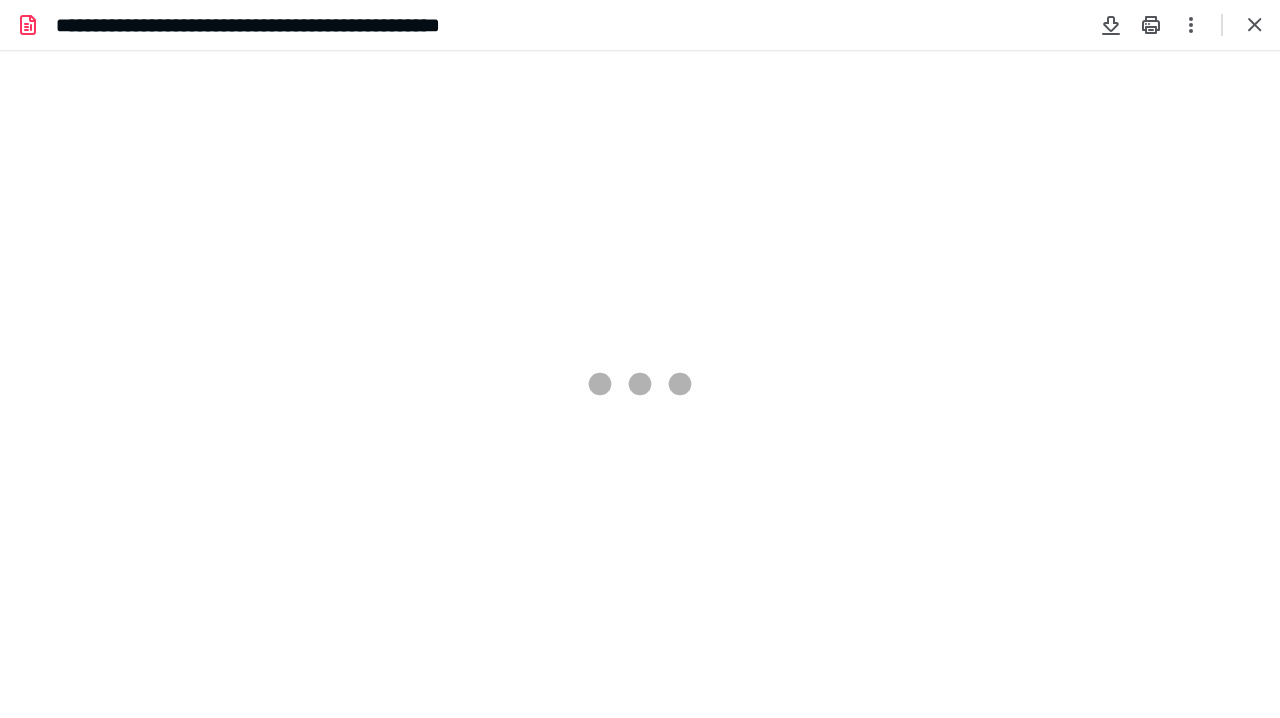 scroll, scrollTop: 0, scrollLeft: 0, axis: both 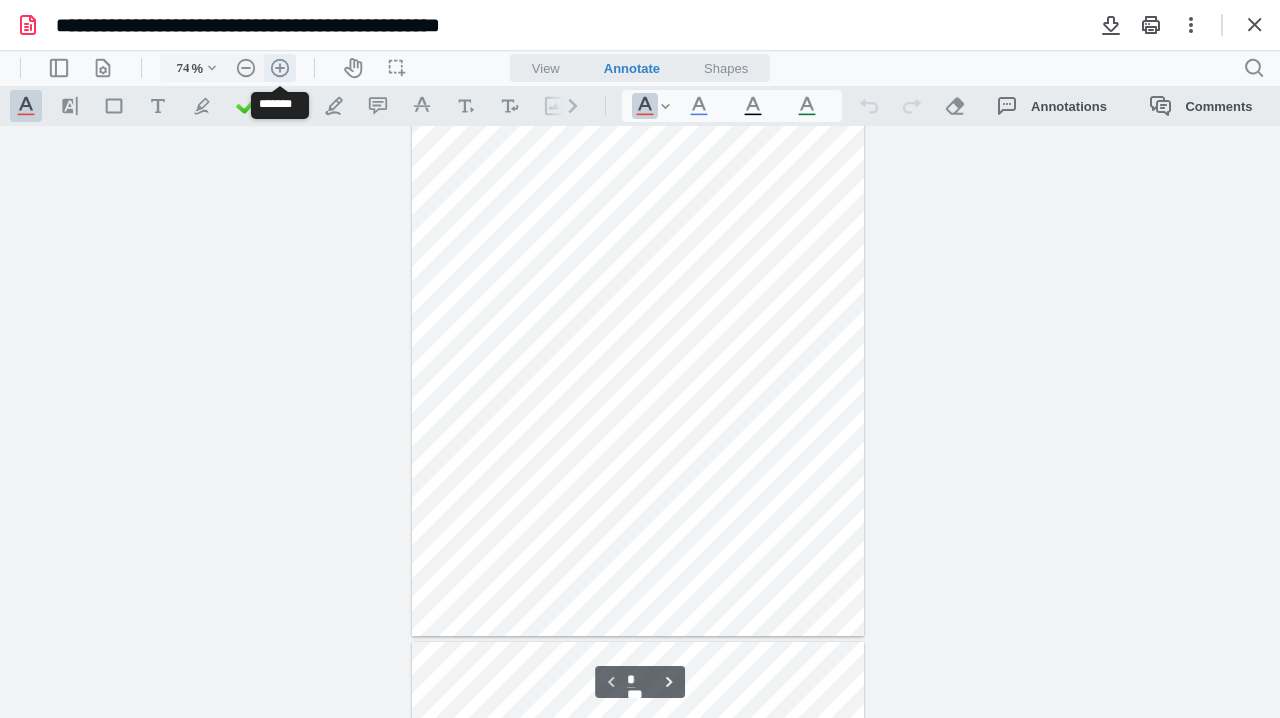 click on ".cls-1{fill:#abb0c4;} icon - header - zoom - in - line" at bounding box center (280, 68) 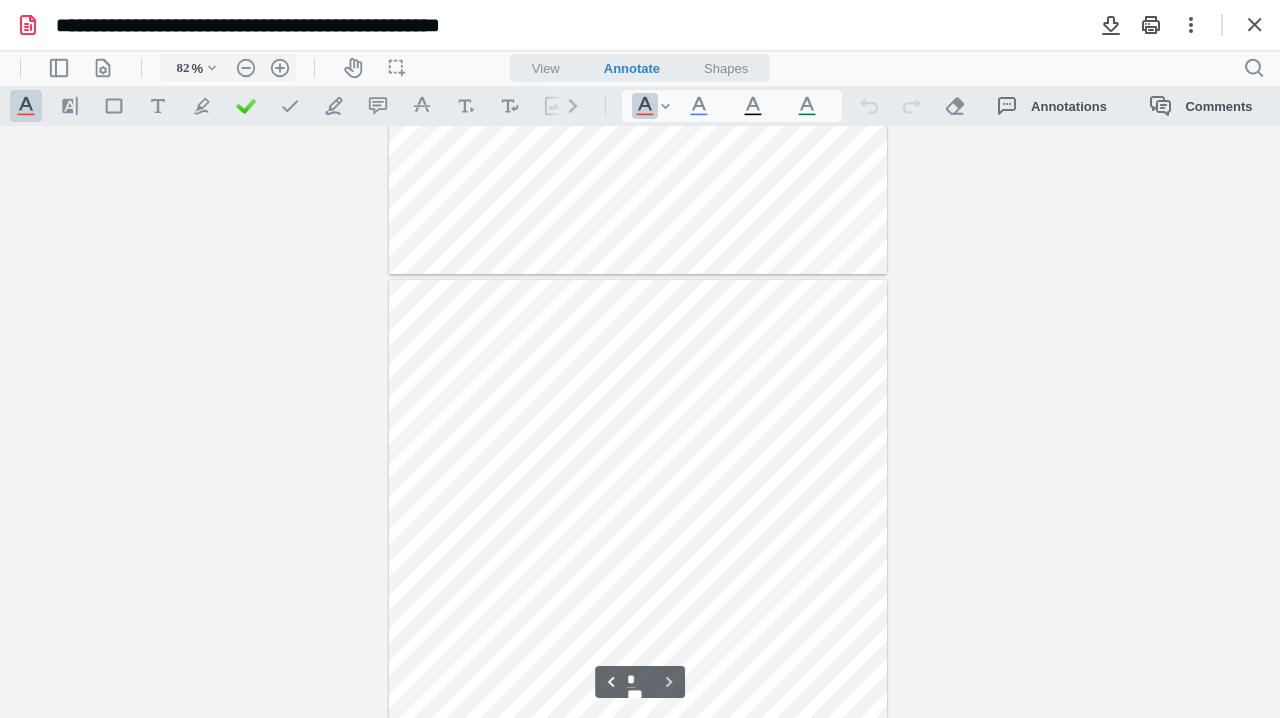 scroll, scrollTop: 513, scrollLeft: 0, axis: vertical 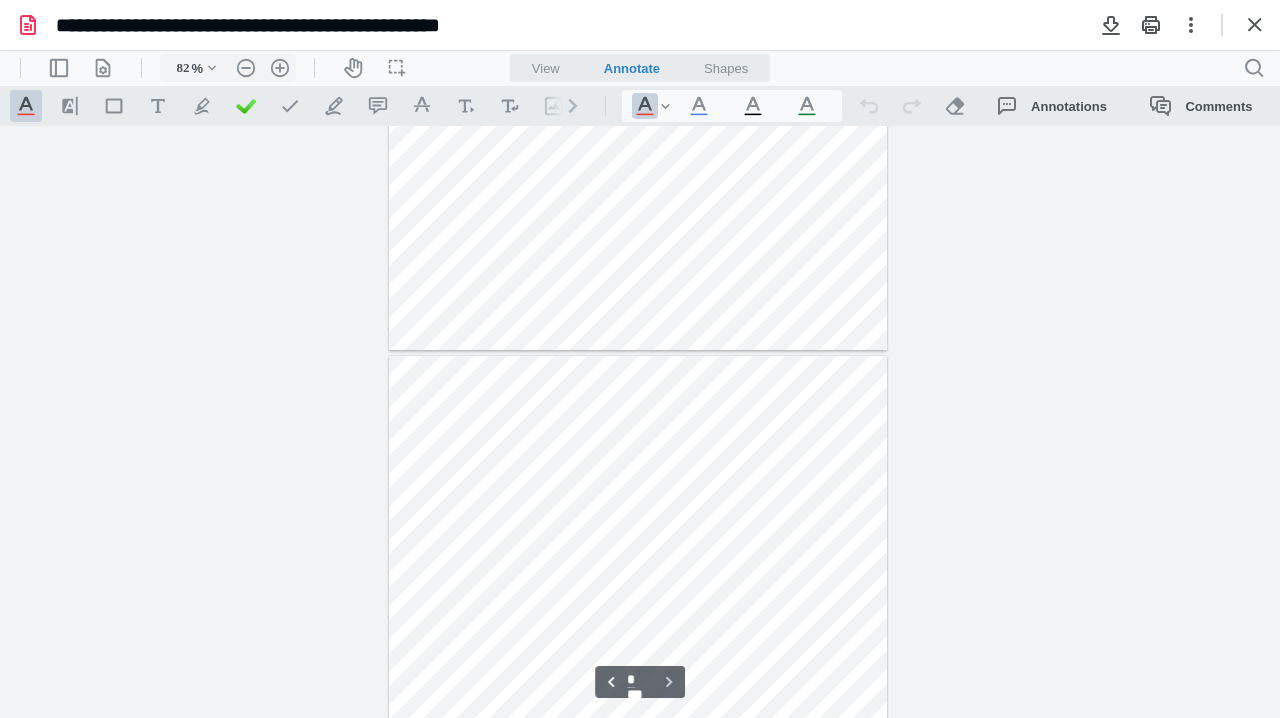 type on "*" 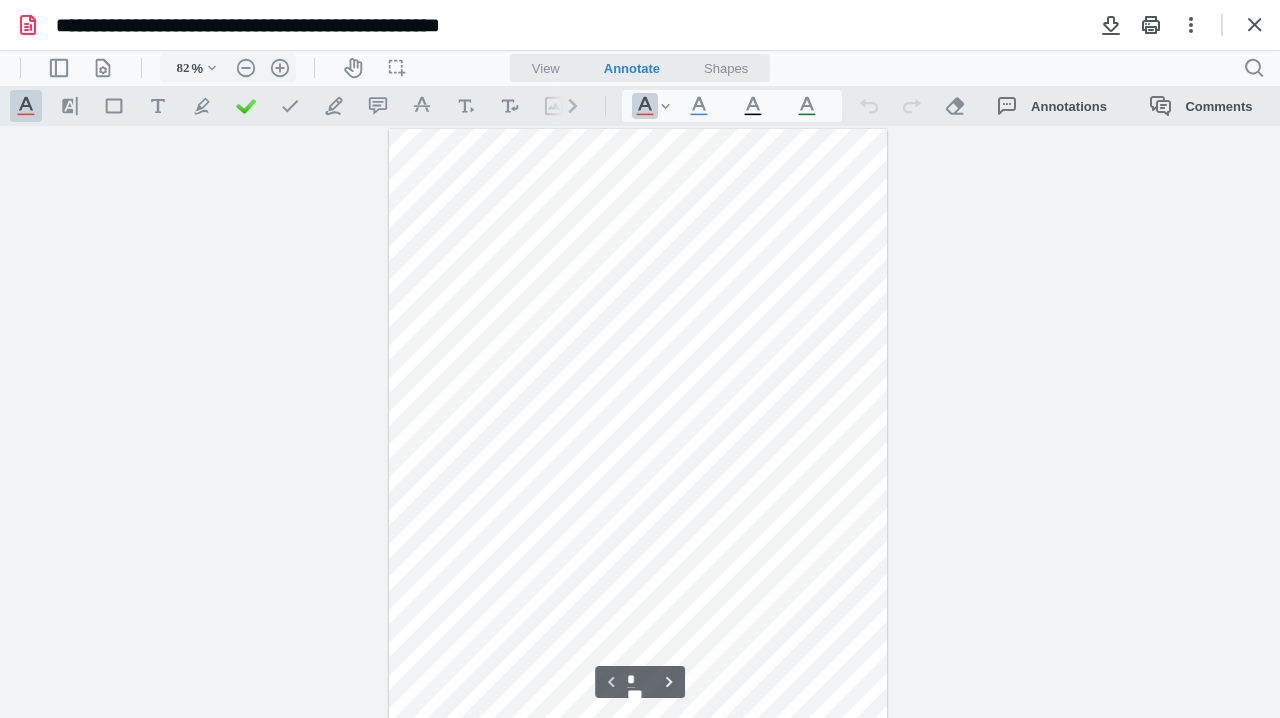 scroll, scrollTop: 0, scrollLeft: 0, axis: both 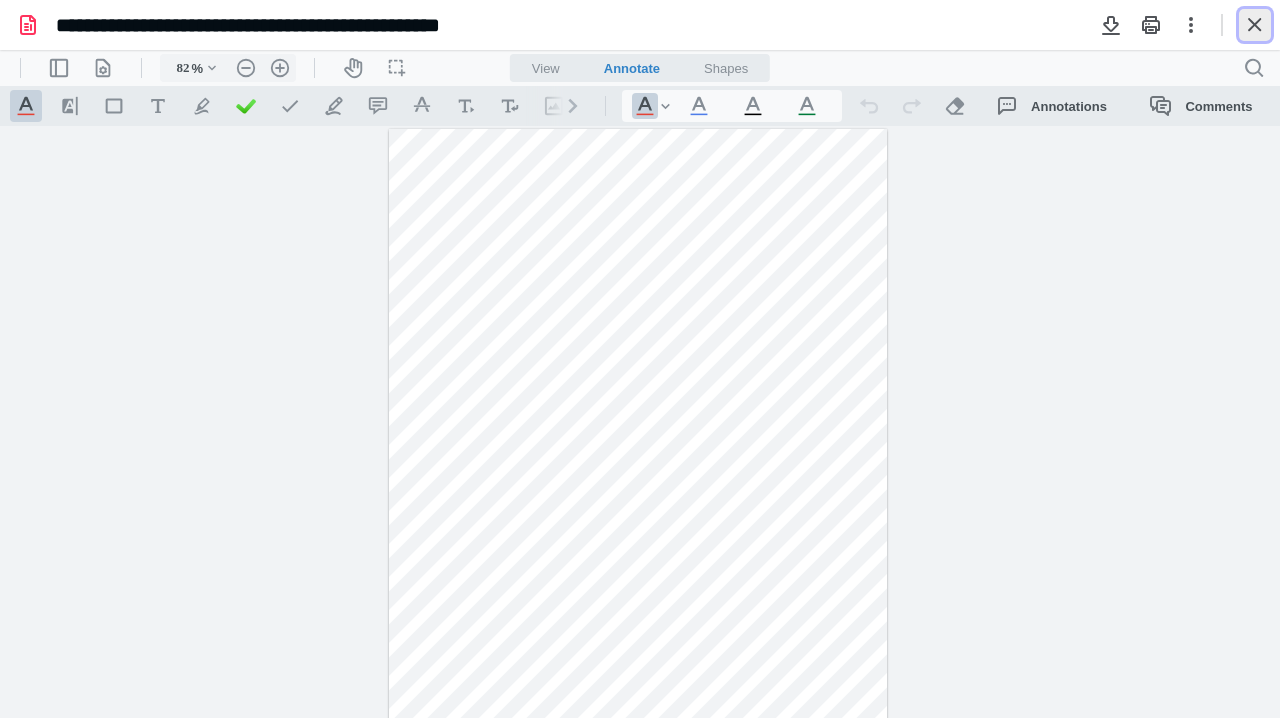click at bounding box center [1255, 25] 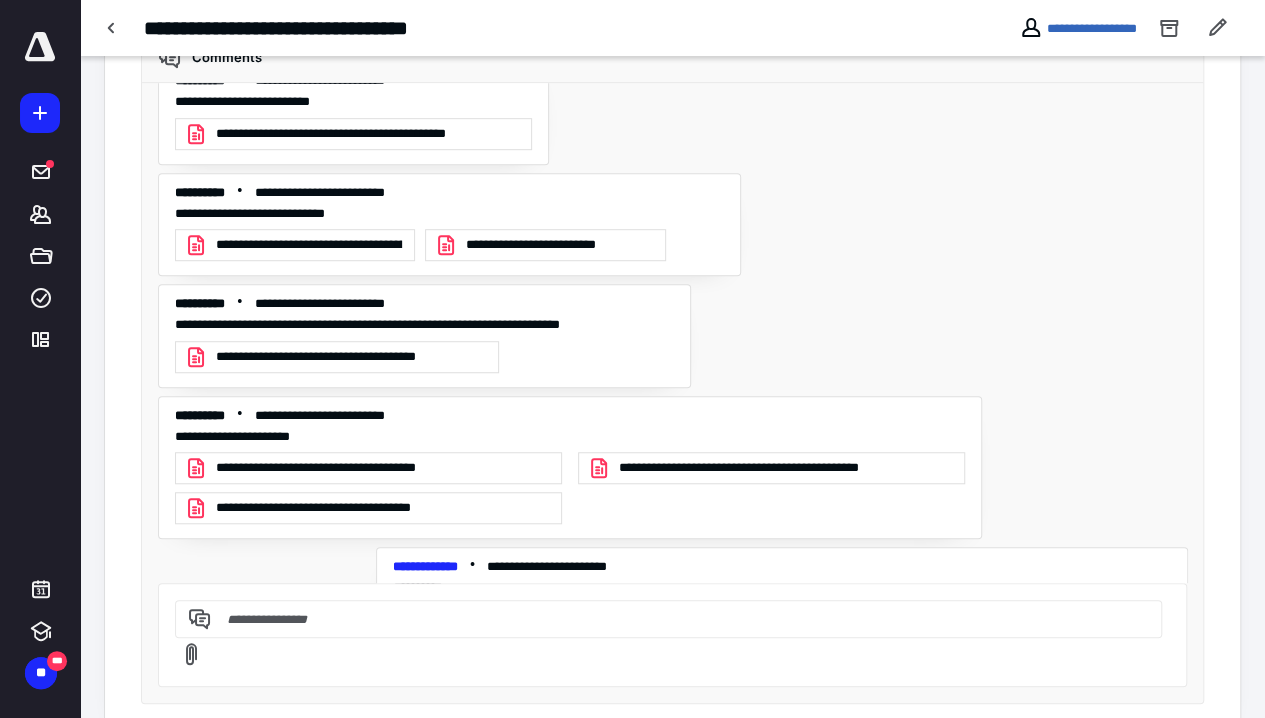 click on "**********" at bounding box center [329, 508] 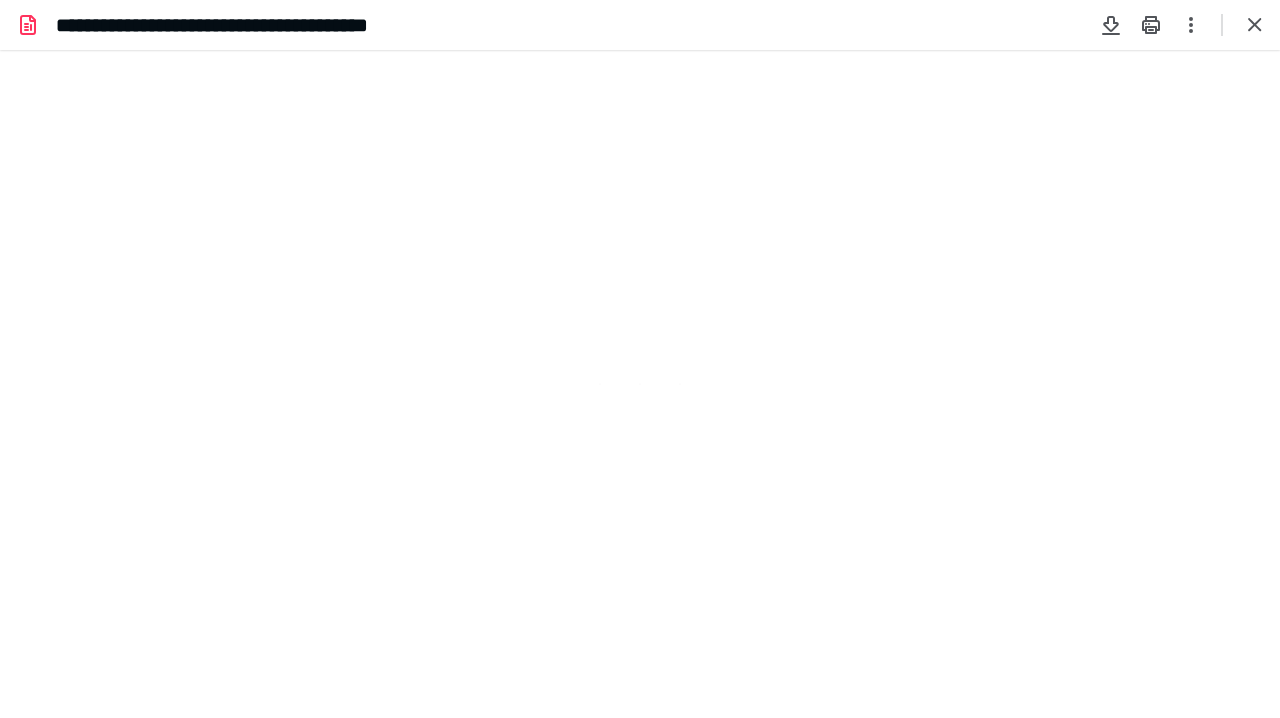 scroll, scrollTop: 0, scrollLeft: 0, axis: both 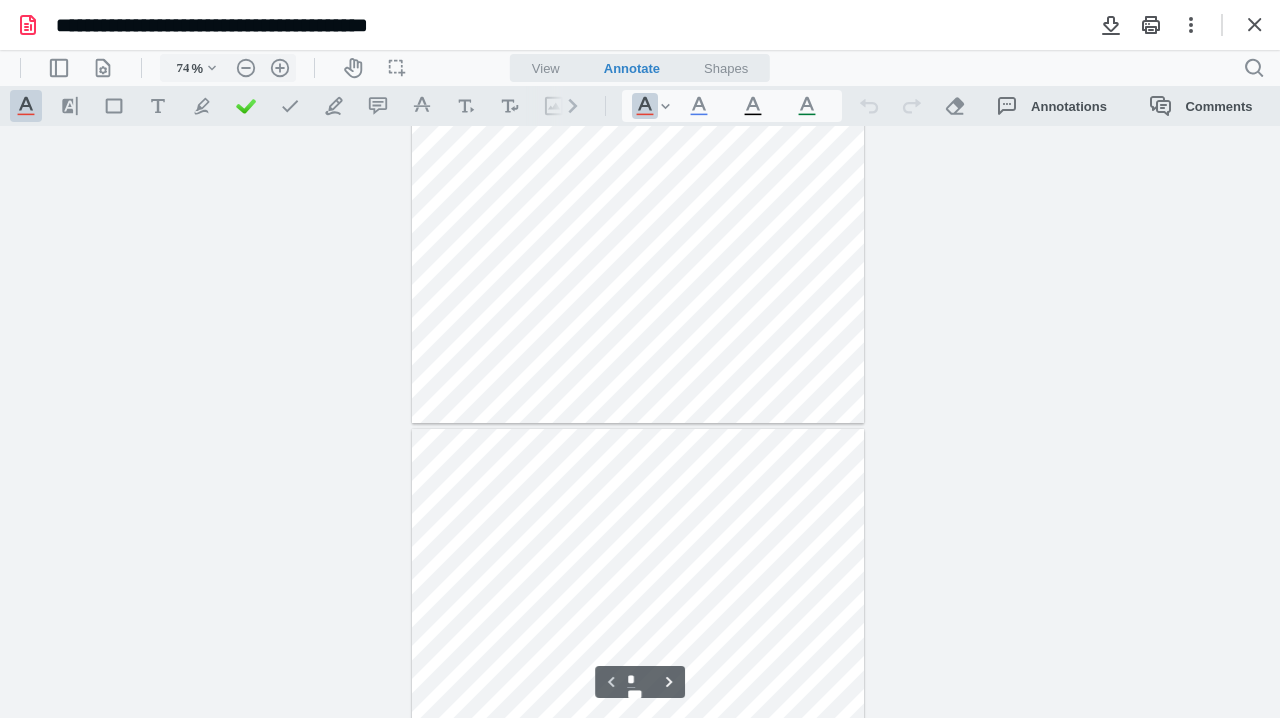 type on "*" 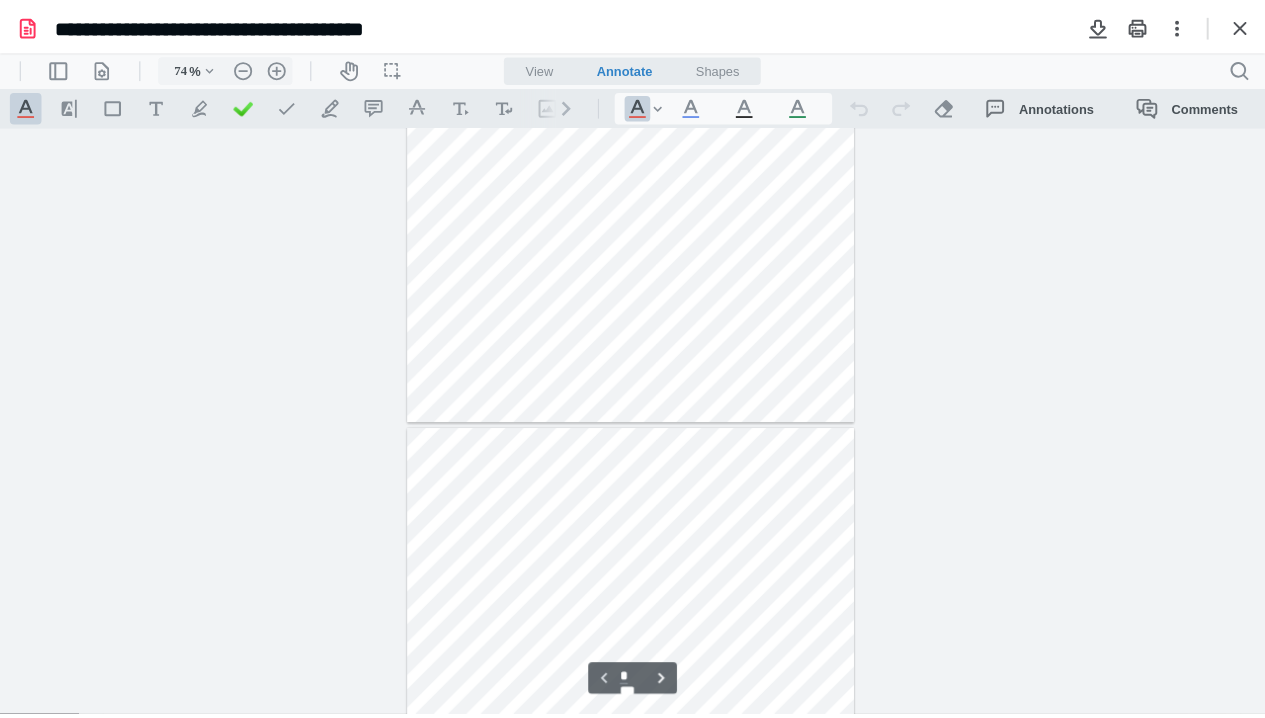 scroll, scrollTop: 400, scrollLeft: 0, axis: vertical 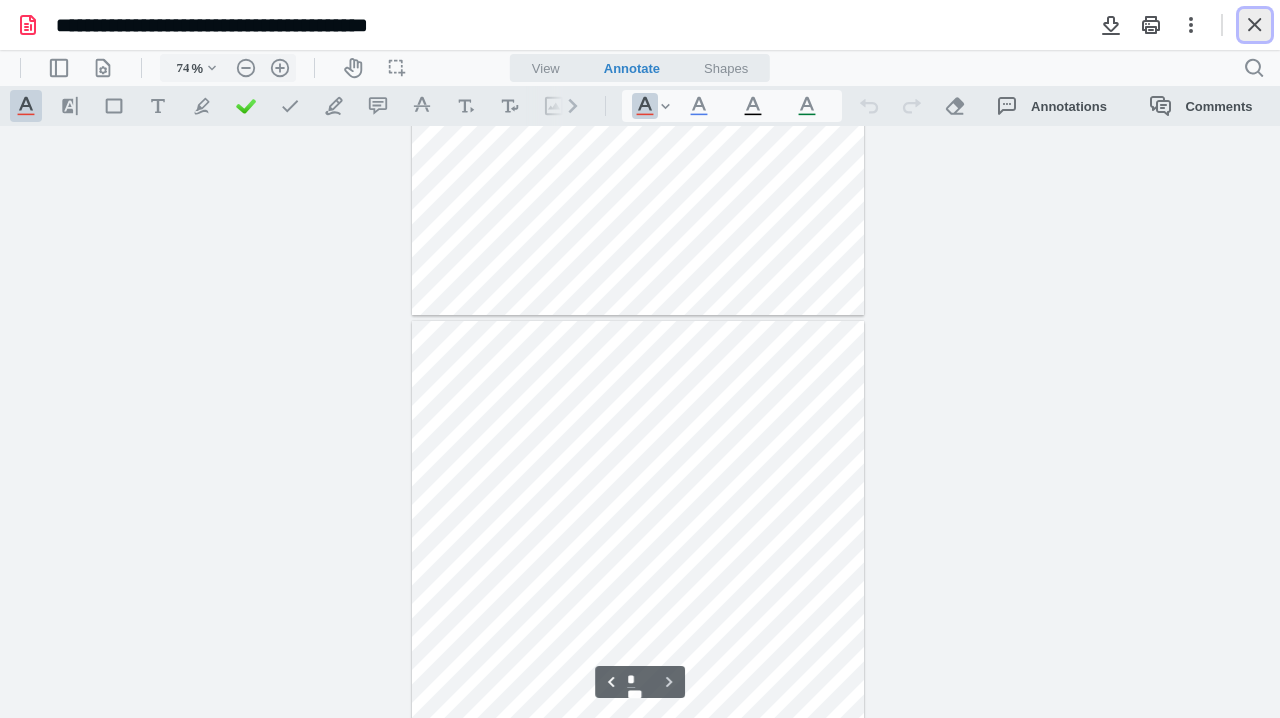 click at bounding box center [1255, 25] 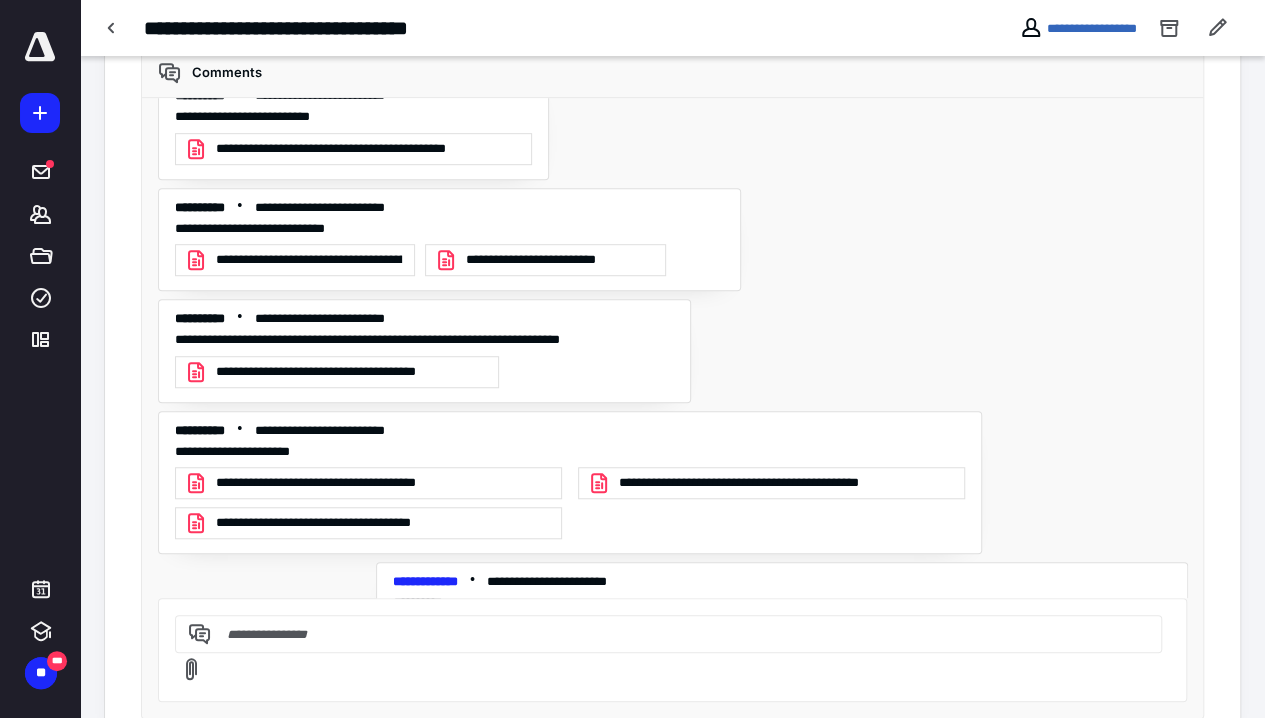 scroll, scrollTop: 447, scrollLeft: 0, axis: vertical 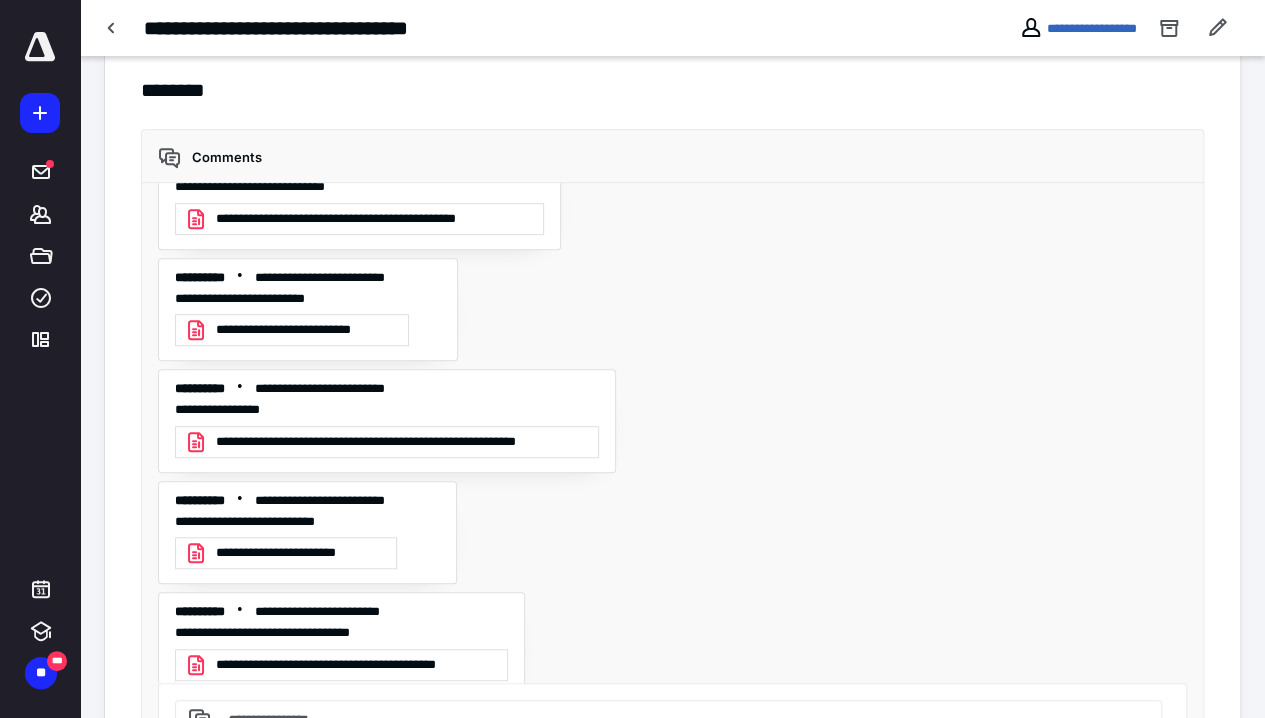 click on "**********" at bounding box center (401, 442) 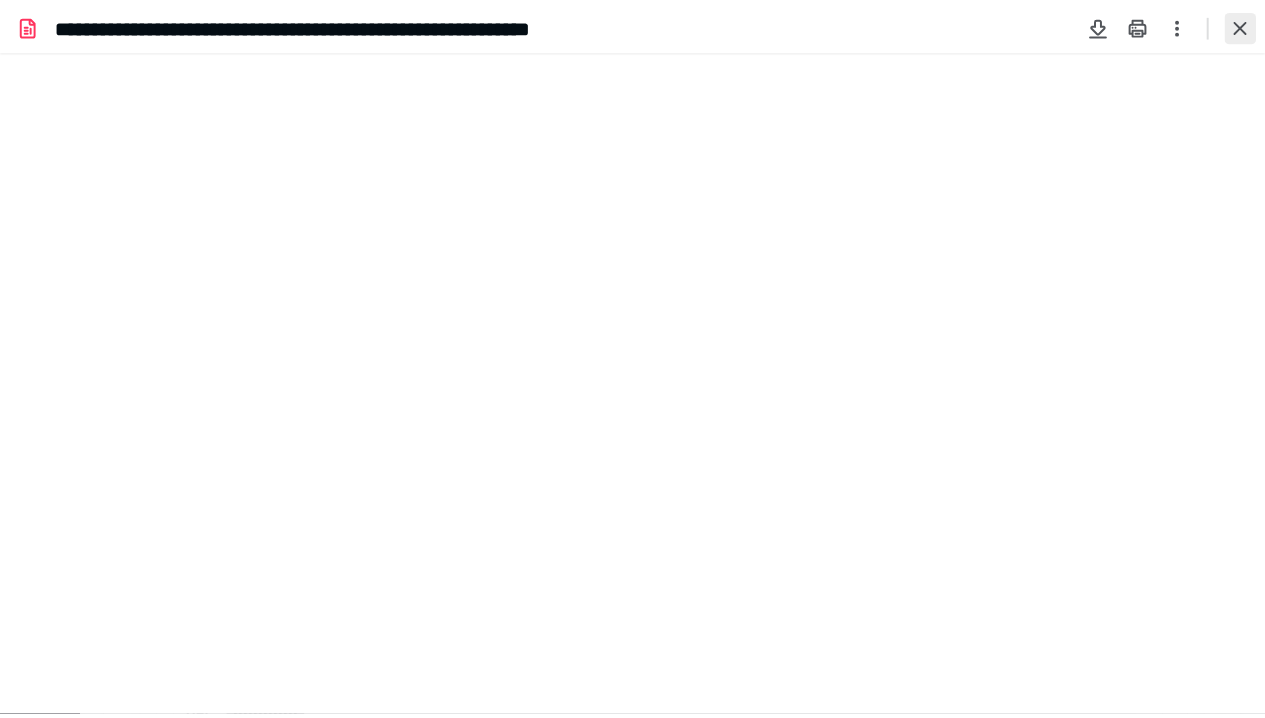 scroll, scrollTop: 0, scrollLeft: 0, axis: both 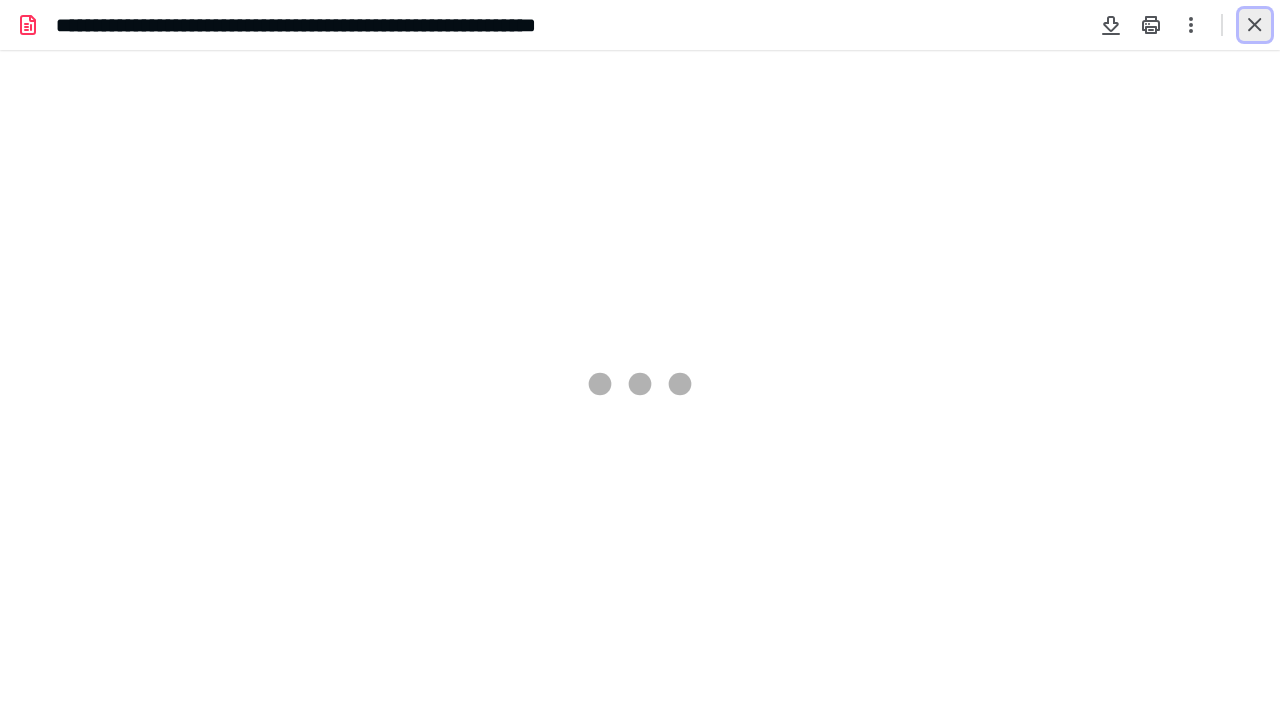 click at bounding box center [1255, 25] 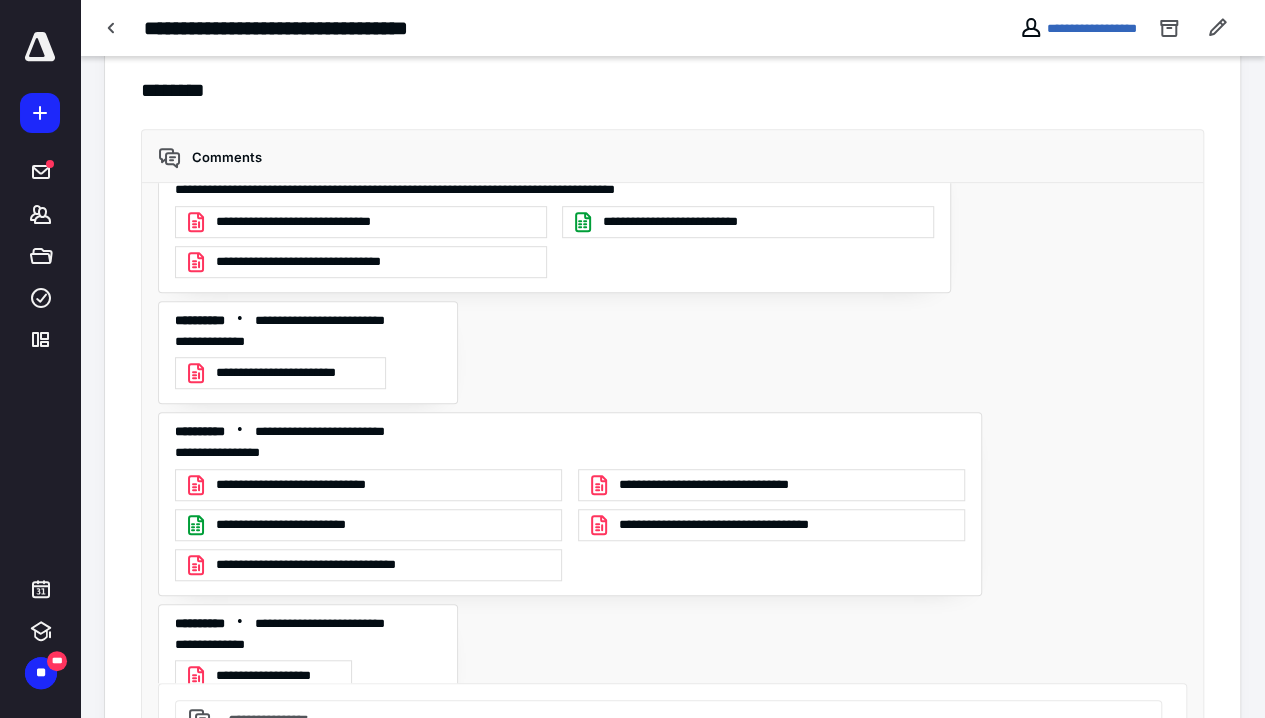 scroll, scrollTop: 0, scrollLeft: 0, axis: both 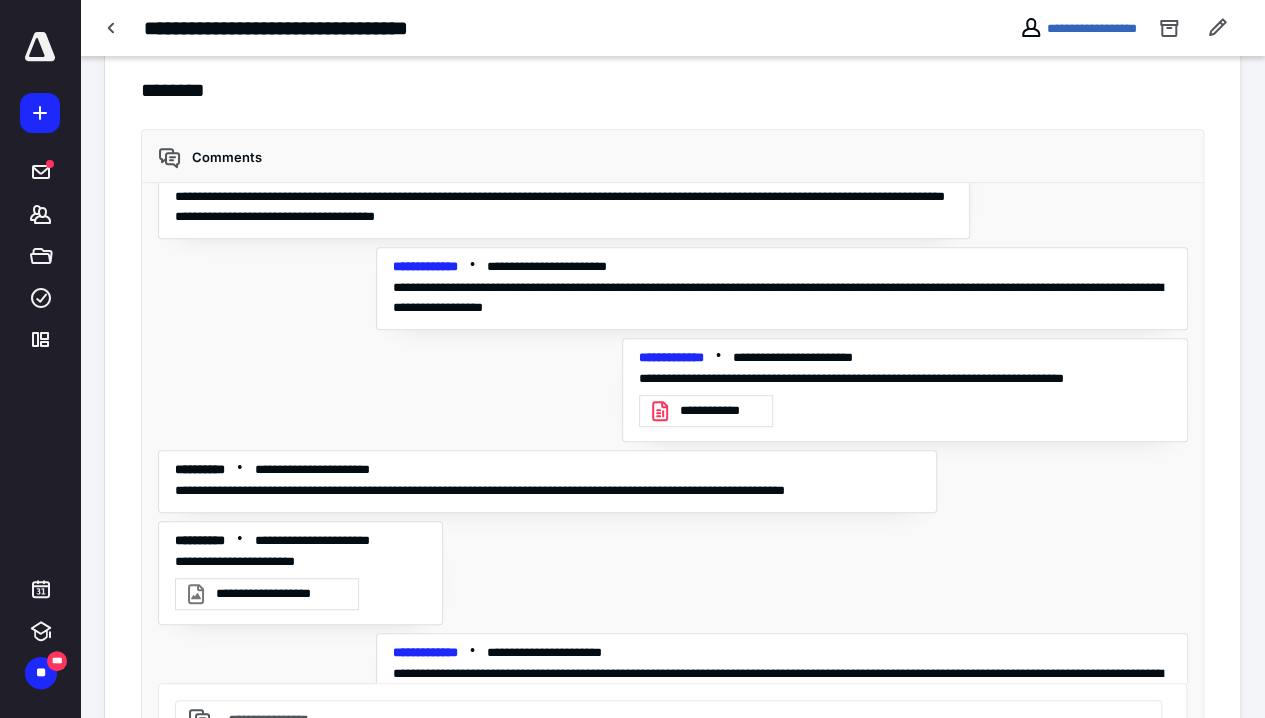 click on "**********" at bounding box center (281, 594) 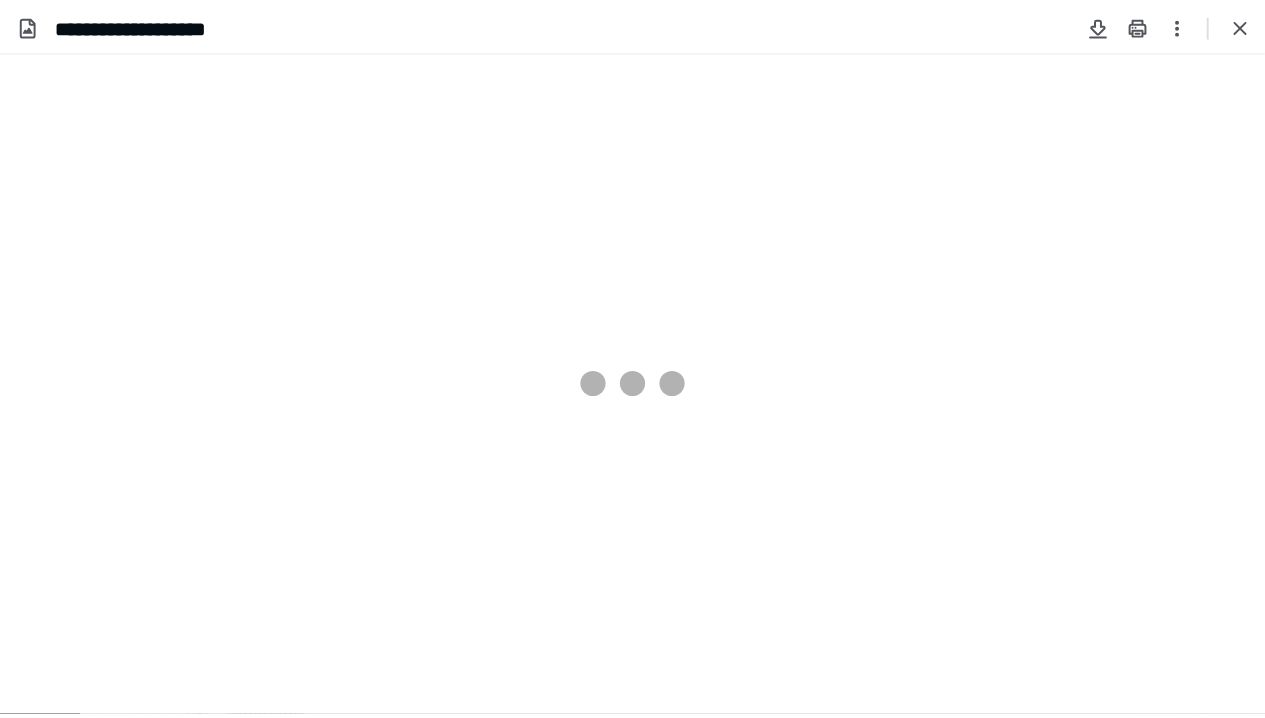 scroll, scrollTop: 0, scrollLeft: 0, axis: both 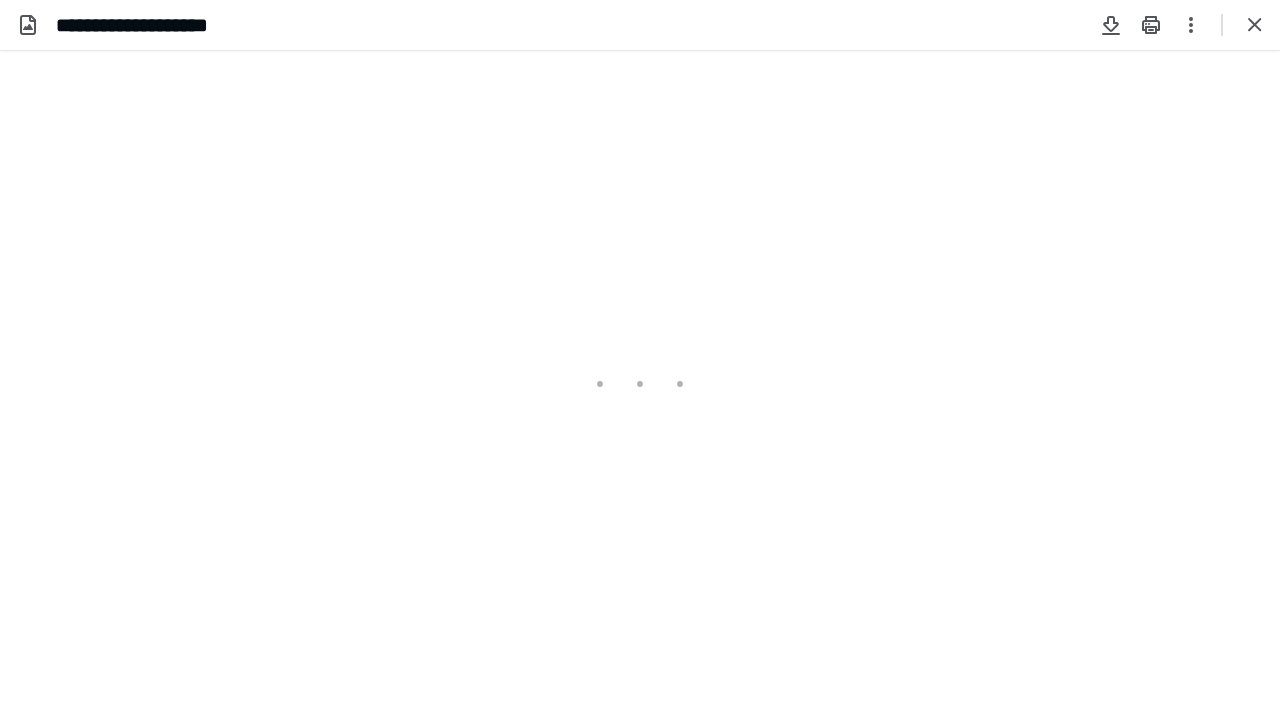 type on "125" 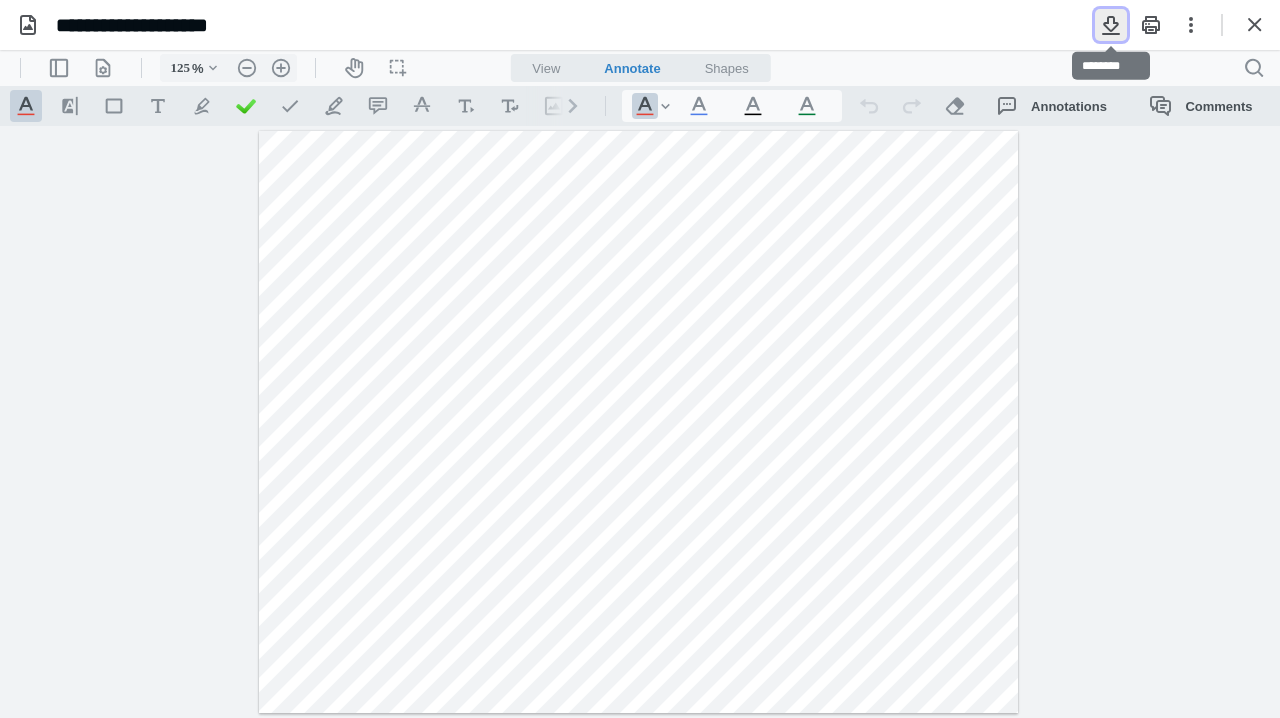 click at bounding box center (1111, 25) 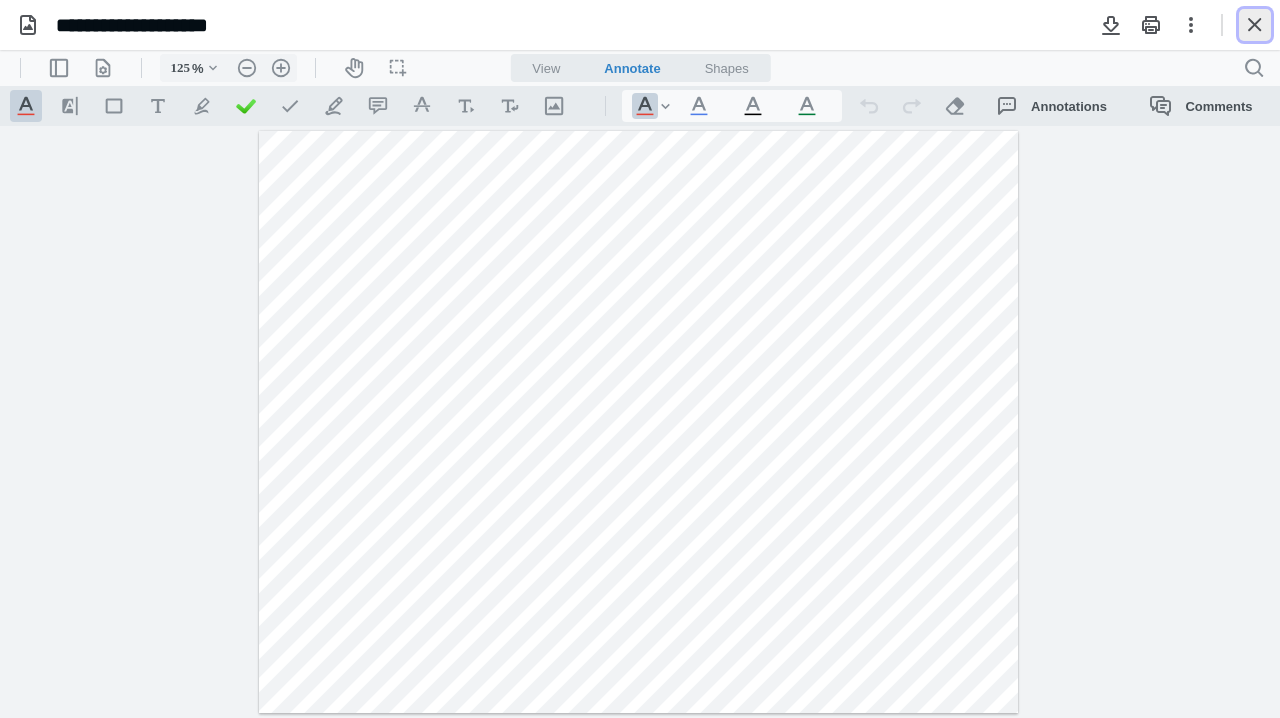 click at bounding box center (1255, 25) 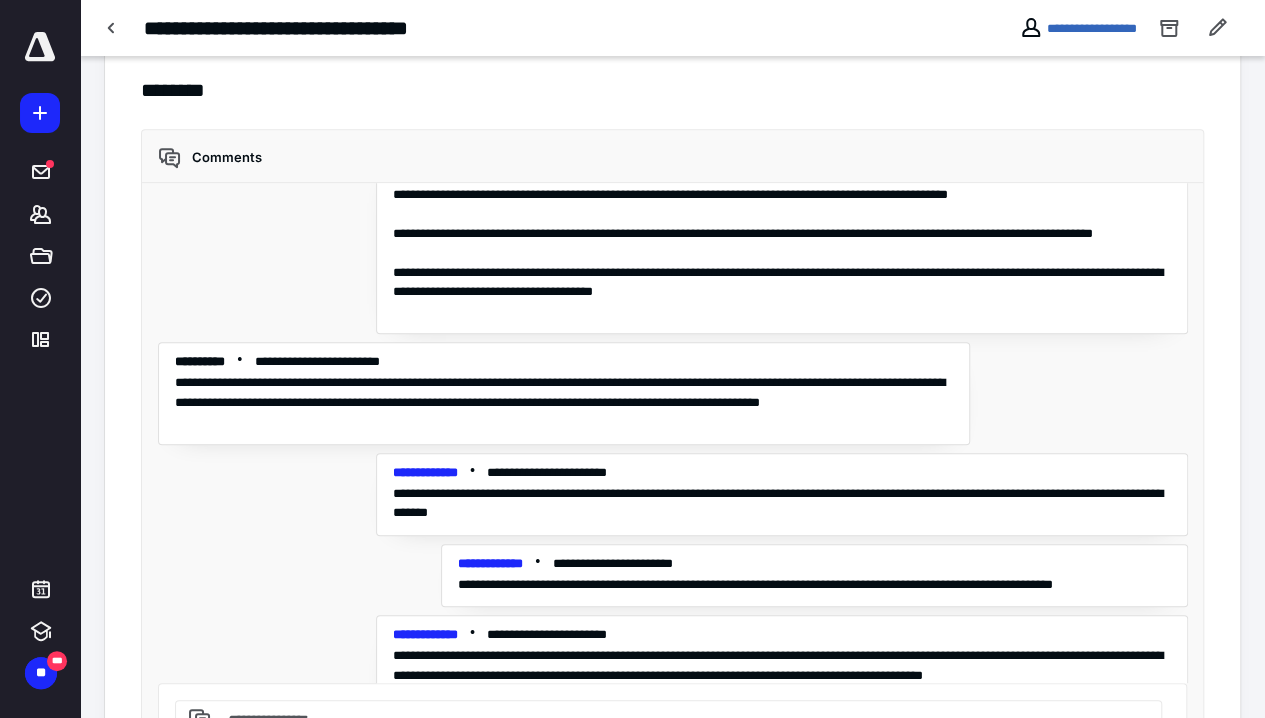 scroll, scrollTop: 5111, scrollLeft: 0, axis: vertical 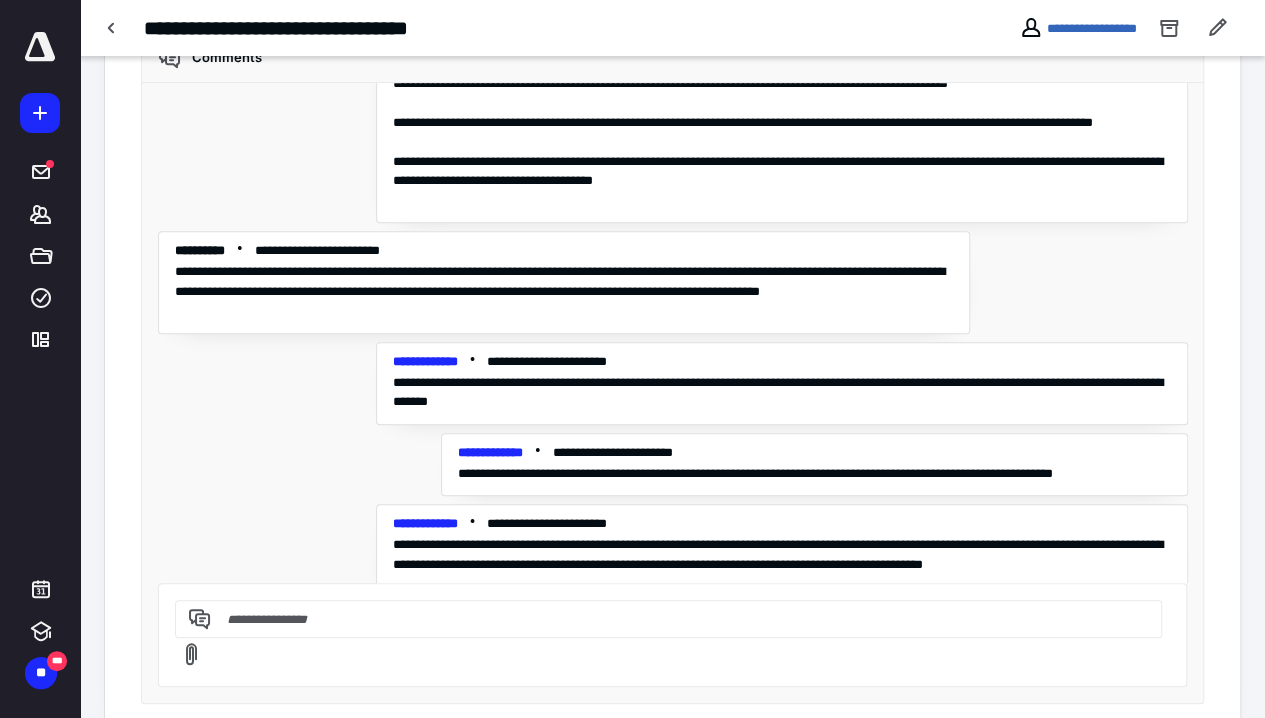 click at bounding box center (665, 619) 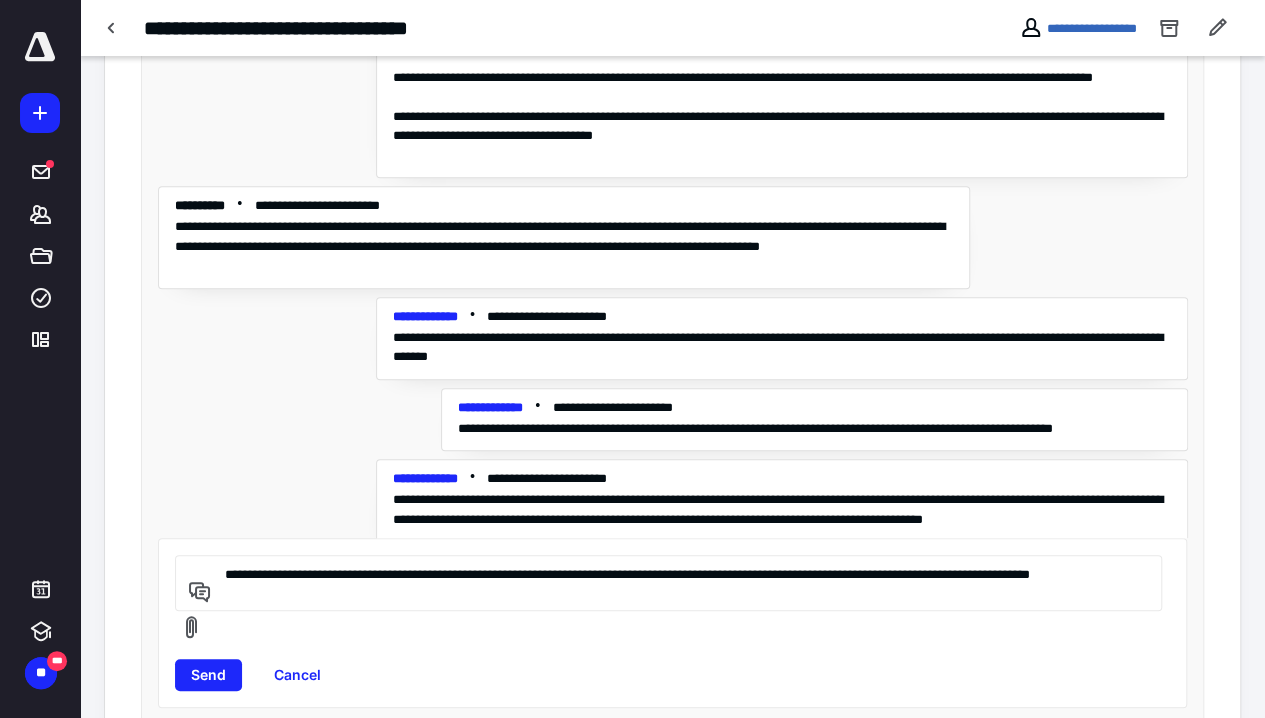 scroll, scrollTop: 613, scrollLeft: 0, axis: vertical 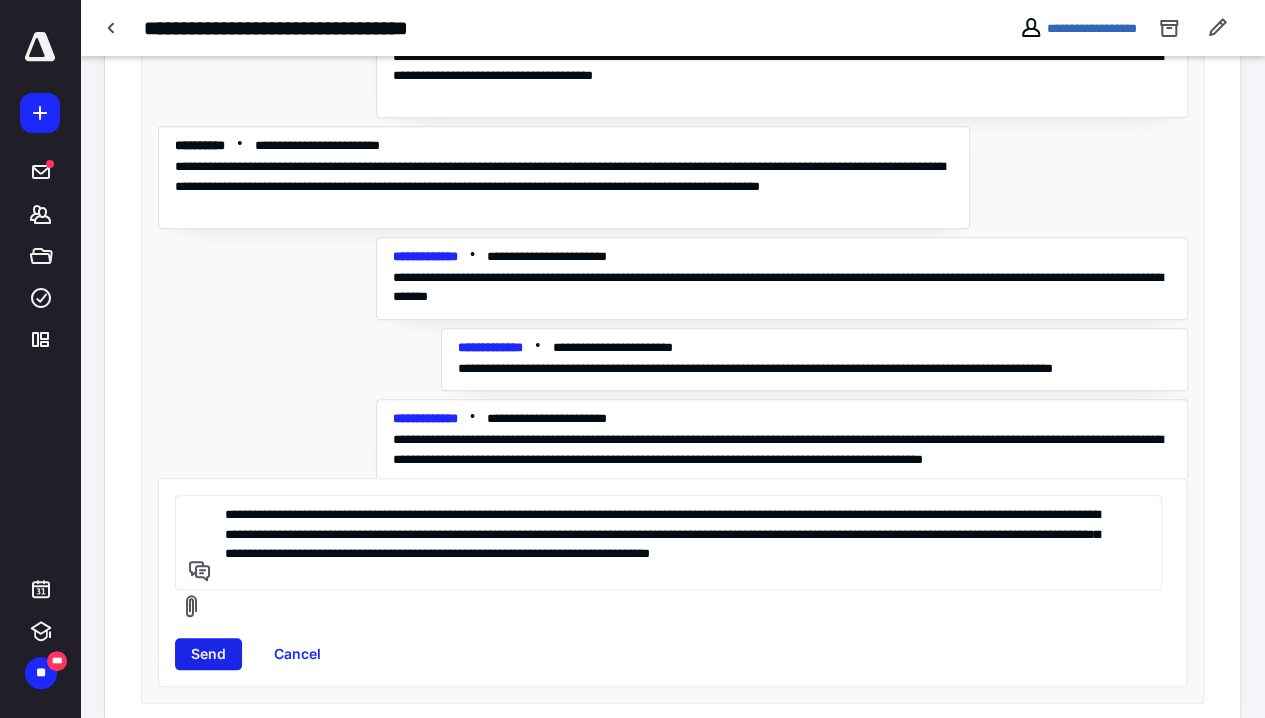 type on "**********" 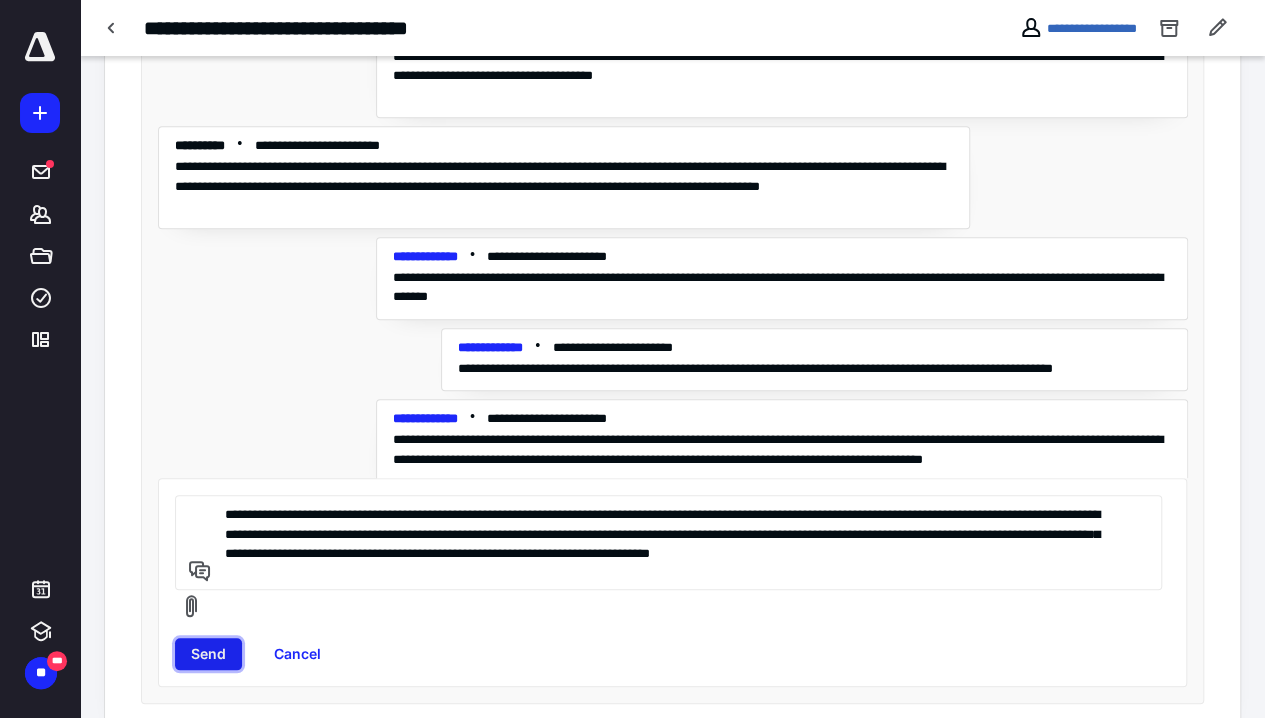 click on "Send" at bounding box center (208, 654) 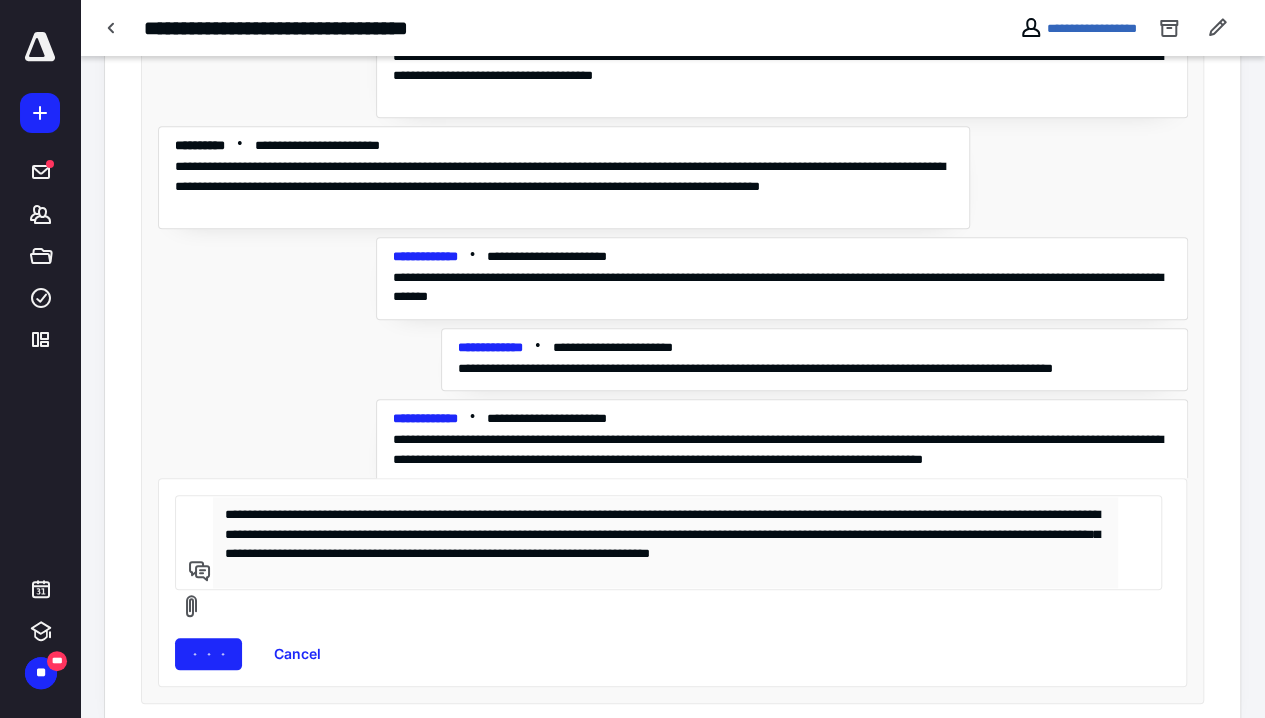 type 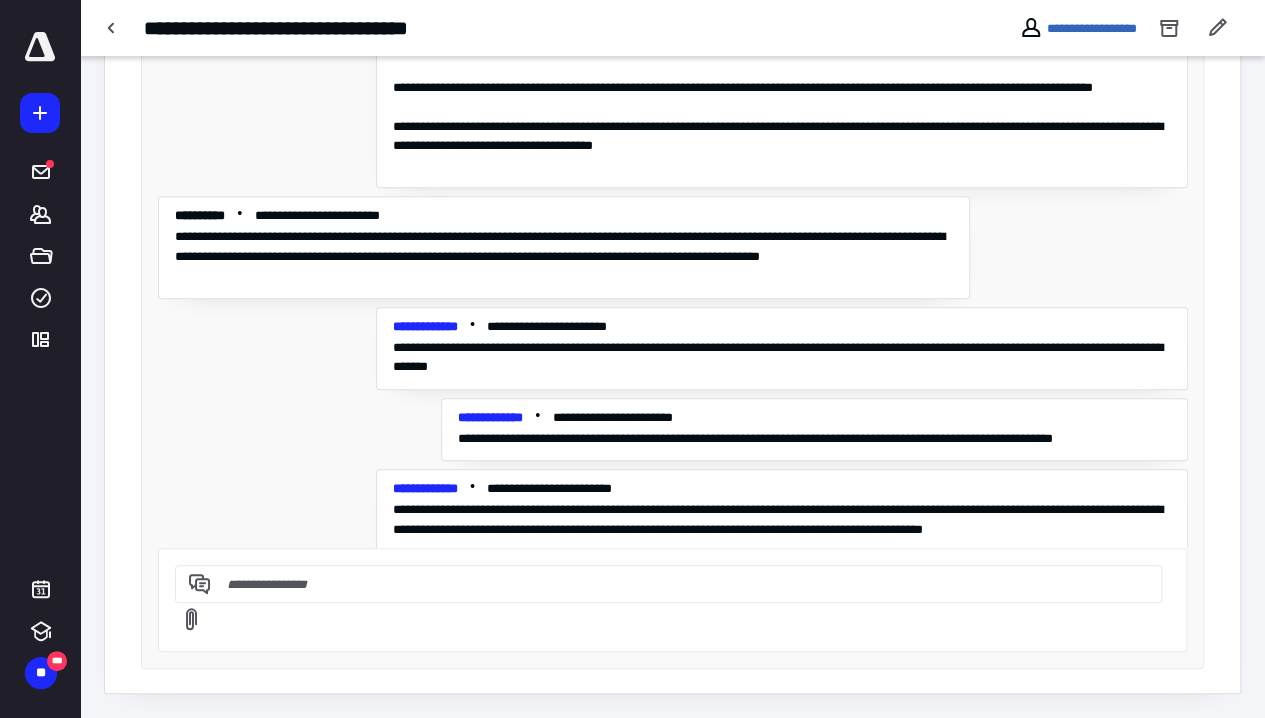 scroll, scrollTop: 547, scrollLeft: 0, axis: vertical 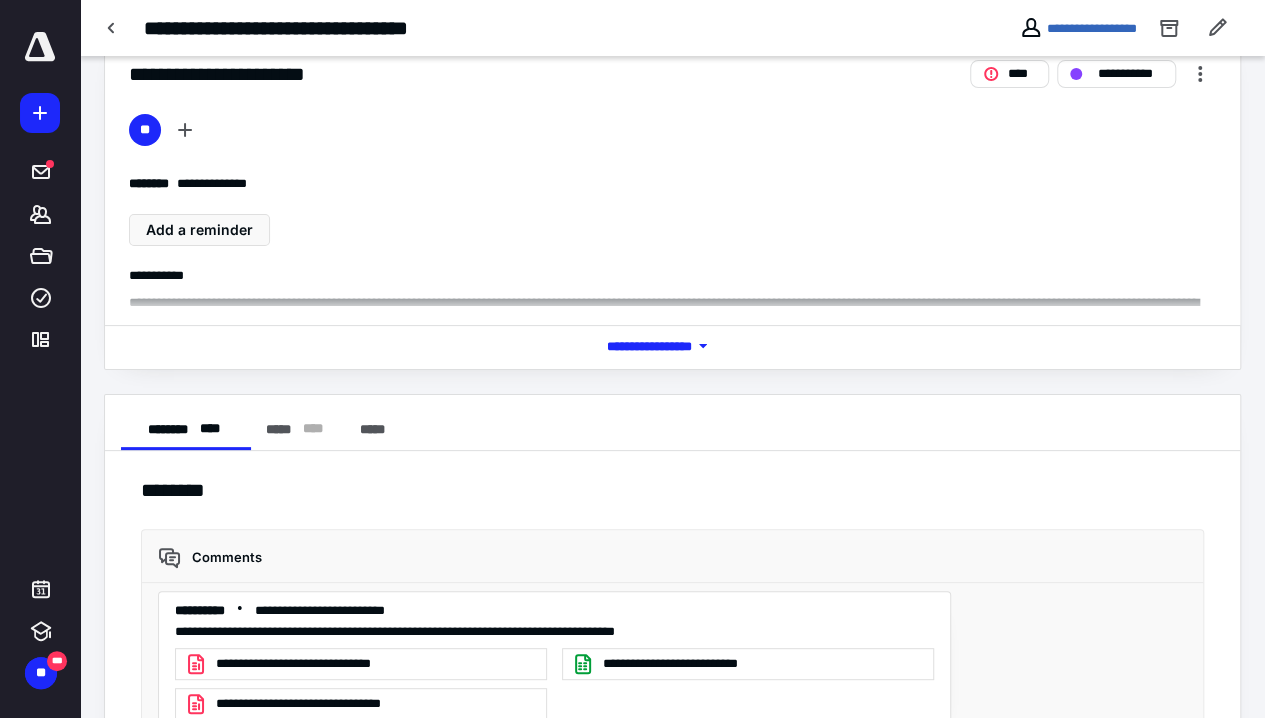 click on "*** **** *******" at bounding box center (672, 346) 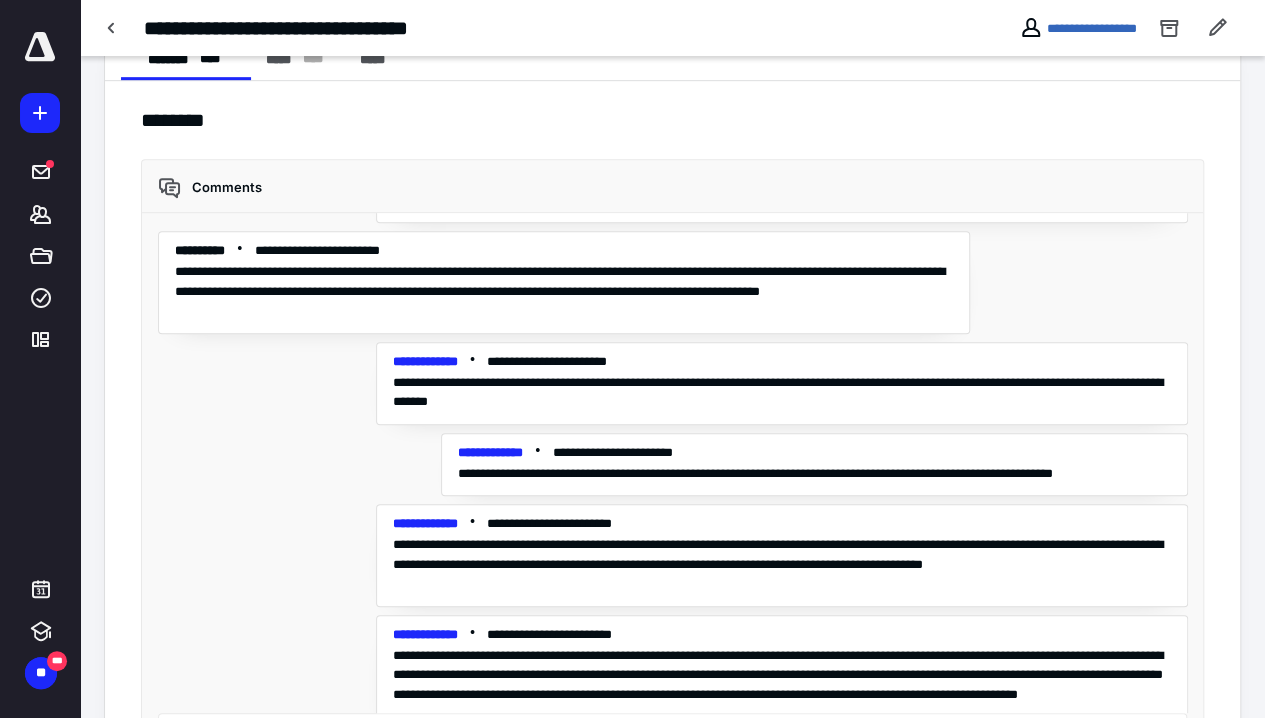 scroll, scrollTop: 547, scrollLeft: 0, axis: vertical 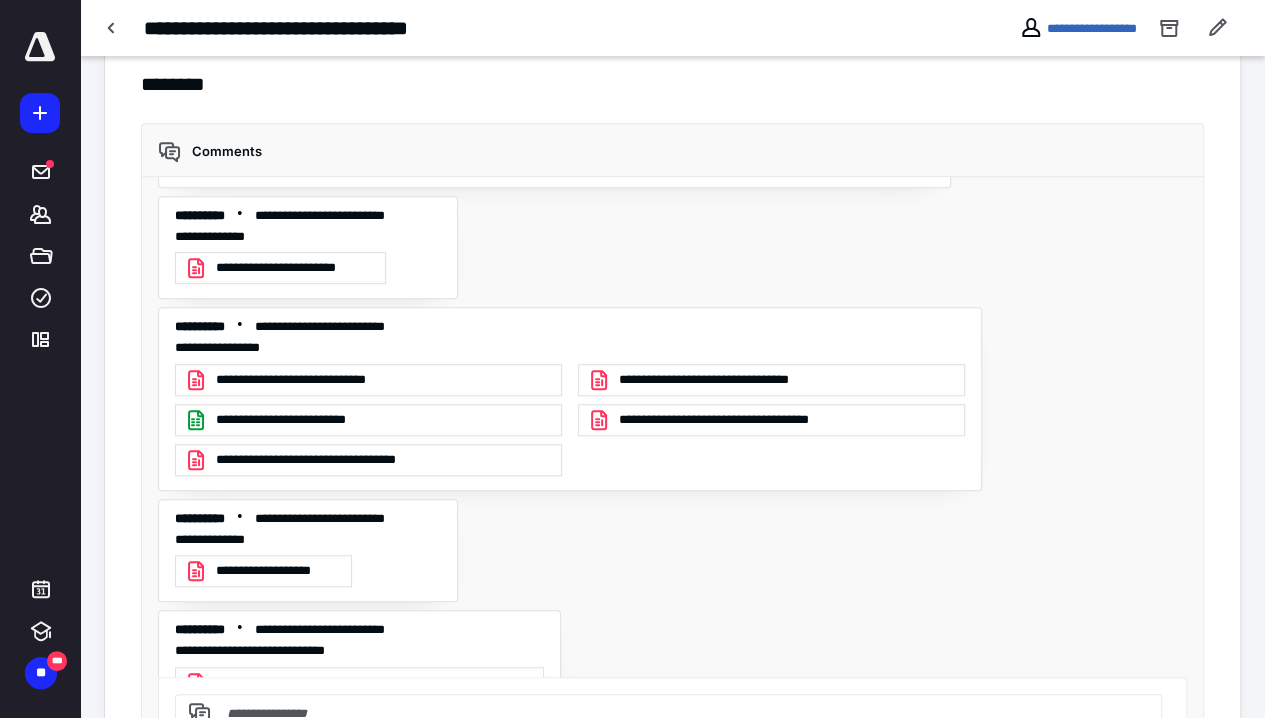 click on "**********" at bounding box center [304, 420] 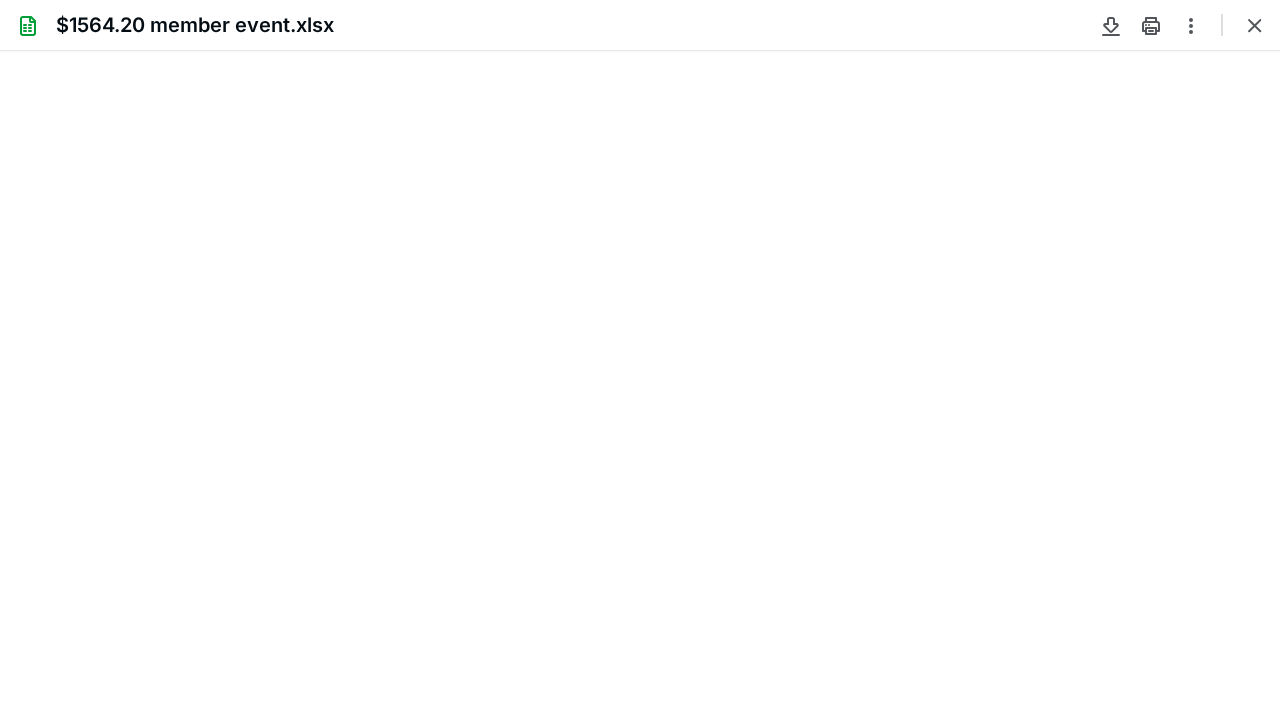scroll, scrollTop: 0, scrollLeft: 0, axis: both 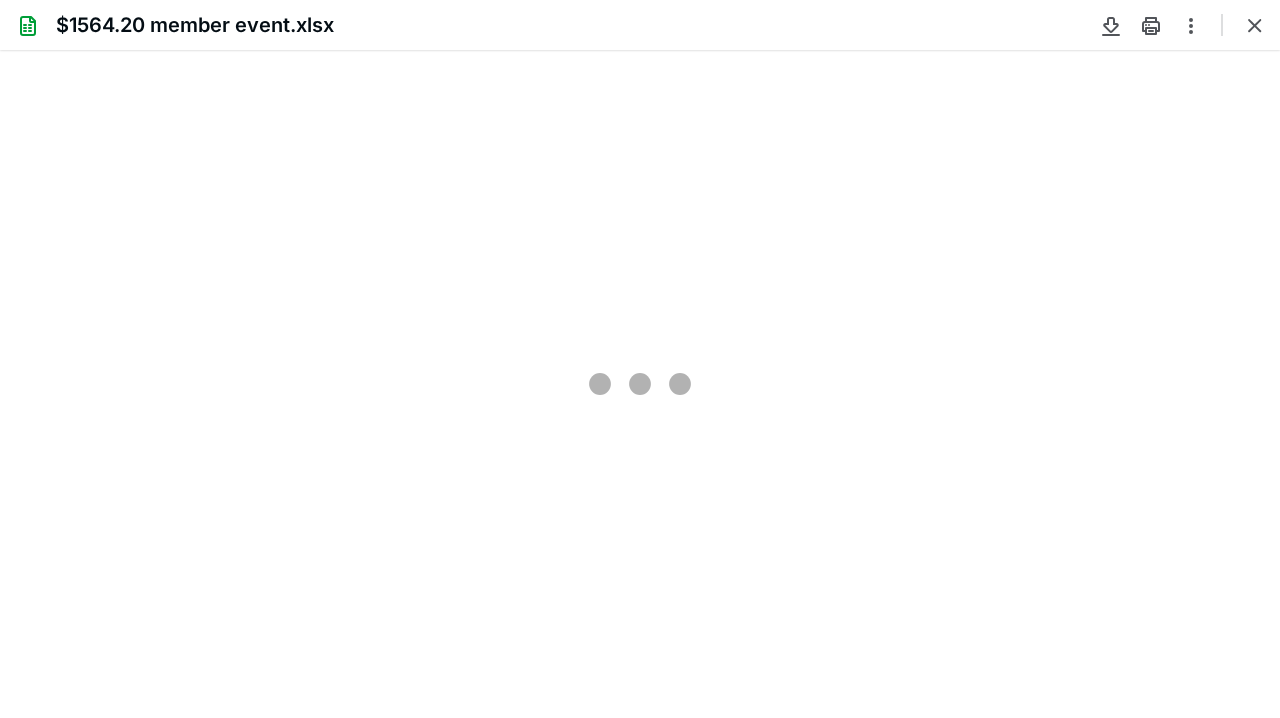 type on "112" 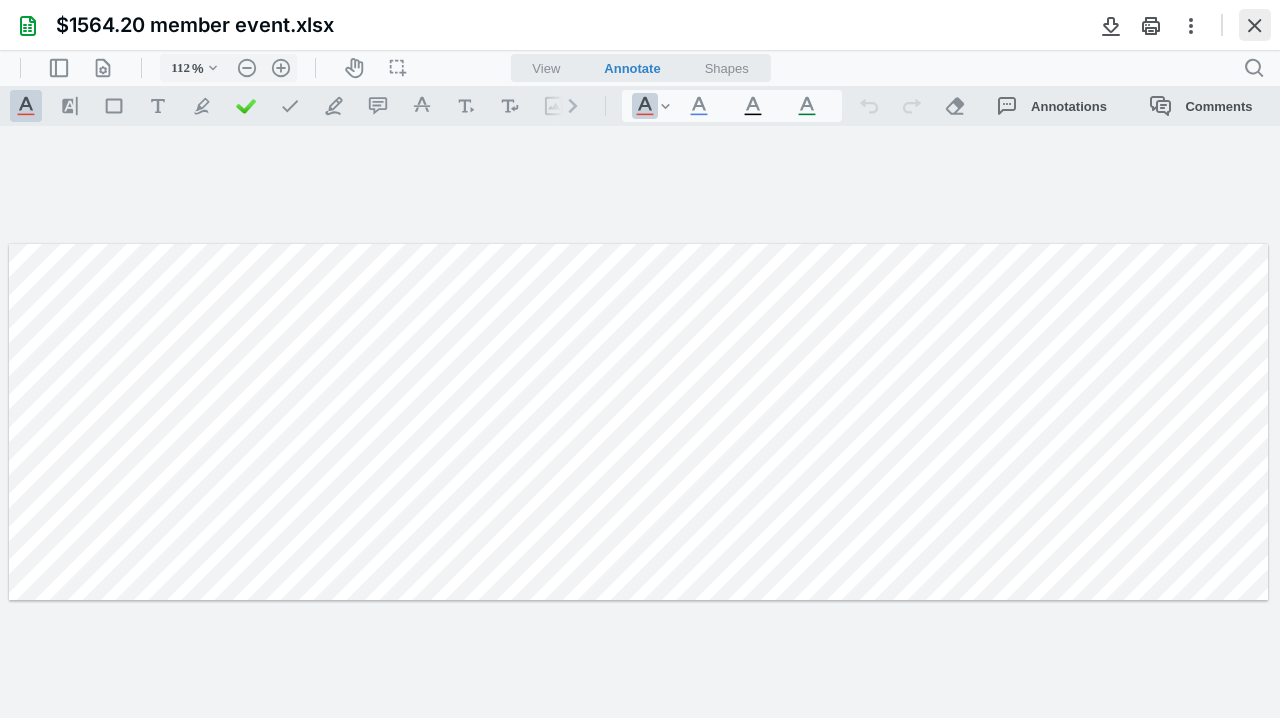 click at bounding box center (1255, 25) 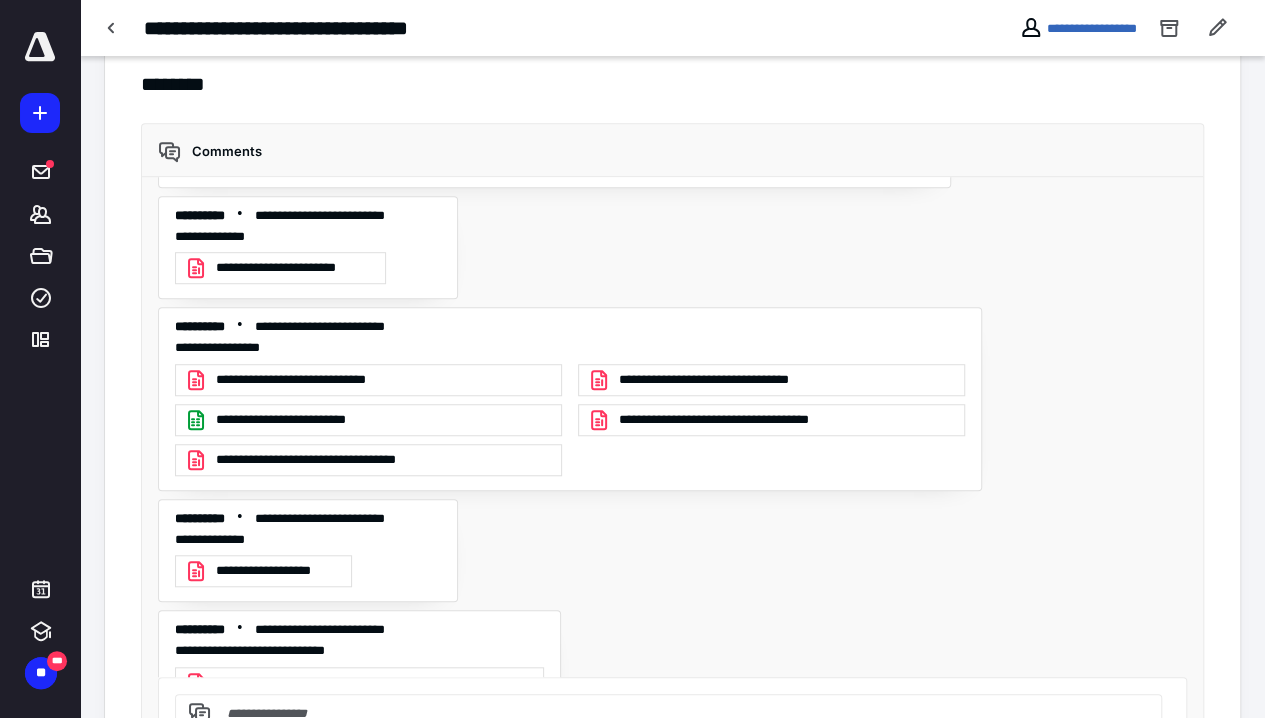 click on "**********" at bounding box center [315, 380] 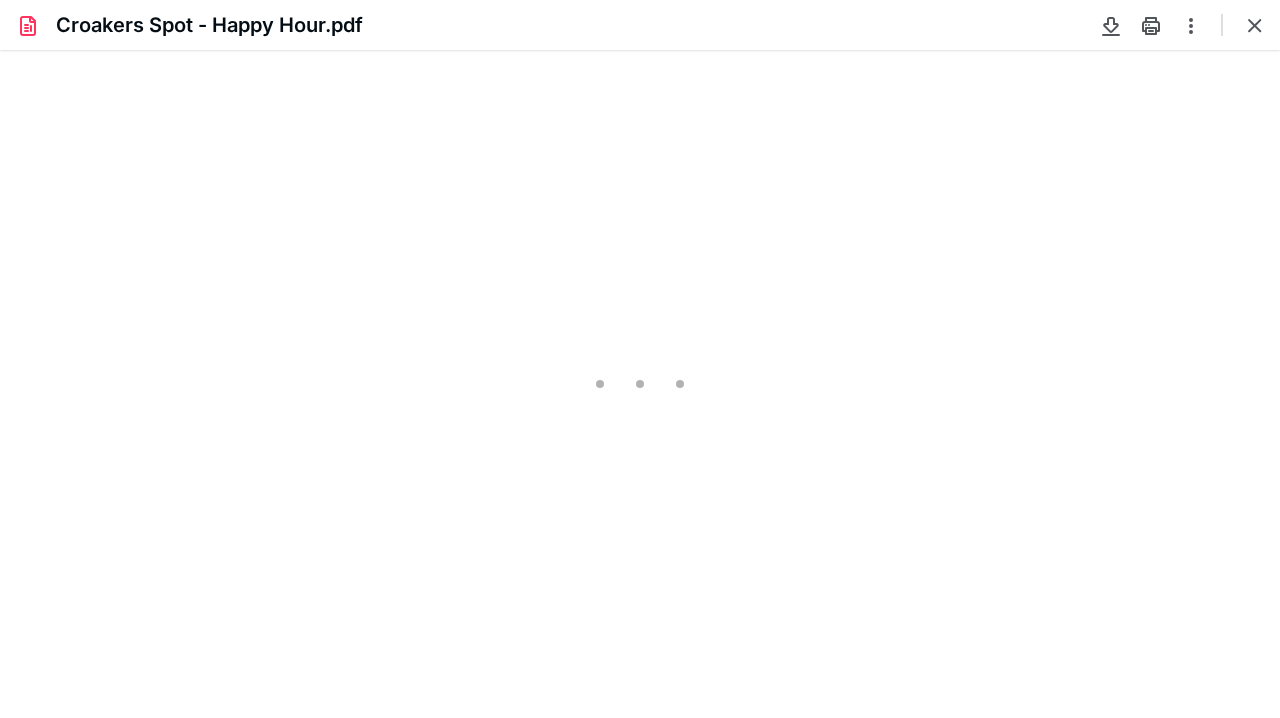 scroll, scrollTop: 0, scrollLeft: 0, axis: both 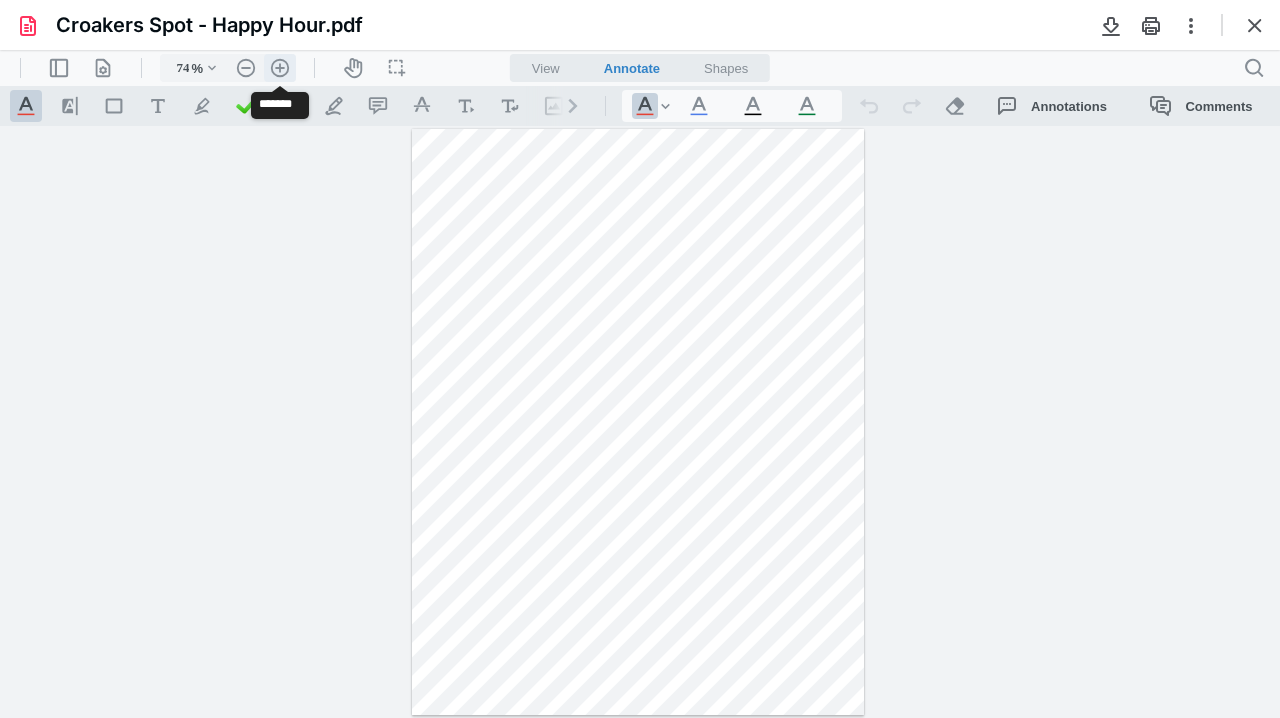click on ".cls-1{fill:#abb0c4;} icon - header - zoom - in - line" at bounding box center [280, 68] 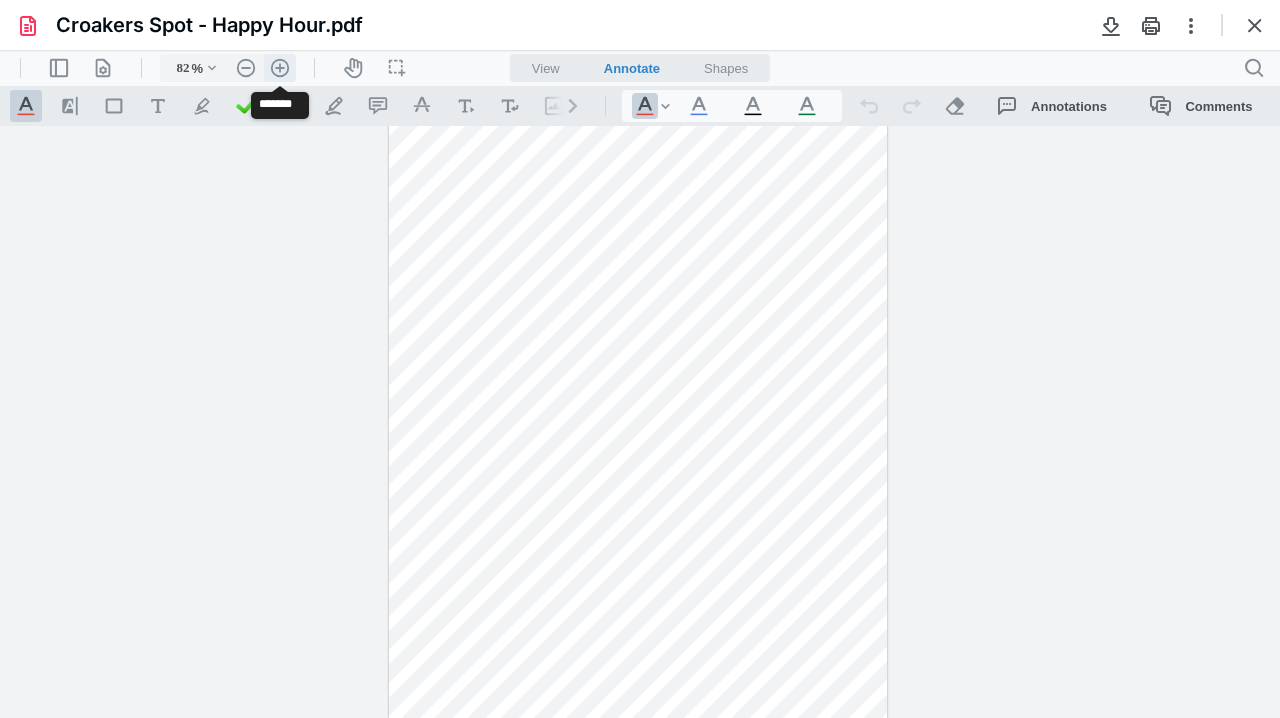 click on ".cls-1{fill:#abb0c4;} icon - header - zoom - in - line" at bounding box center (280, 68) 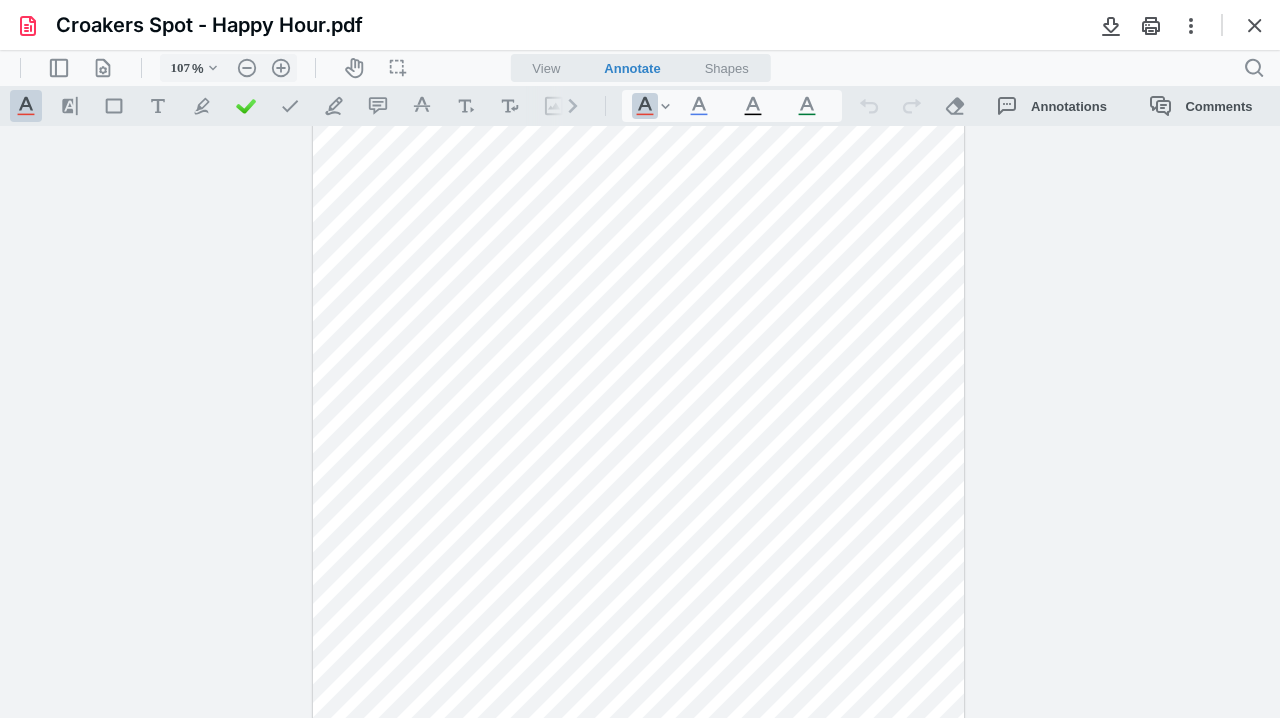 scroll, scrollTop: 0, scrollLeft: 0, axis: both 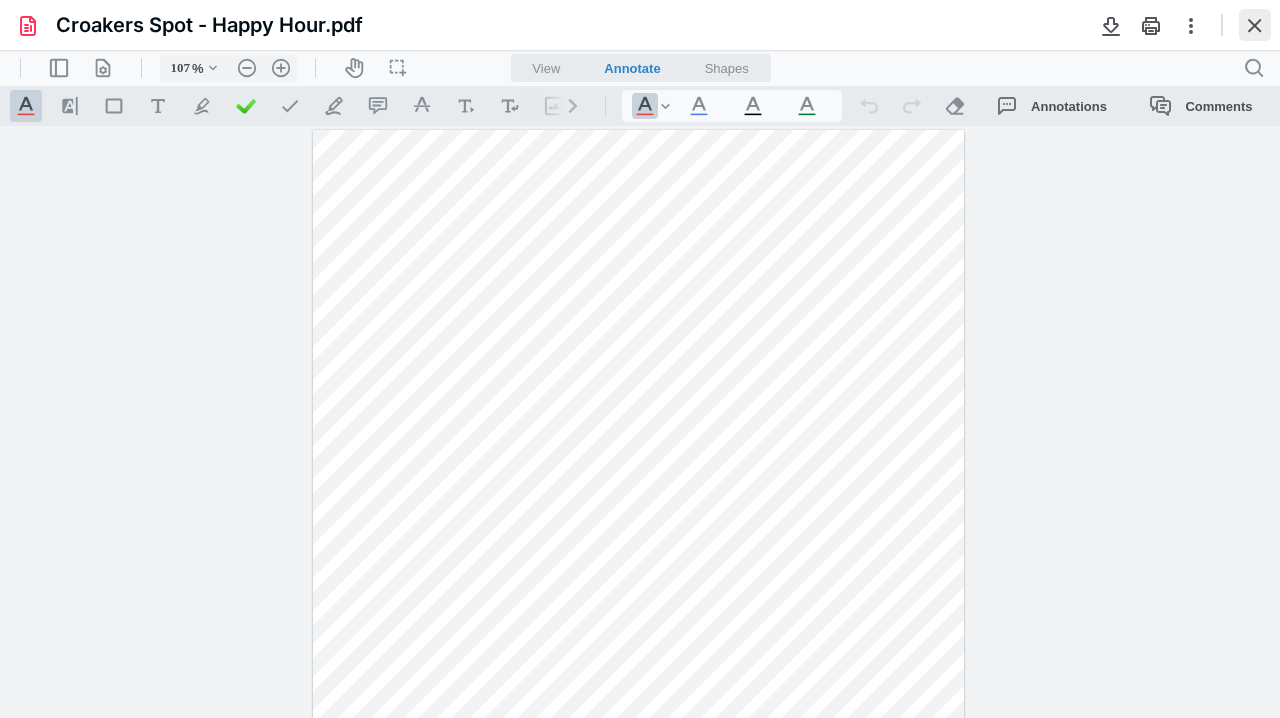 click at bounding box center (1255, 25) 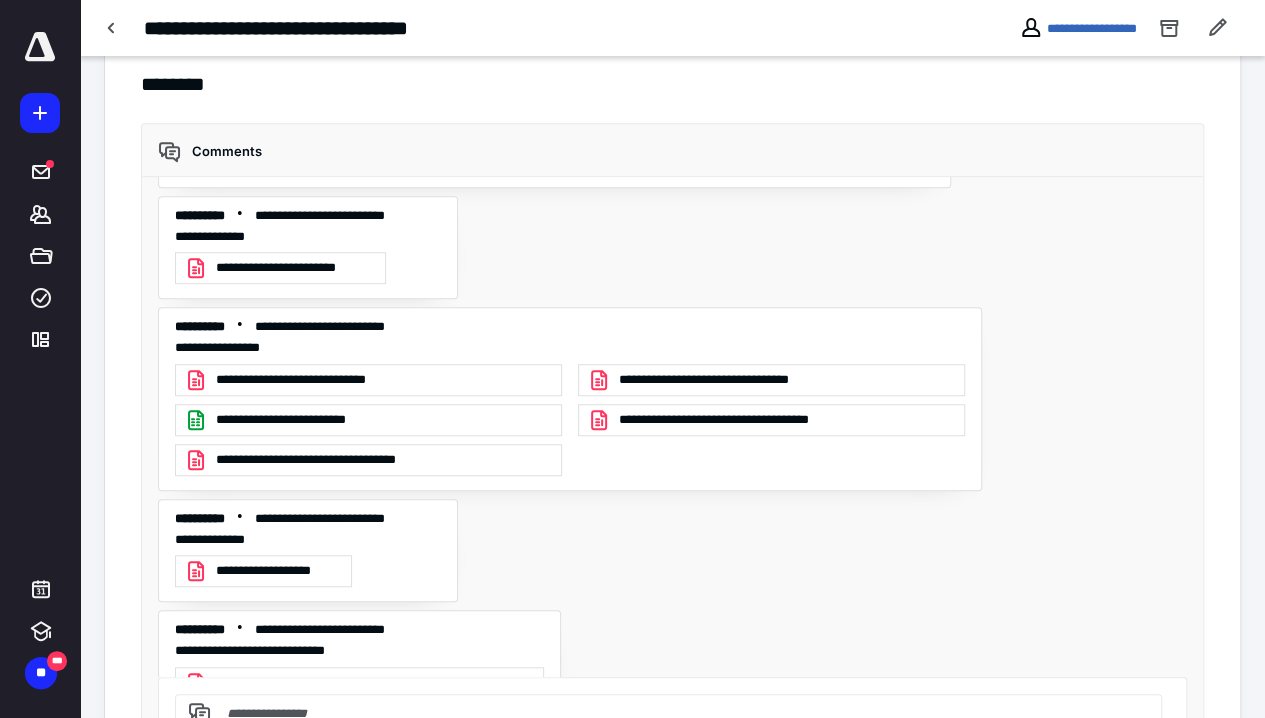 click on "**********" at bounding box center [334, 460] 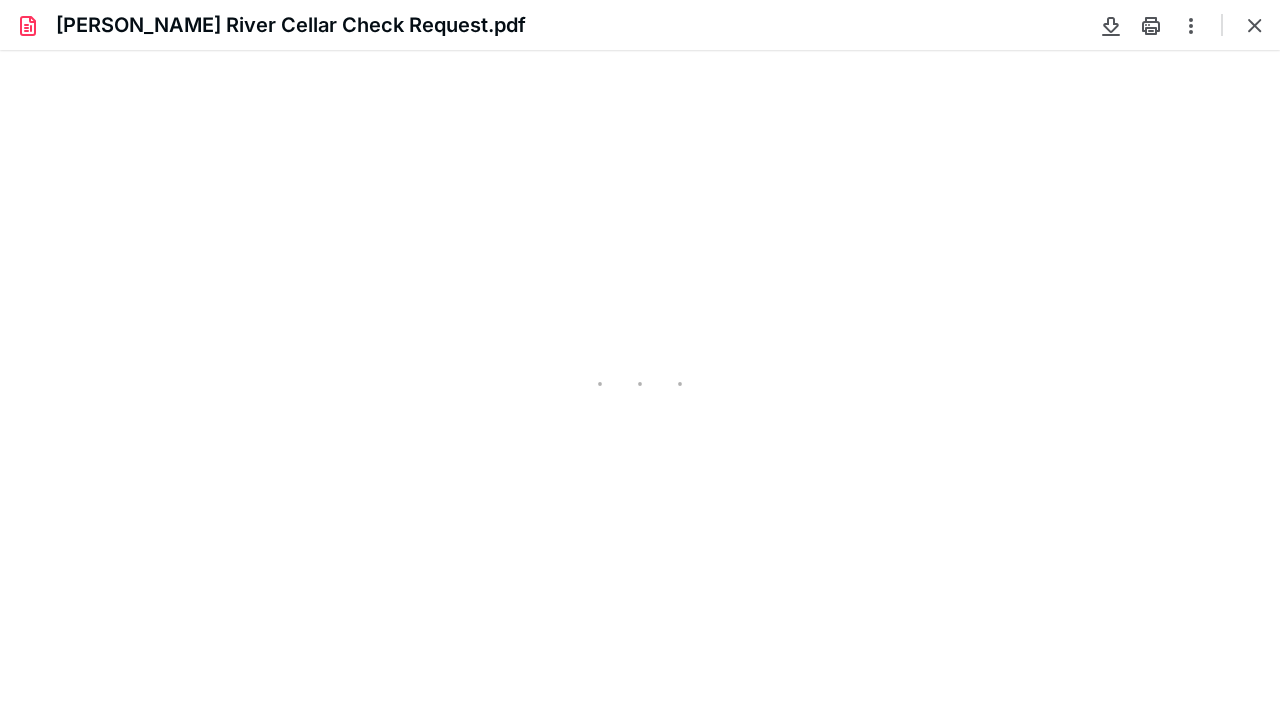 scroll, scrollTop: 0, scrollLeft: 0, axis: both 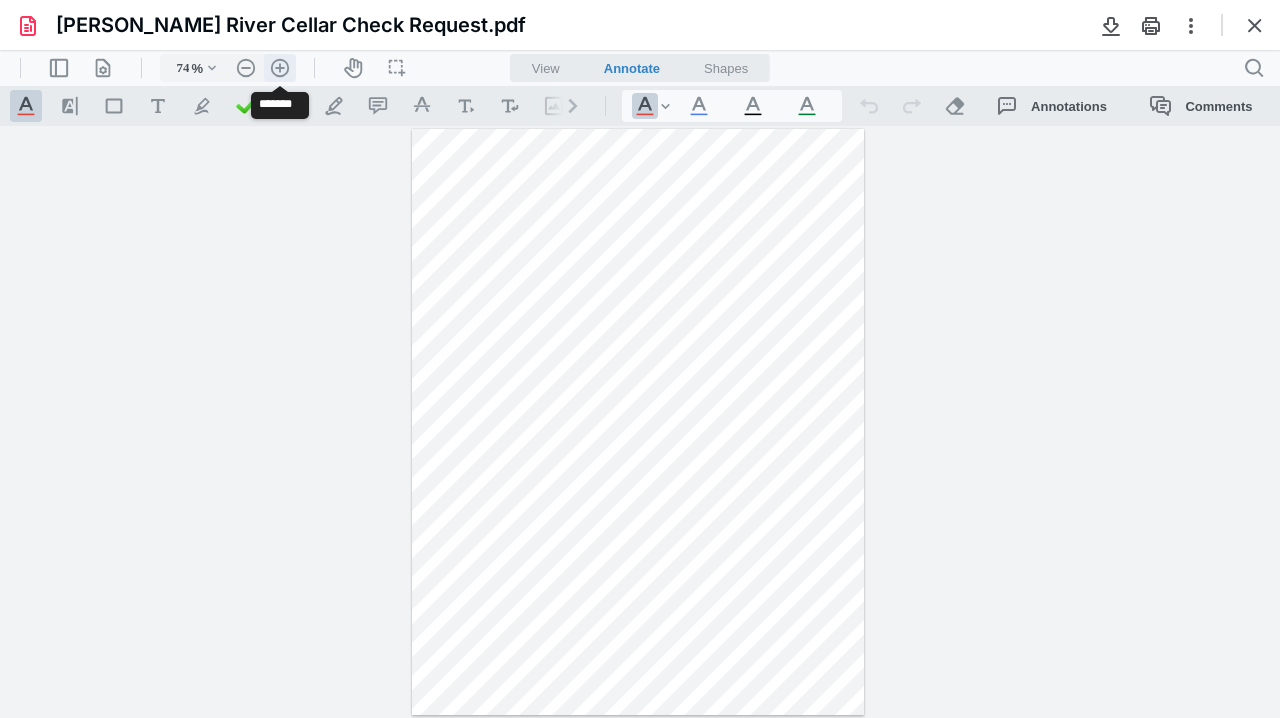 click on ".cls-1{fill:#abb0c4;} icon - header - zoom - in - line" at bounding box center [280, 68] 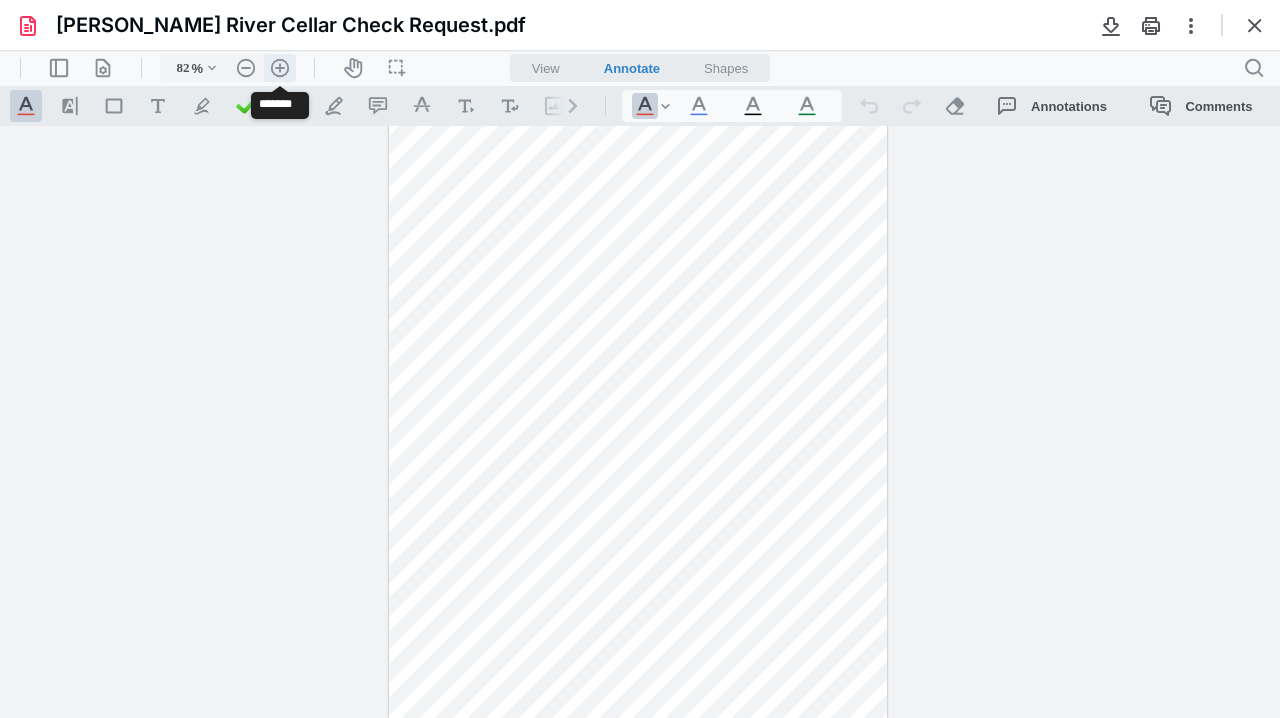 click on ".cls-1{fill:#abb0c4;} icon - header - zoom - in - line" at bounding box center [280, 68] 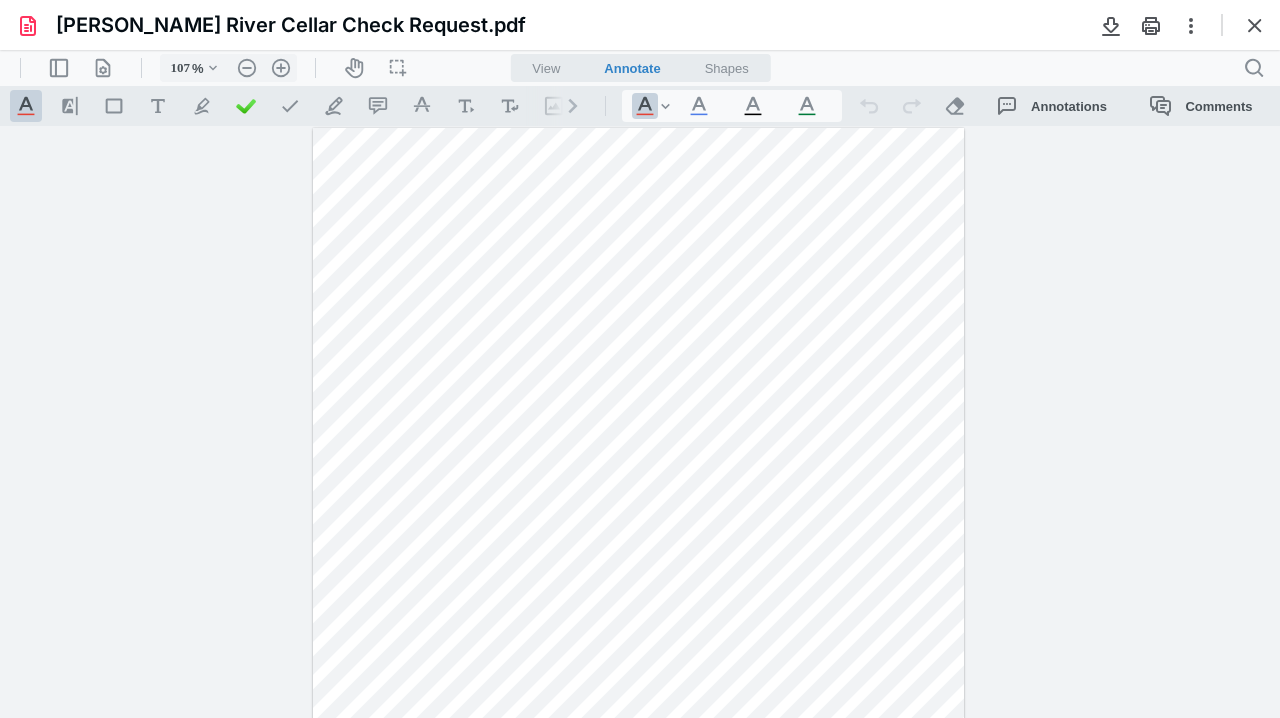 scroll, scrollTop: 0, scrollLeft: 0, axis: both 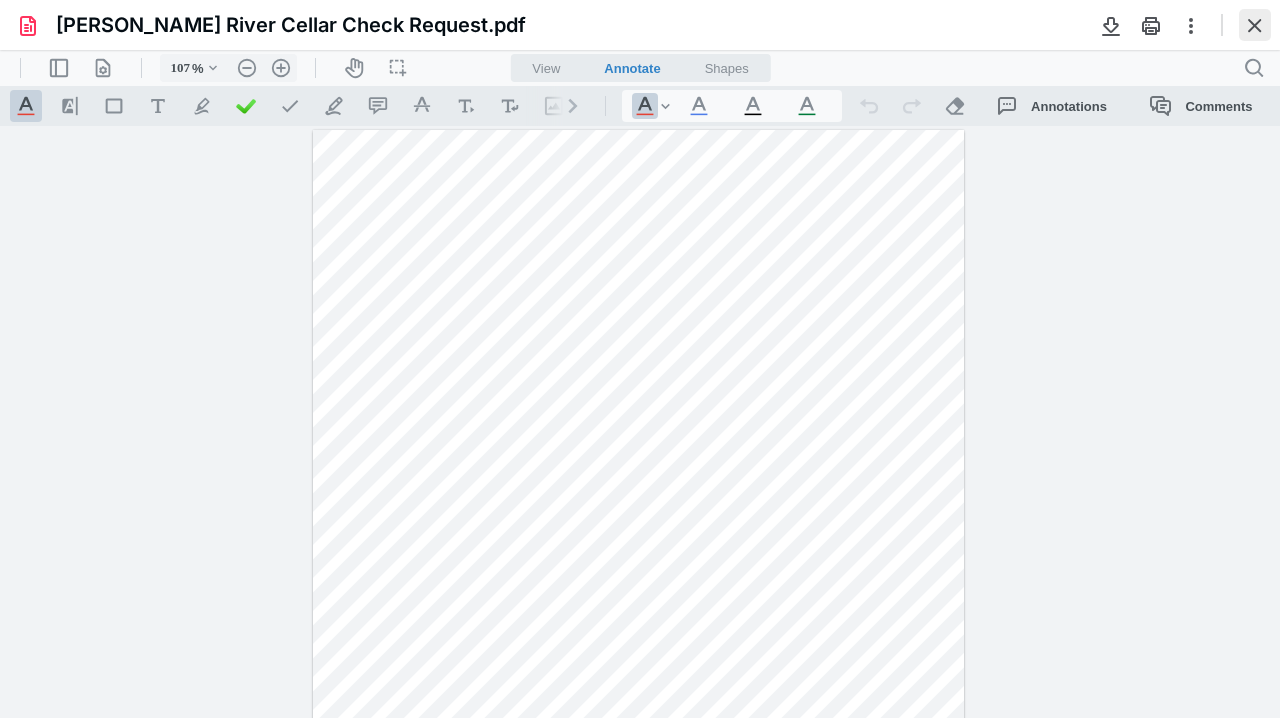 click at bounding box center (1255, 25) 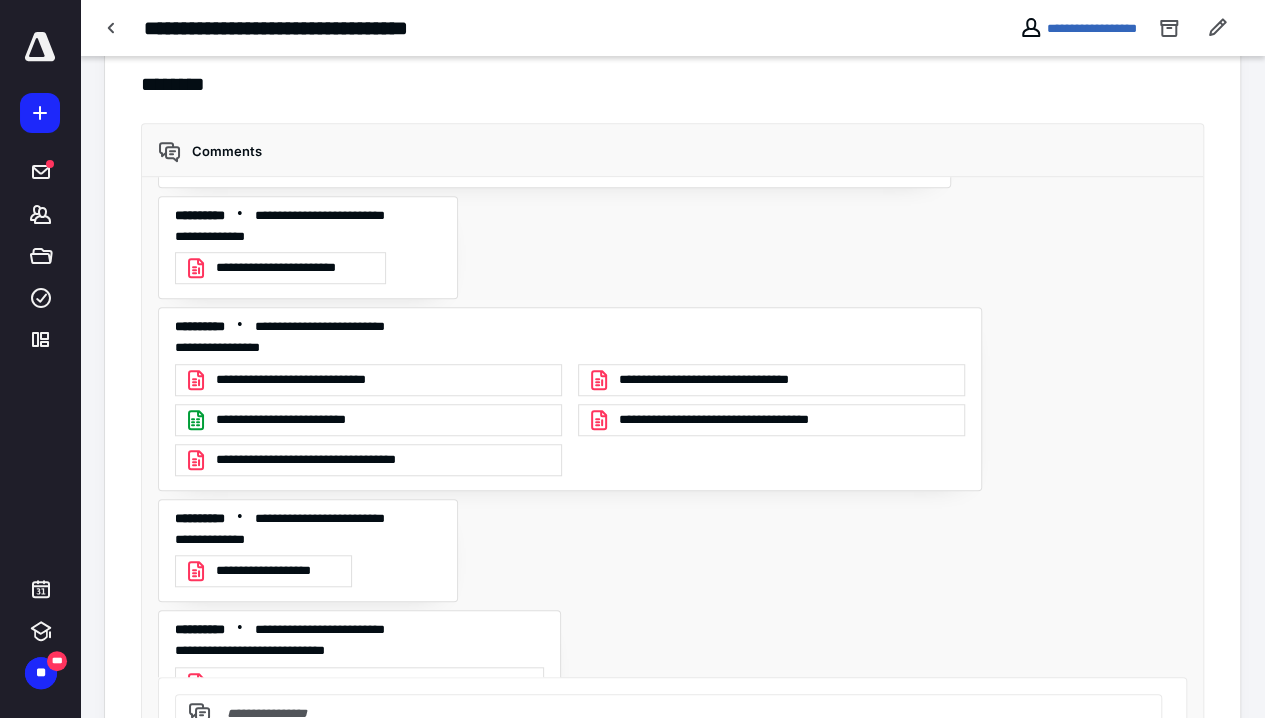 click on "**********" at bounding box center [727, 380] 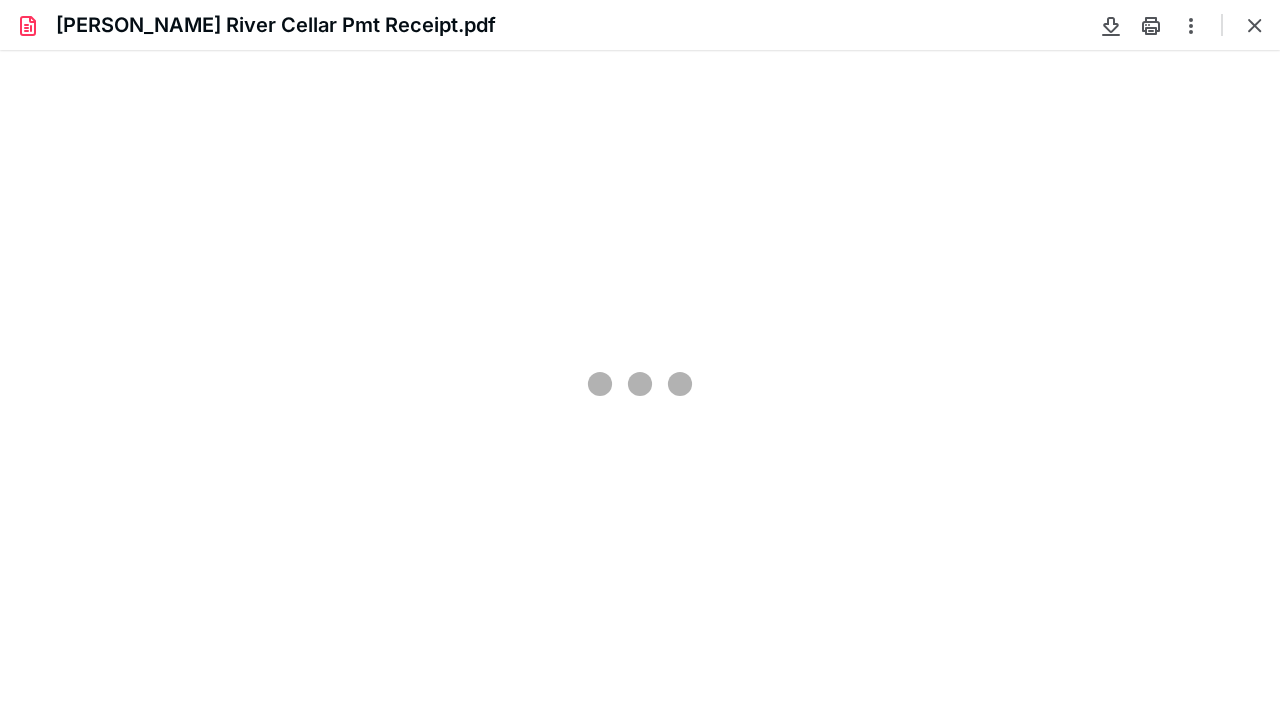 scroll, scrollTop: 0, scrollLeft: 0, axis: both 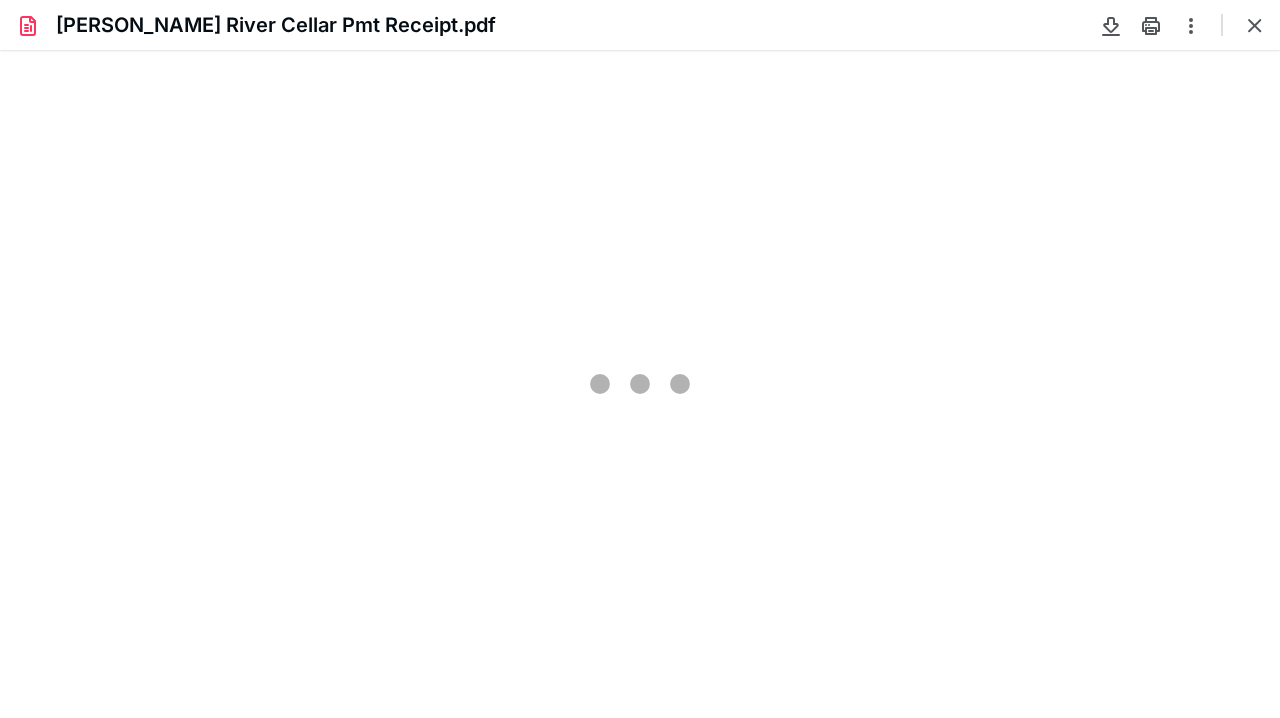 type on "96" 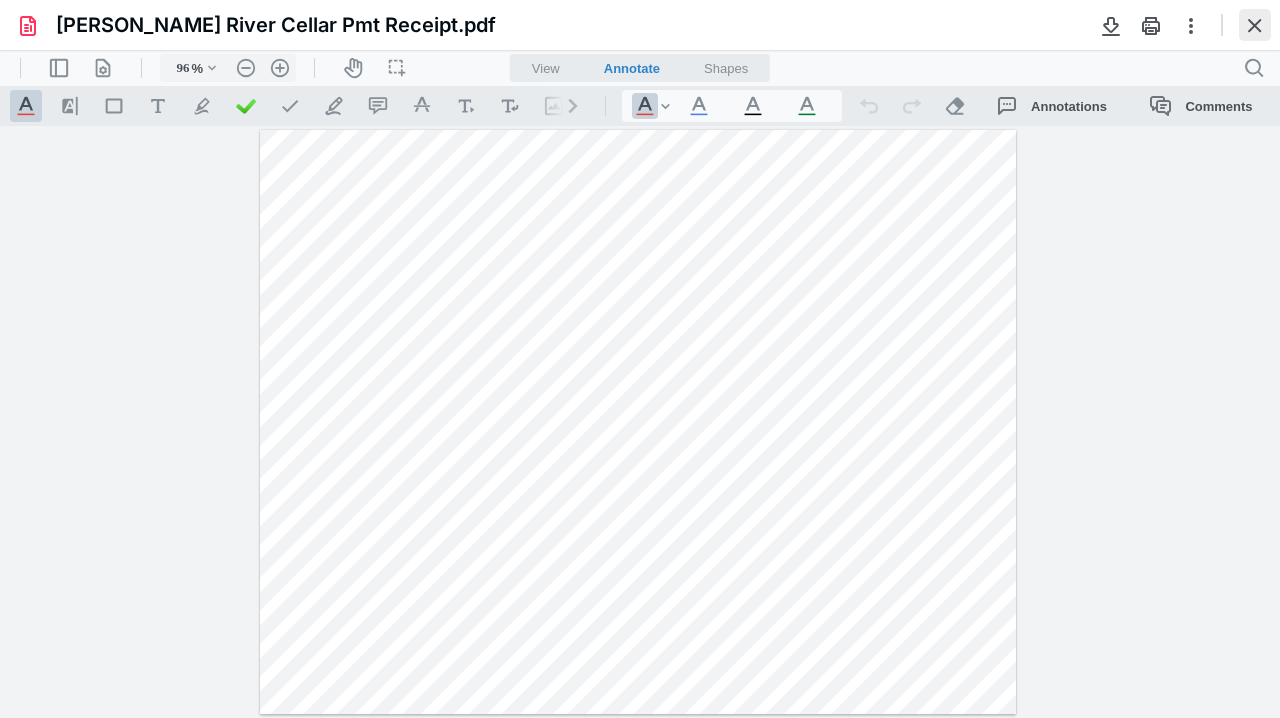 click at bounding box center [1255, 25] 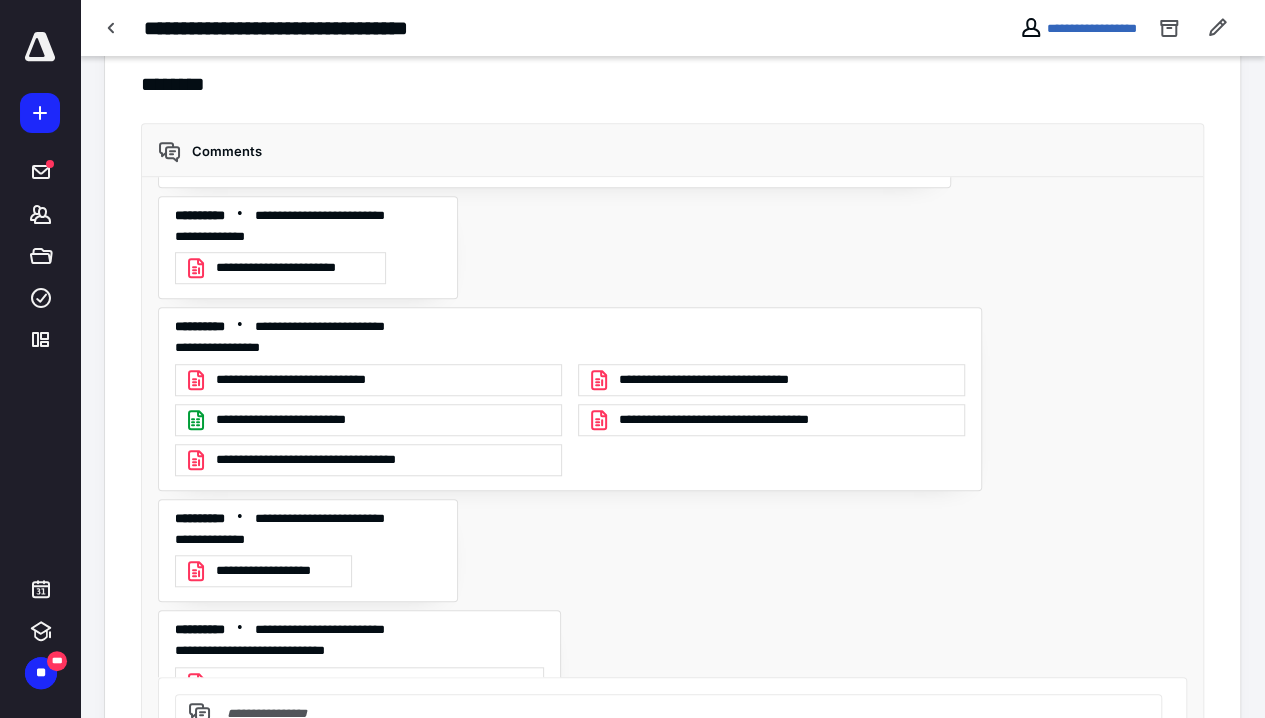 click on "**********" at bounding box center (743, 420) 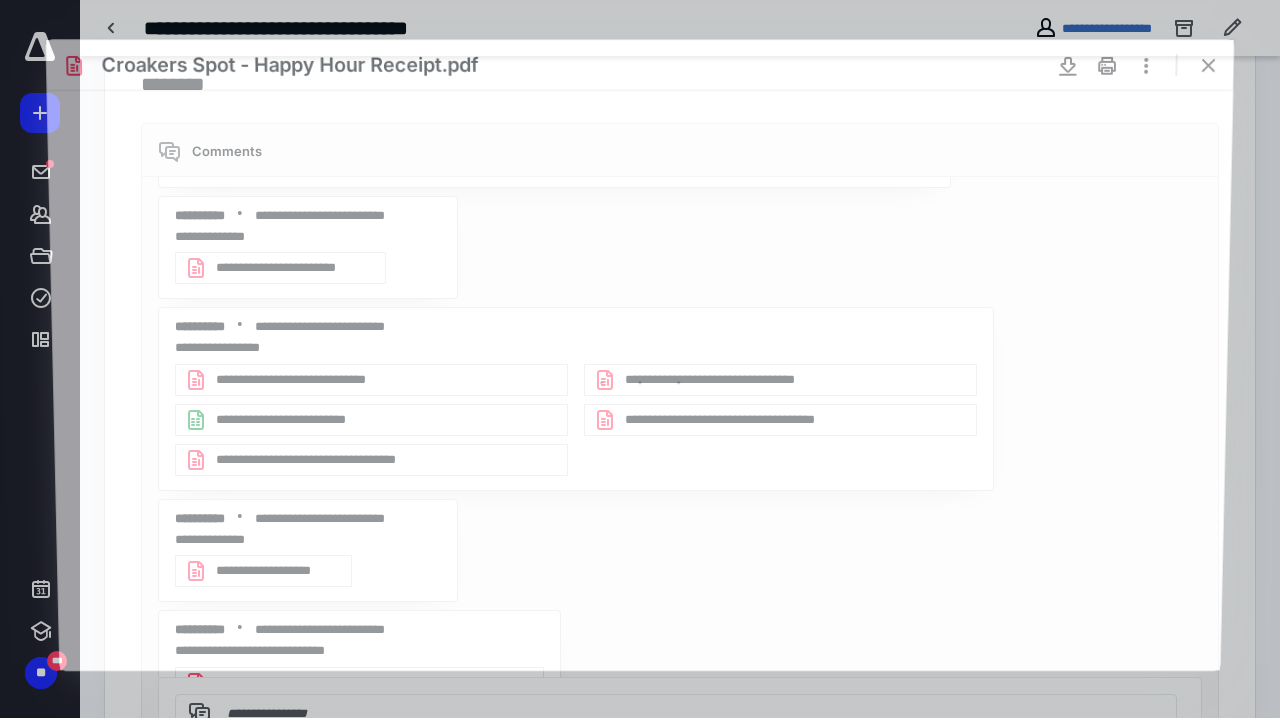 scroll, scrollTop: 0, scrollLeft: 0, axis: both 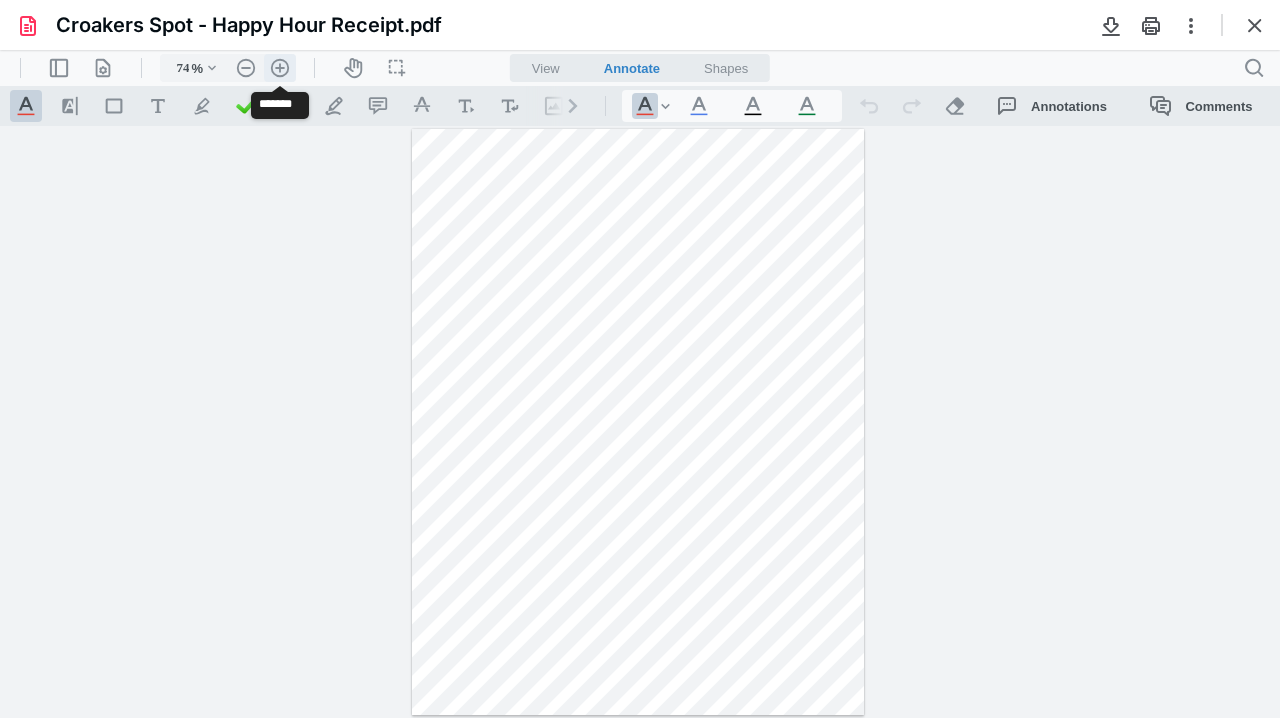 click on ".cls-1{fill:#abb0c4;} icon - header - zoom - in - line" at bounding box center (280, 68) 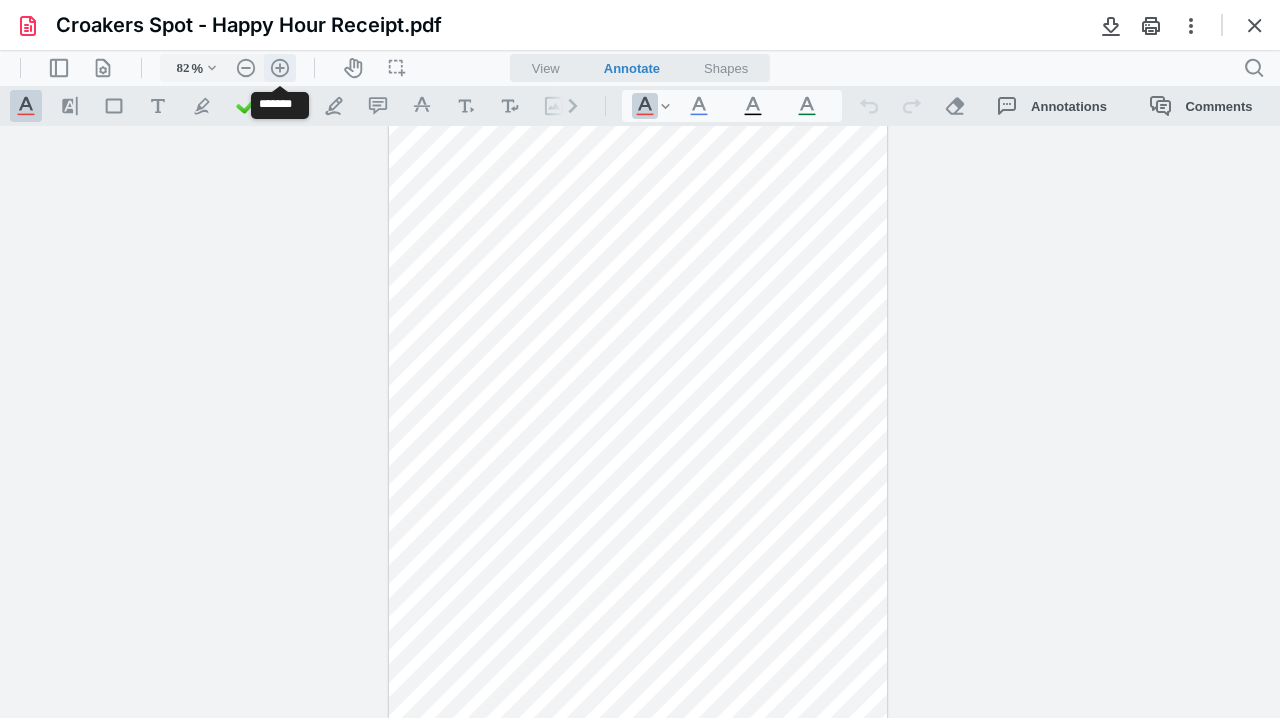 click on ".cls-1{fill:#abb0c4;} icon - header - zoom - in - line" at bounding box center (280, 68) 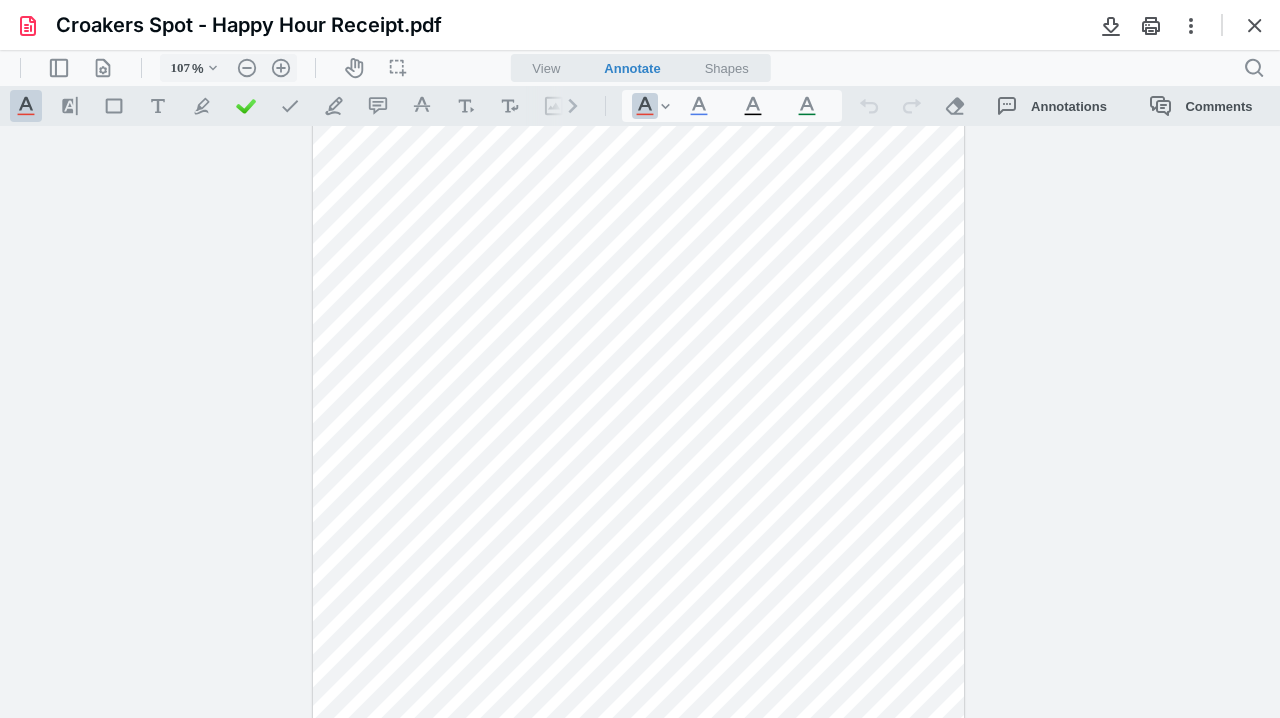 scroll, scrollTop: 159, scrollLeft: 0, axis: vertical 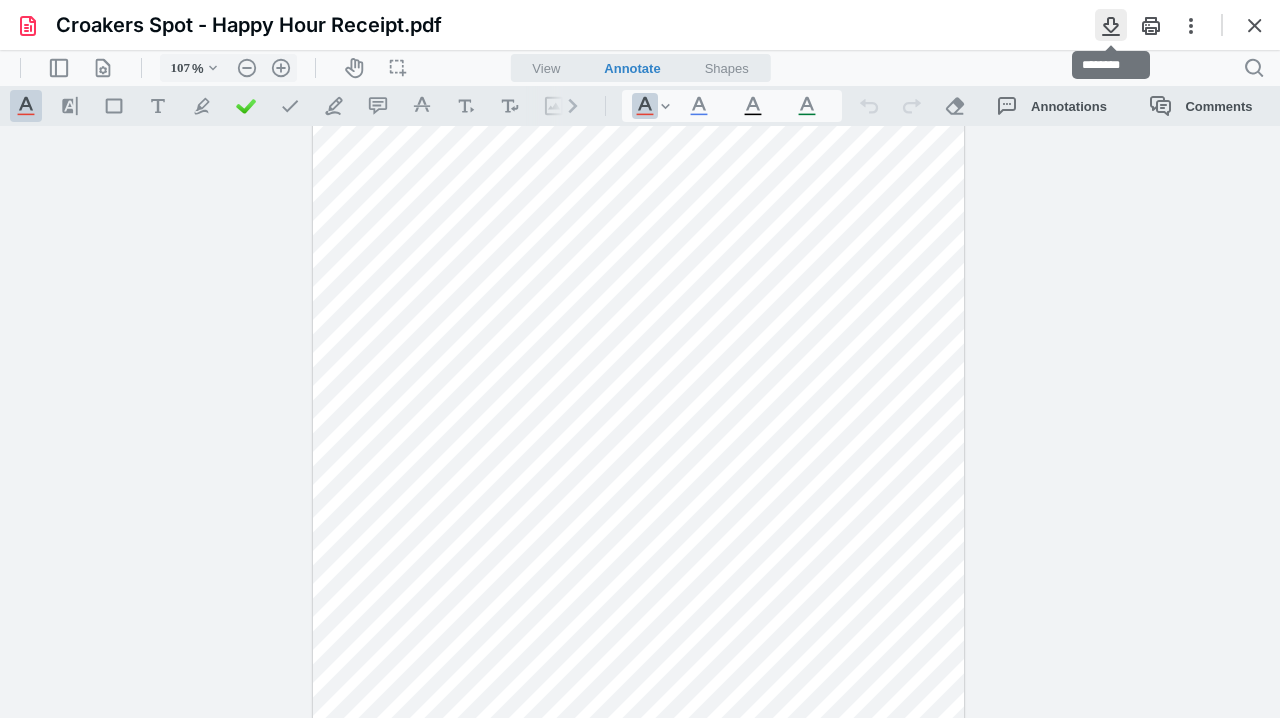 click at bounding box center (1111, 25) 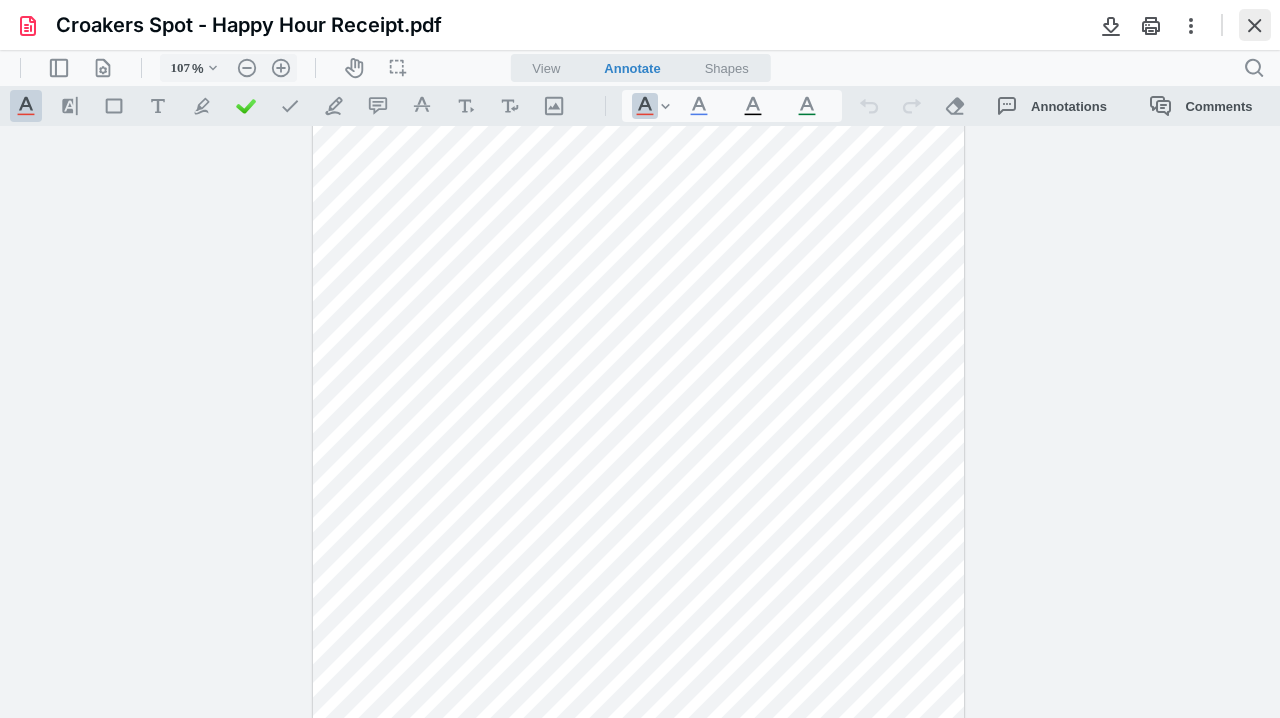 click at bounding box center [1255, 25] 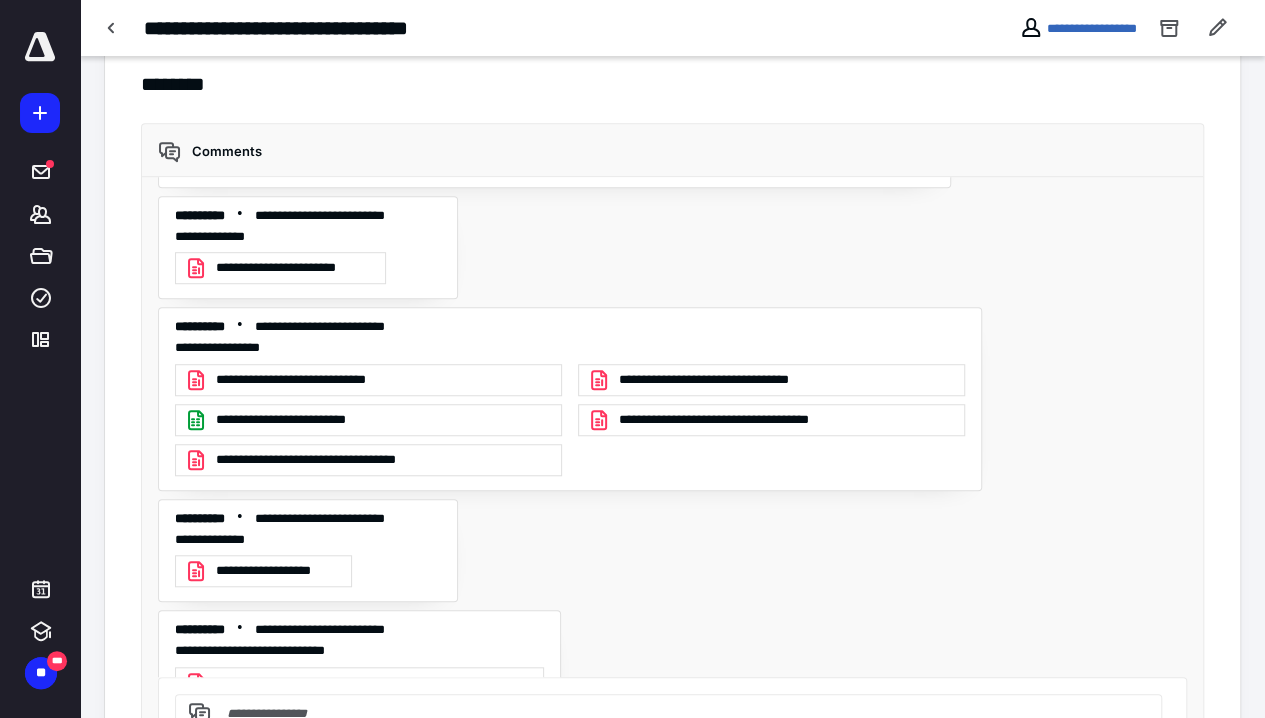 click on "**********" at bounding box center (727, 380) 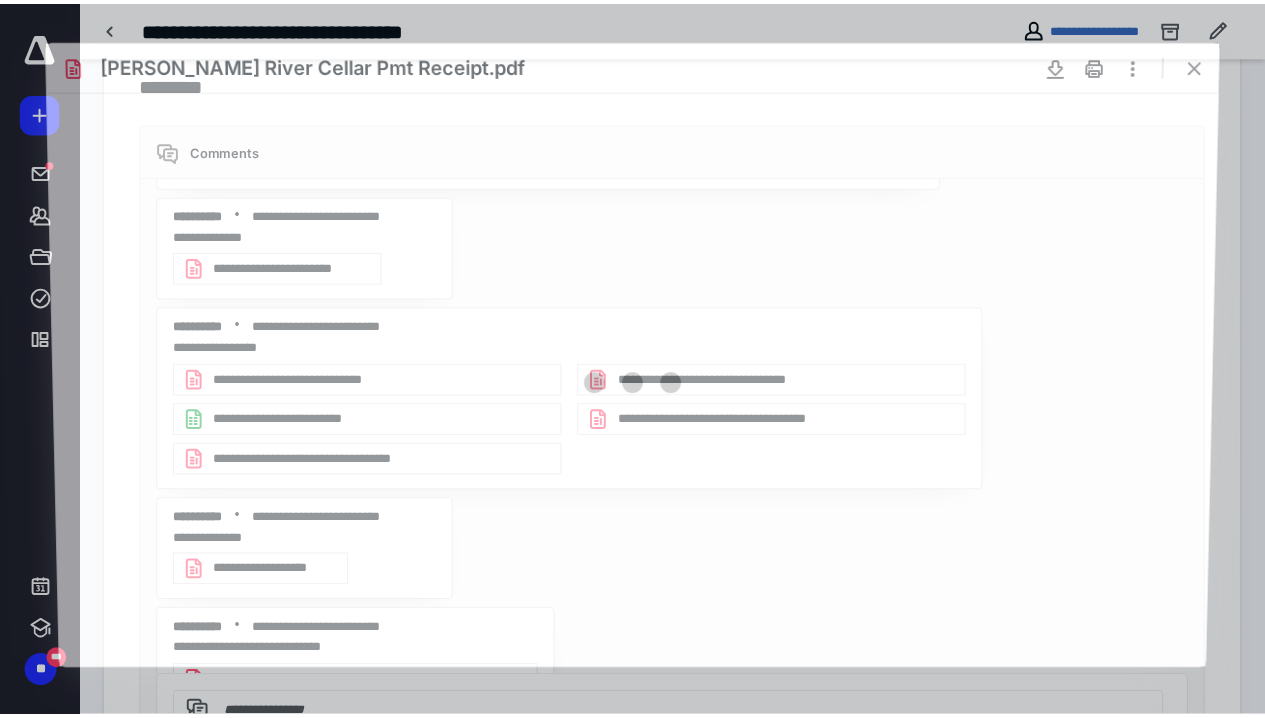 scroll, scrollTop: 0, scrollLeft: 0, axis: both 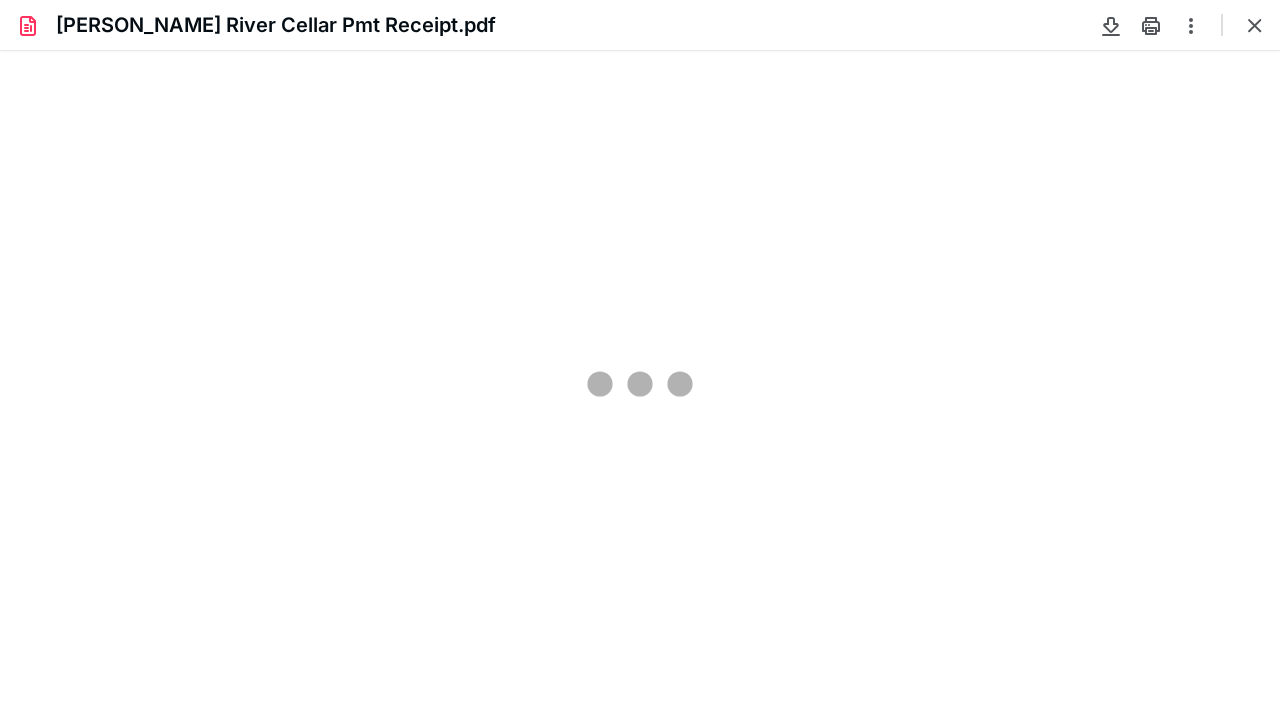 type on "96" 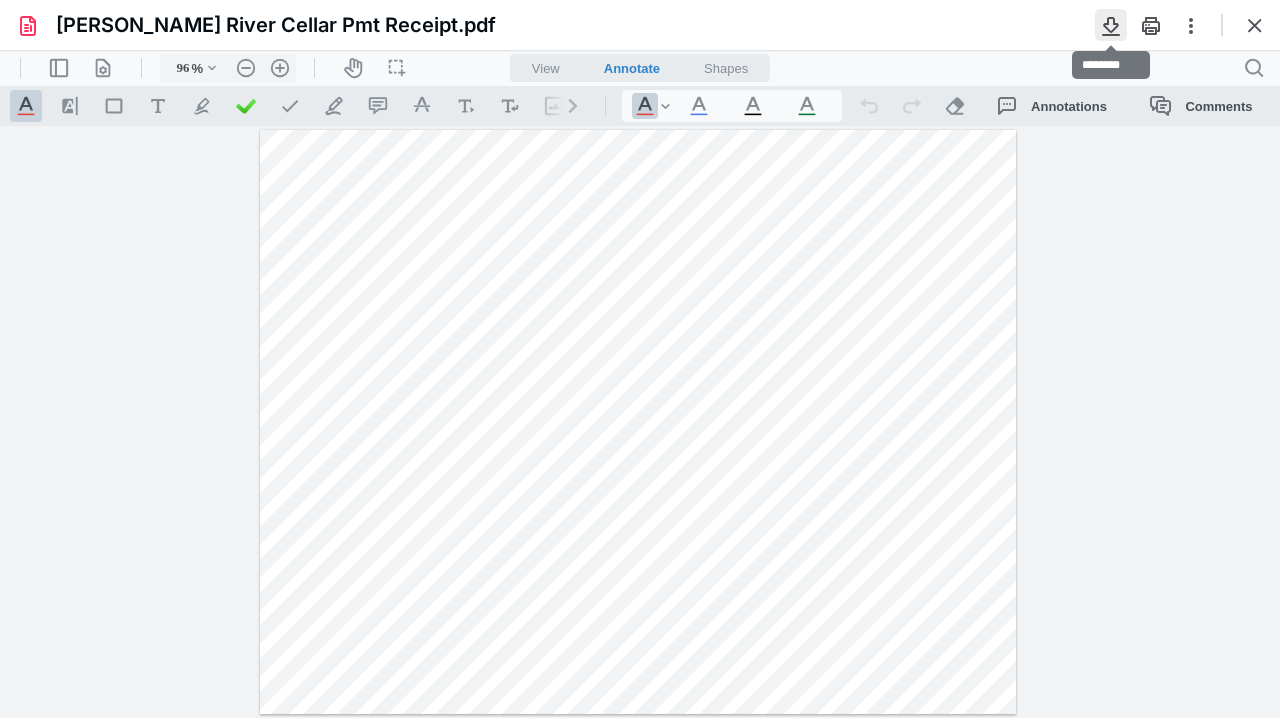 click at bounding box center (1111, 25) 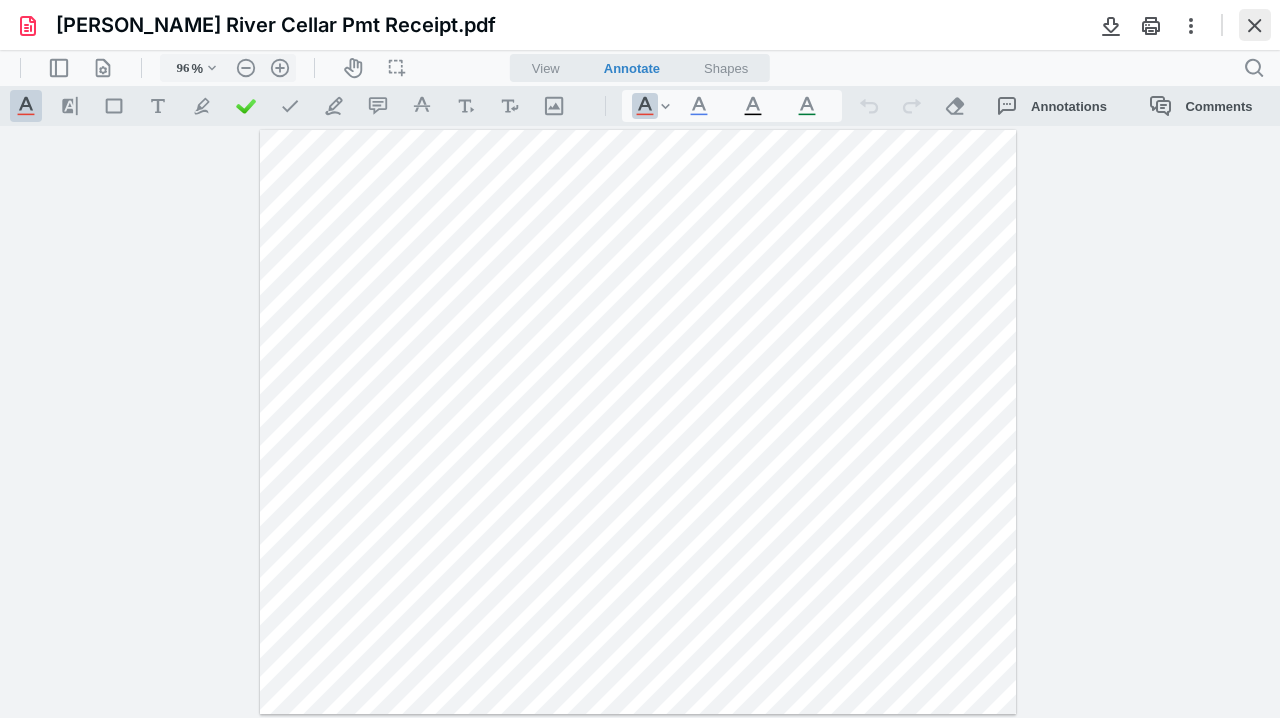 click at bounding box center [1255, 25] 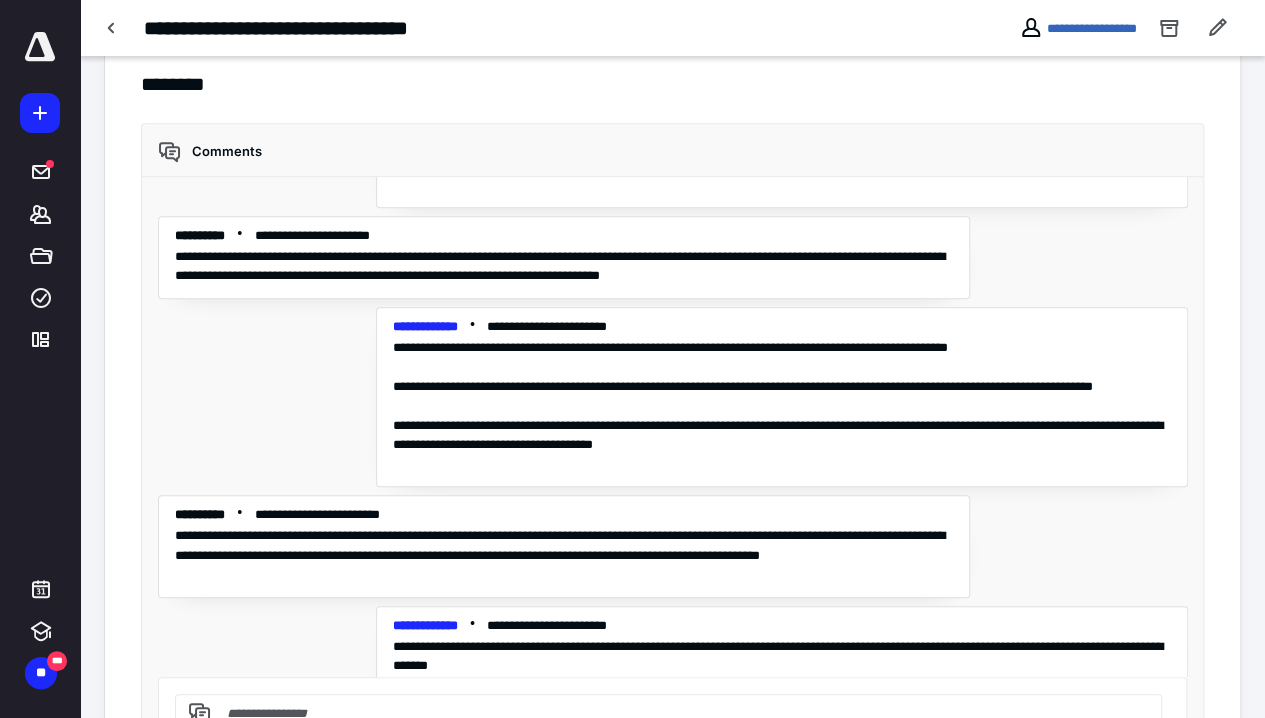 scroll, scrollTop: 5241, scrollLeft: 0, axis: vertical 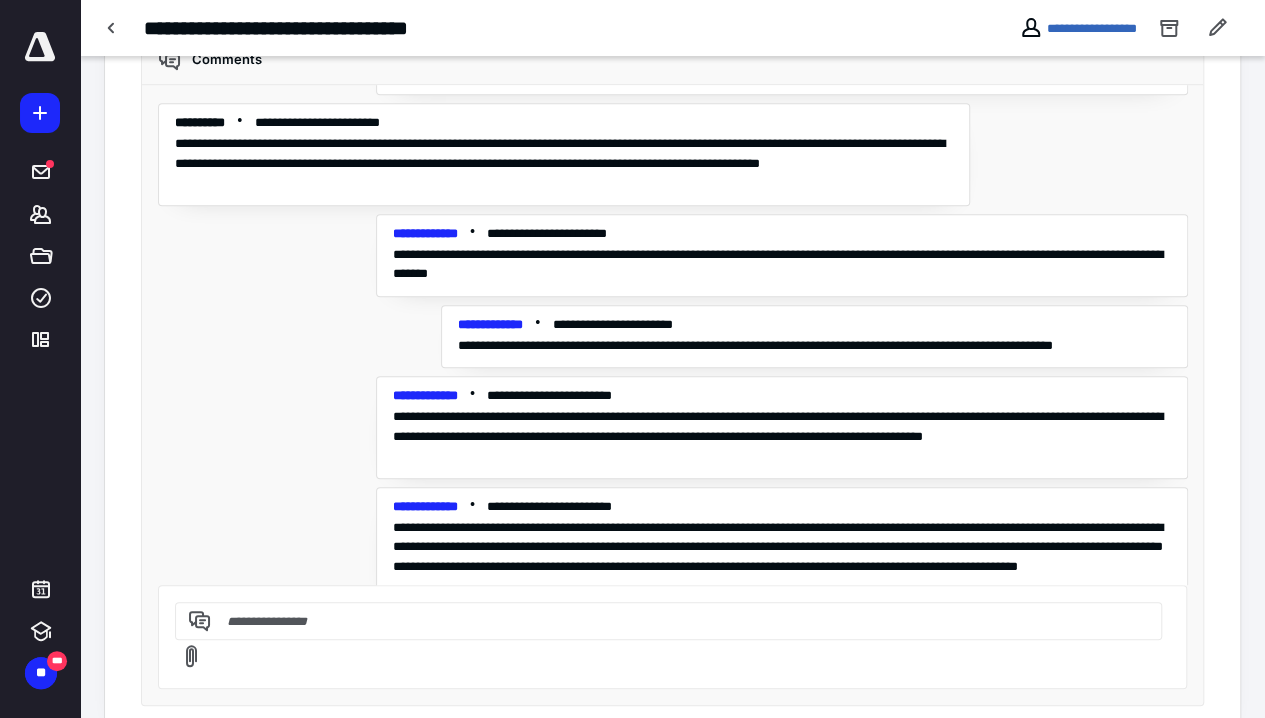 click at bounding box center (665, 621) 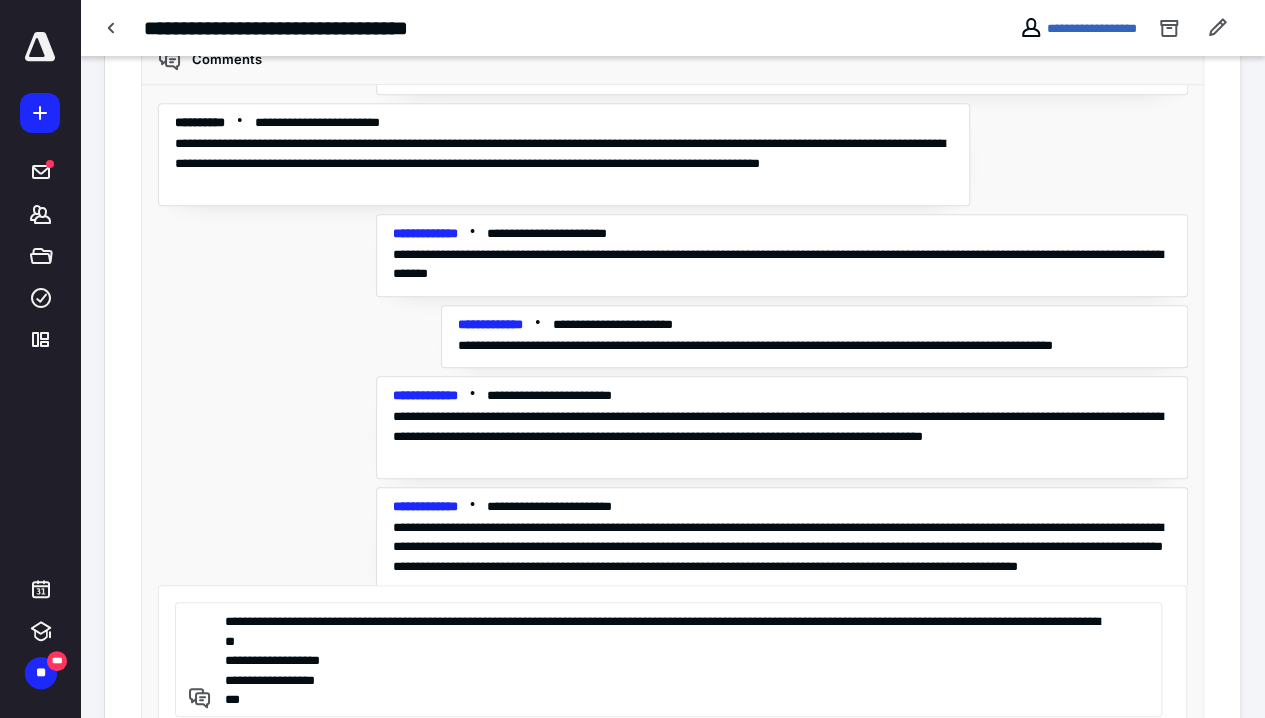 click on "**********" at bounding box center [665, 659] 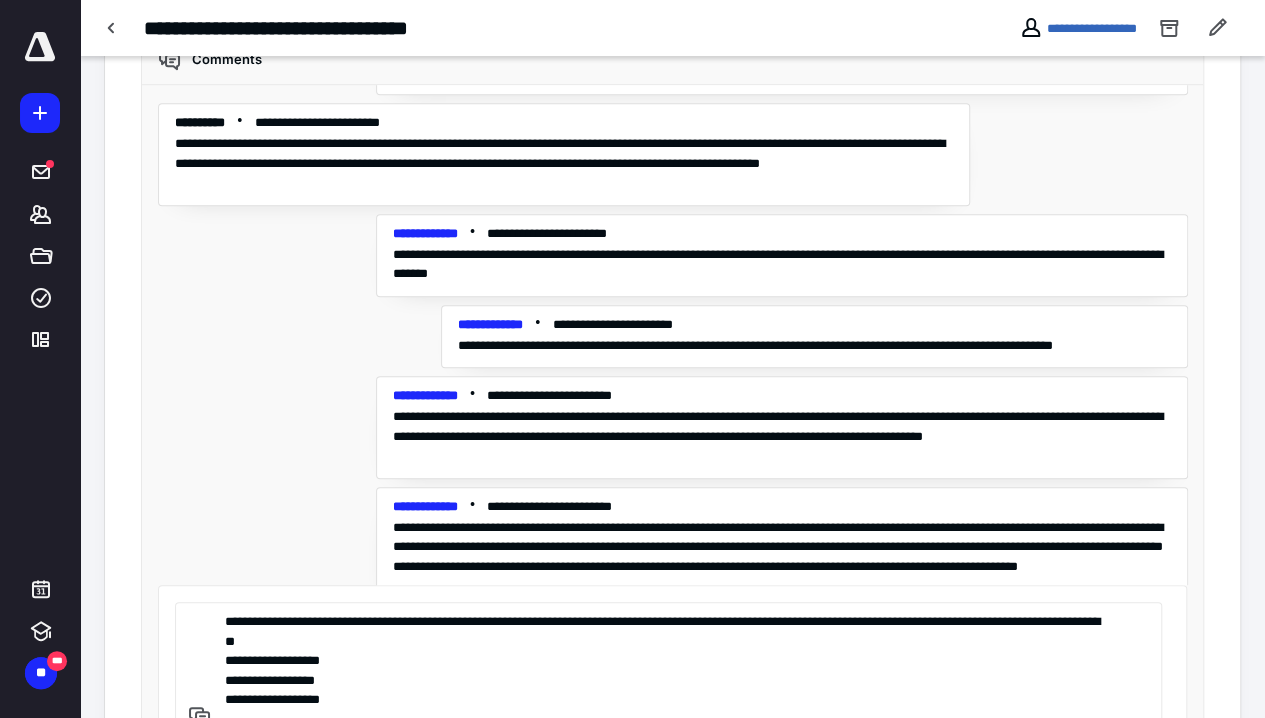 scroll, scrollTop: 644, scrollLeft: 0, axis: vertical 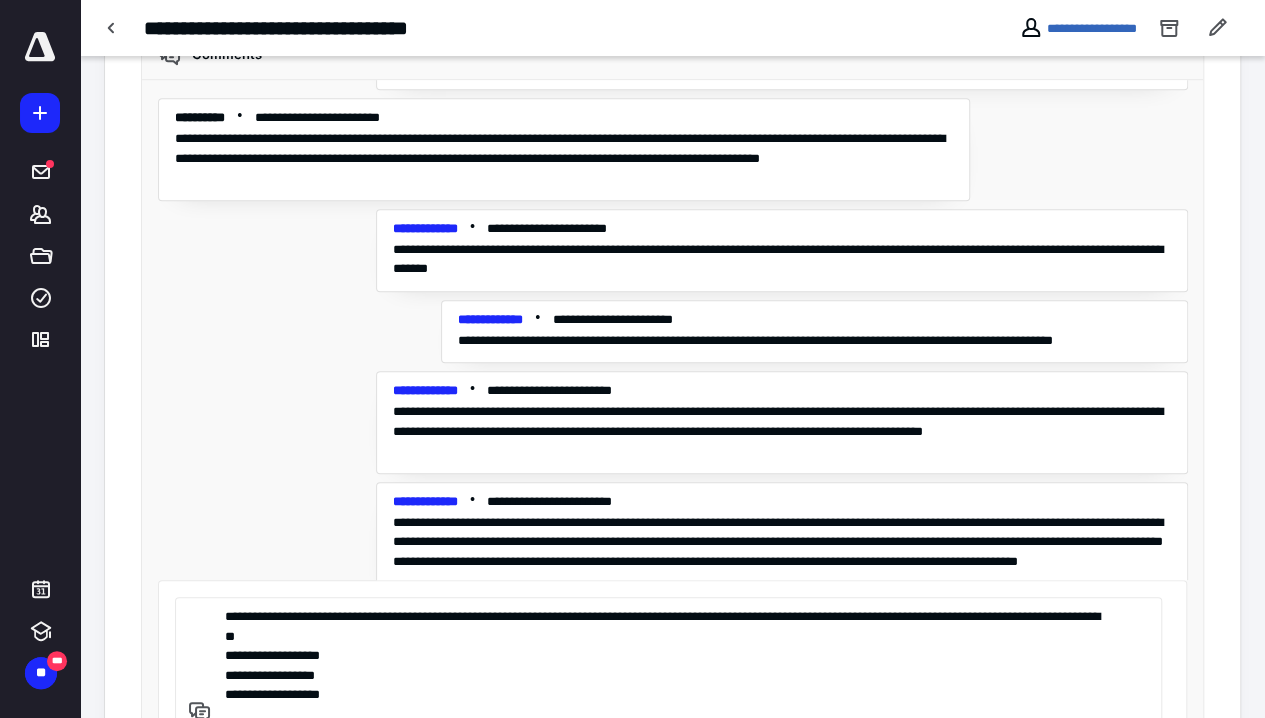 click on "**********" at bounding box center [665, 664] 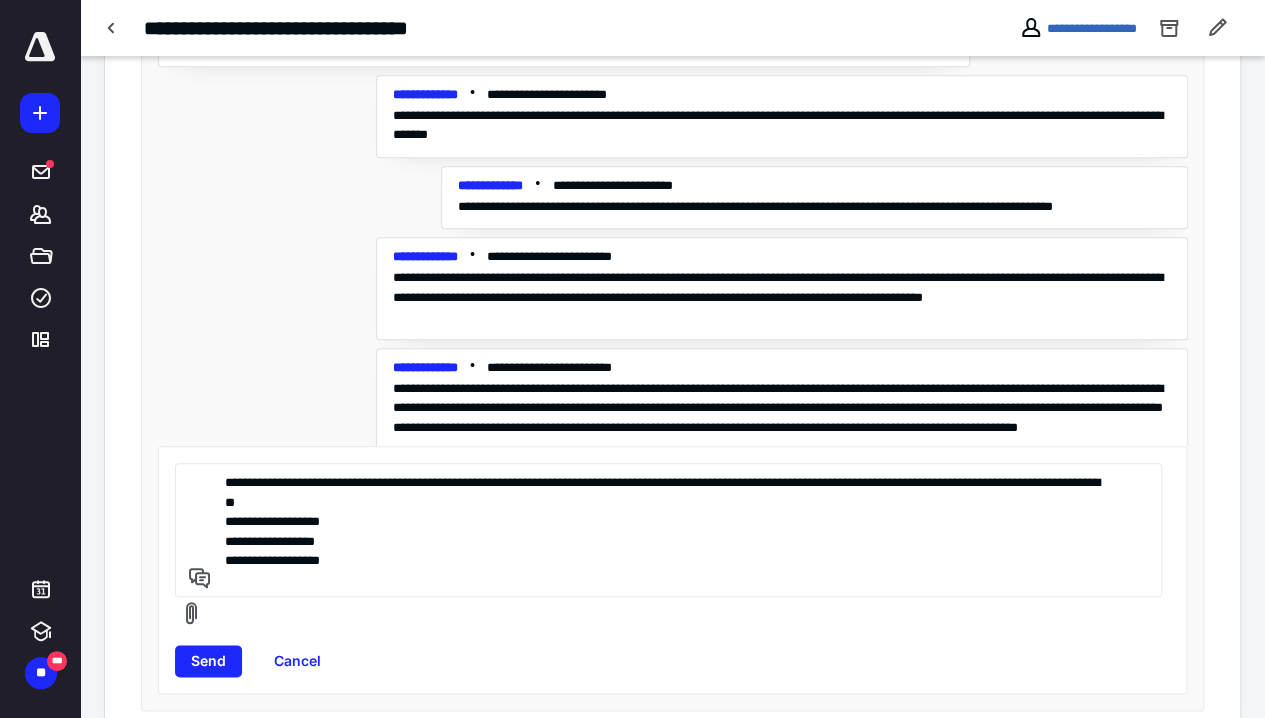 scroll, scrollTop: 783, scrollLeft: 0, axis: vertical 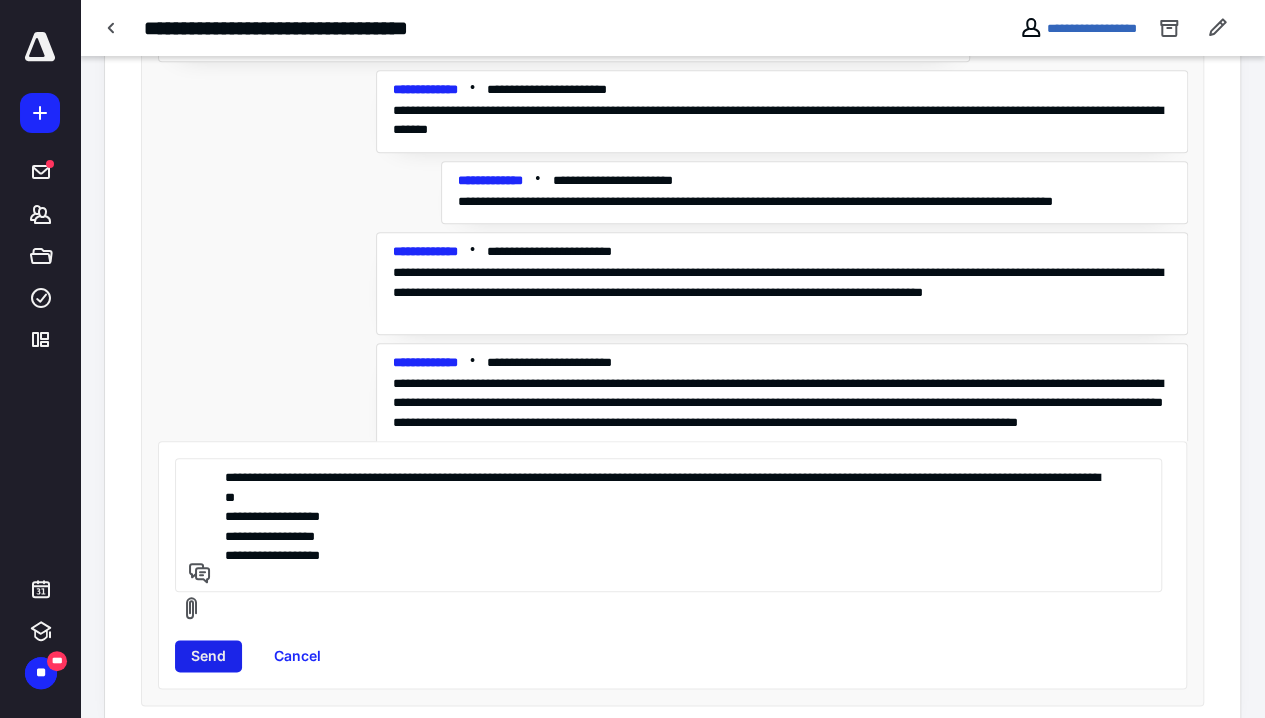 type on "**********" 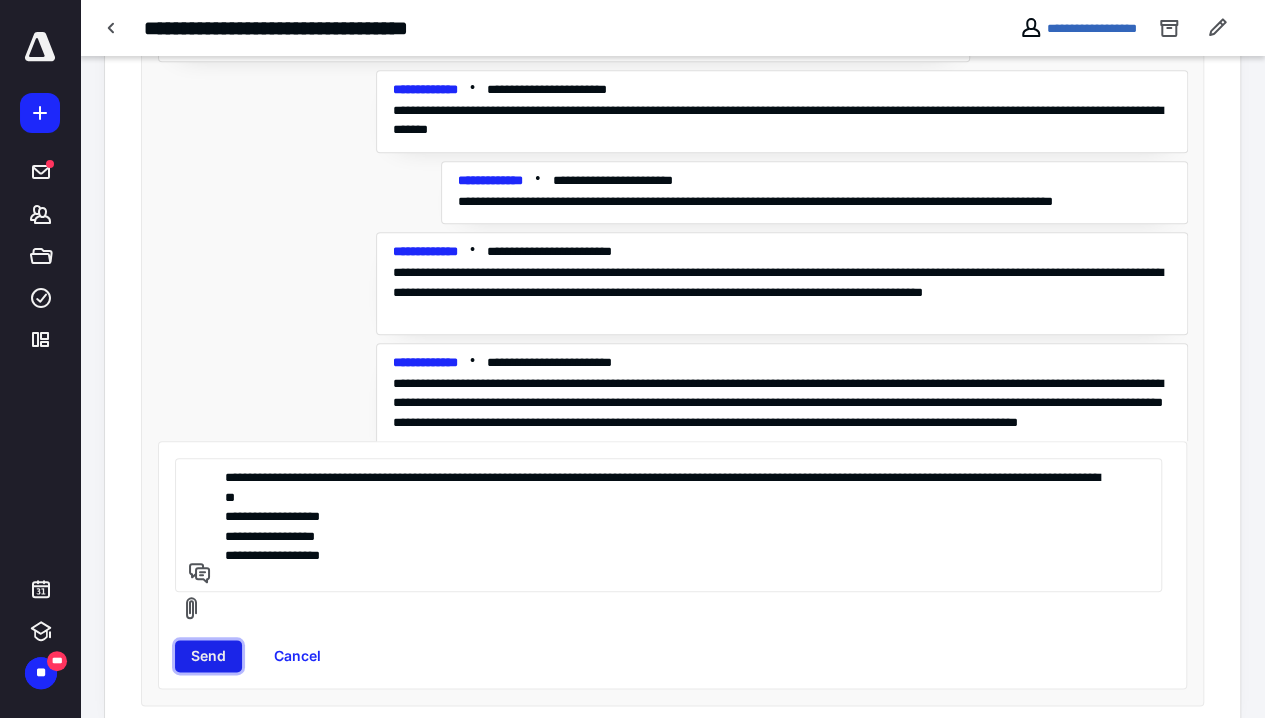 click on "Send" at bounding box center (208, 656) 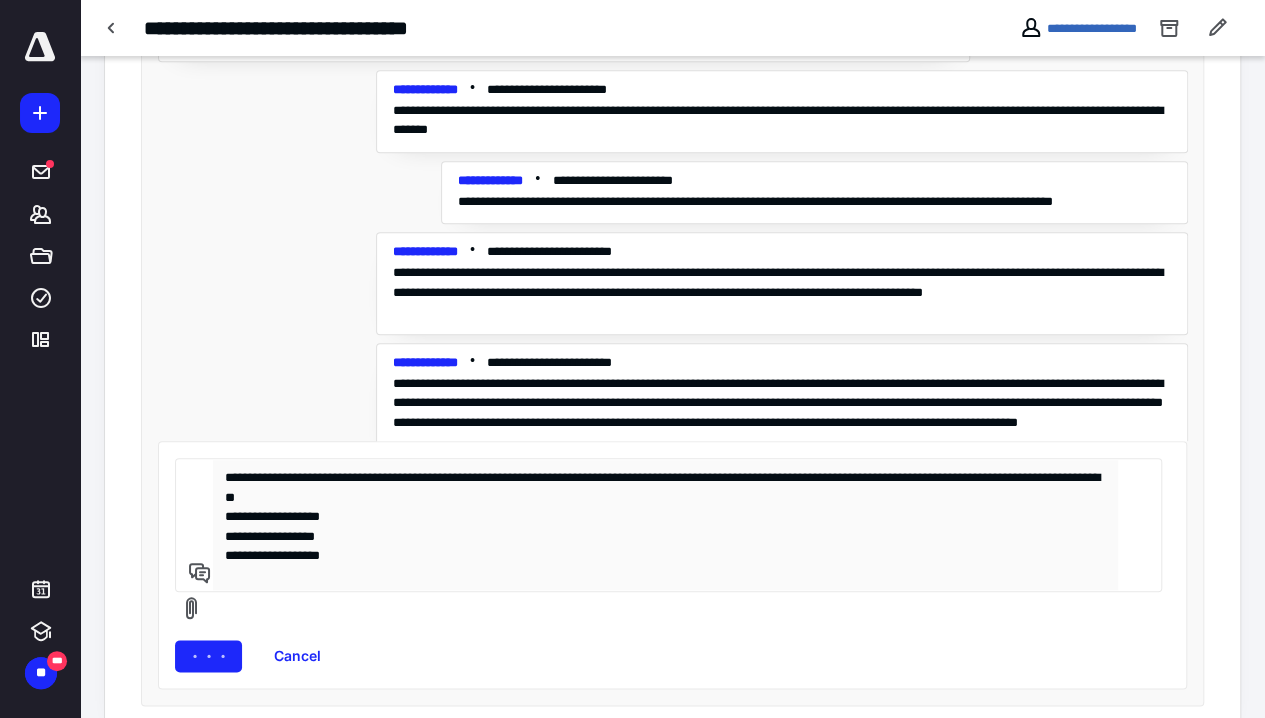 type 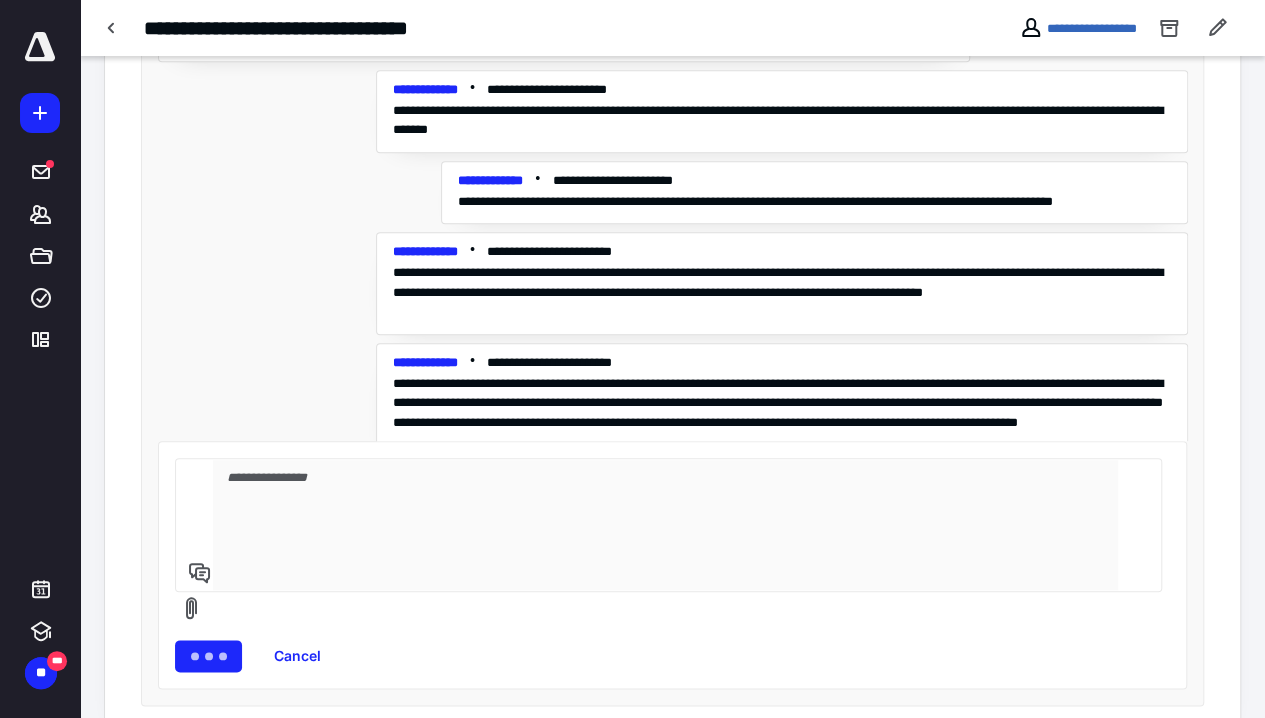 scroll, scrollTop: 639, scrollLeft: 0, axis: vertical 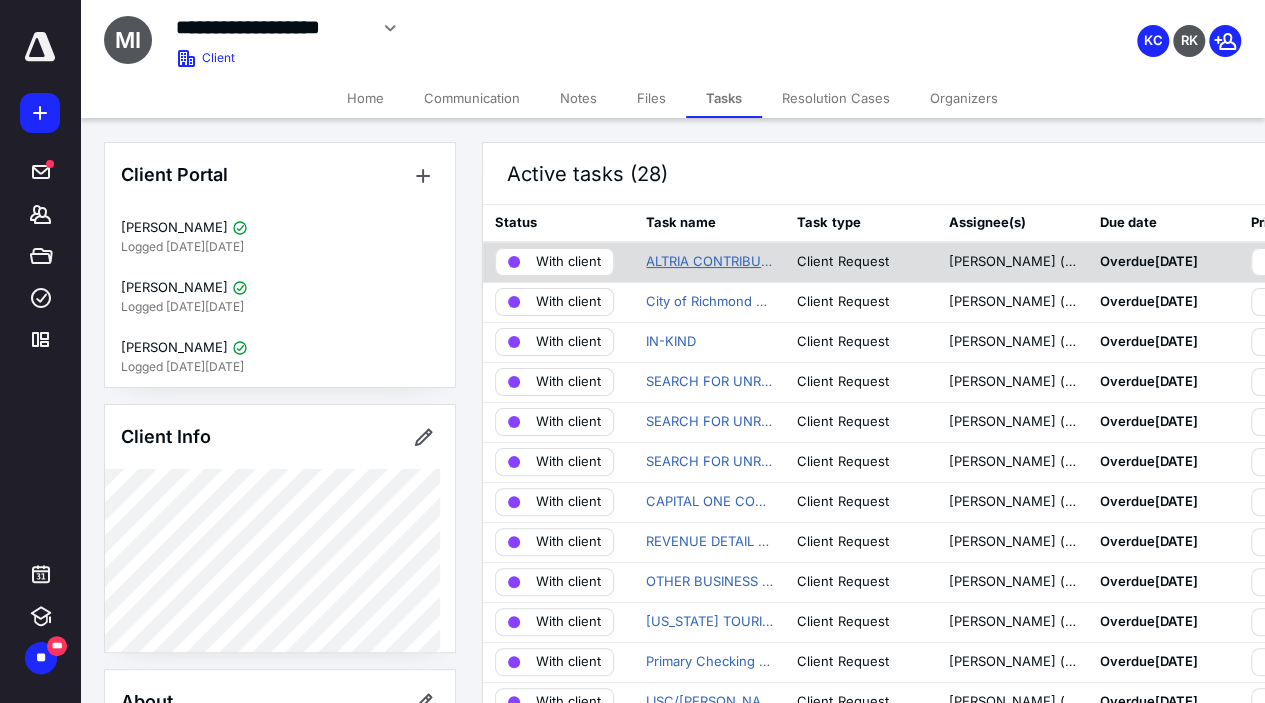 click on "ALTRIA CONTRIBUTION" at bounding box center [709, 262] 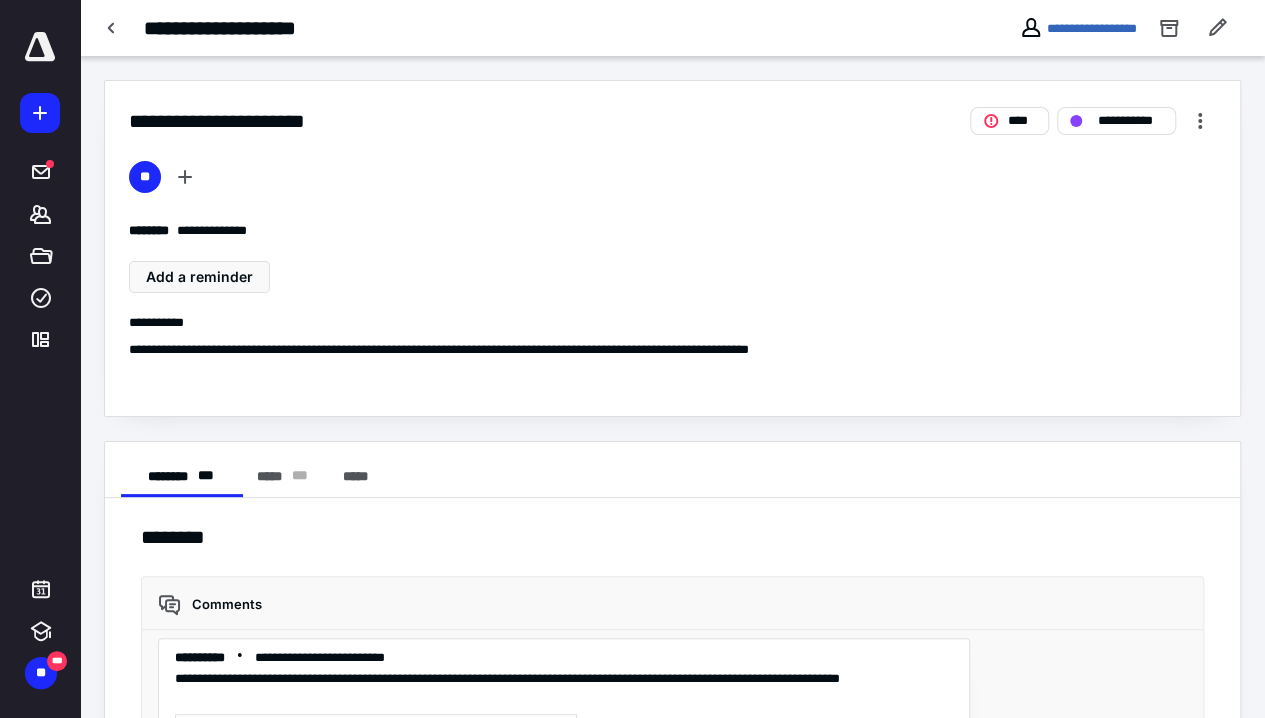 scroll, scrollTop: 654, scrollLeft: 0, axis: vertical 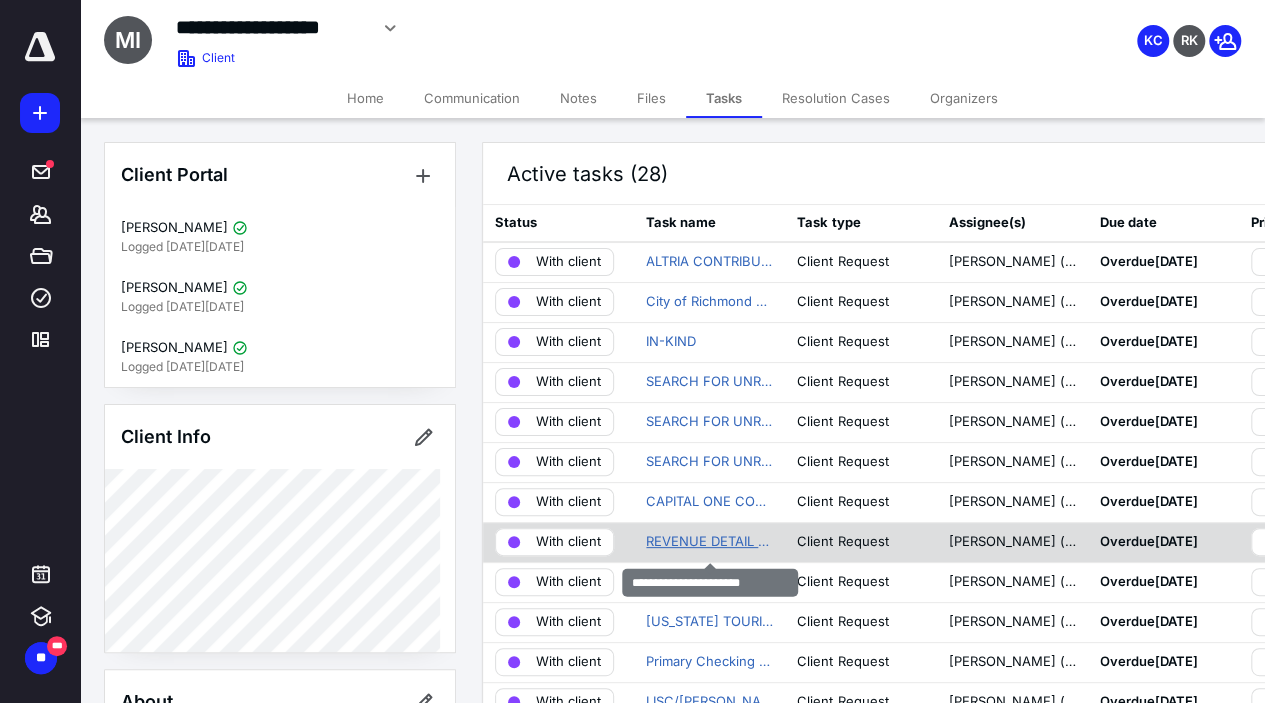 click on "REVENUE DETAIL TESTING" at bounding box center (709, 542) 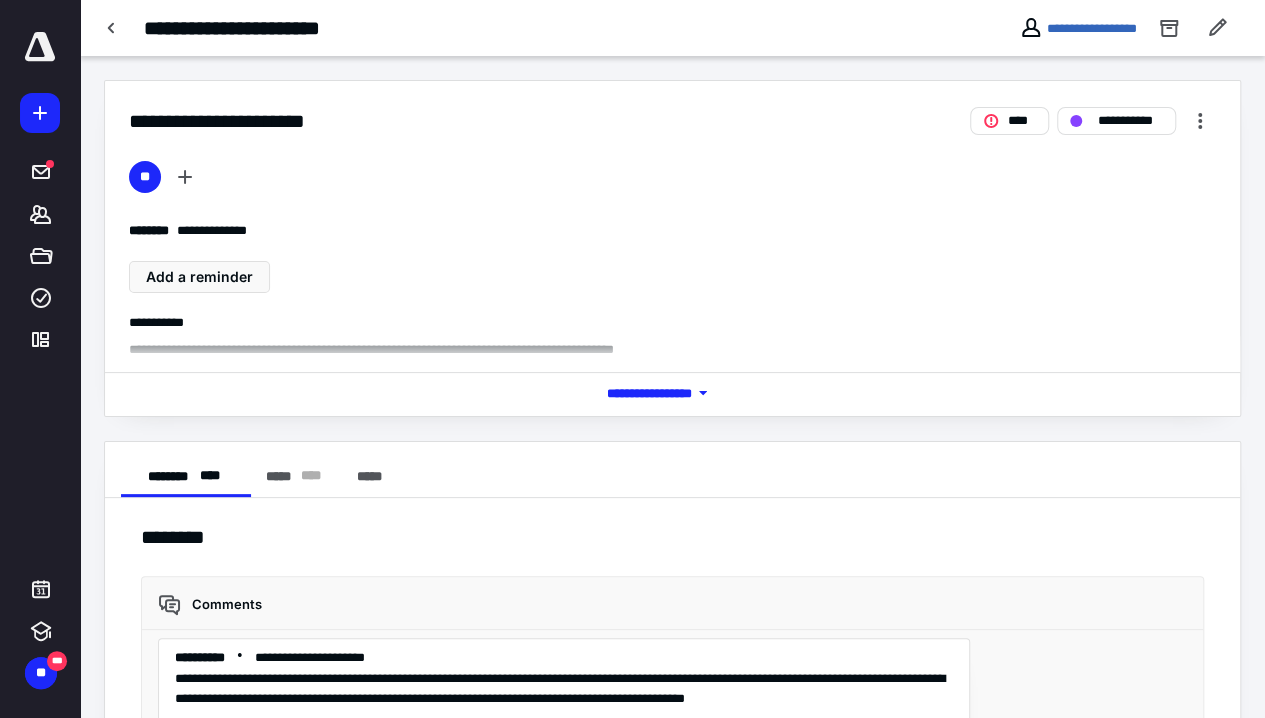 scroll, scrollTop: 1756, scrollLeft: 0, axis: vertical 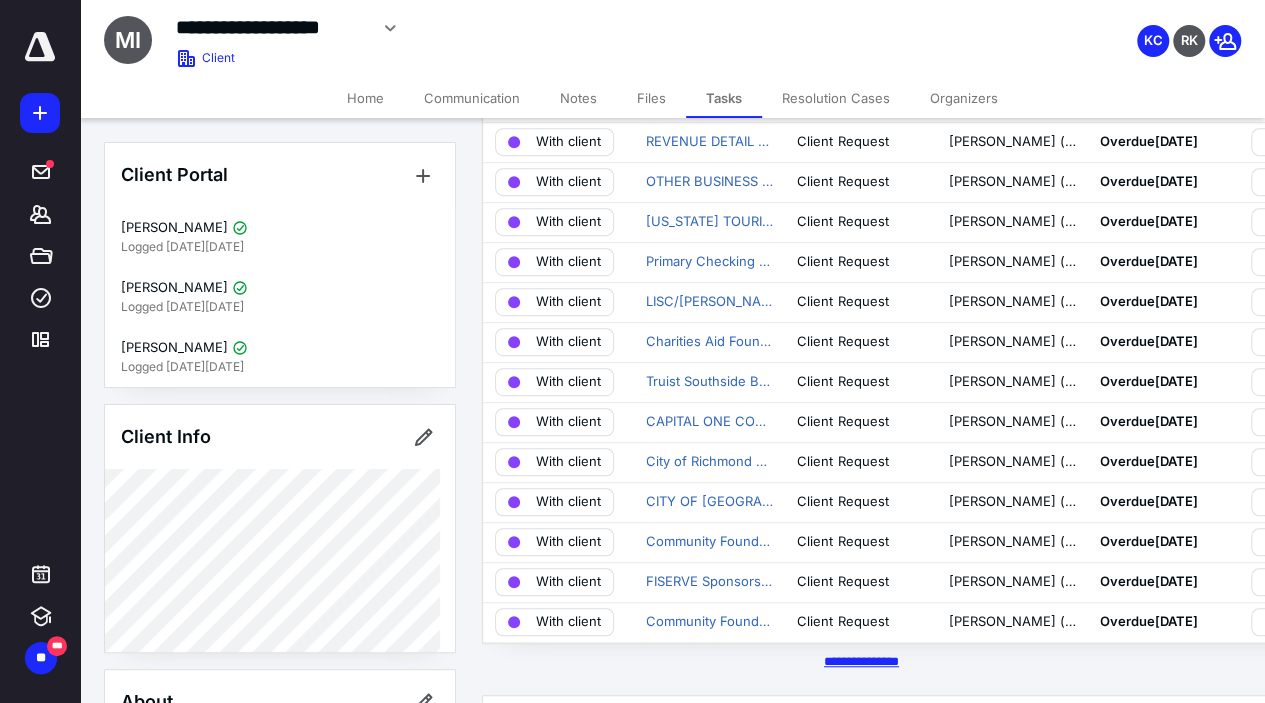 click on "********* *****" at bounding box center (861, 661) 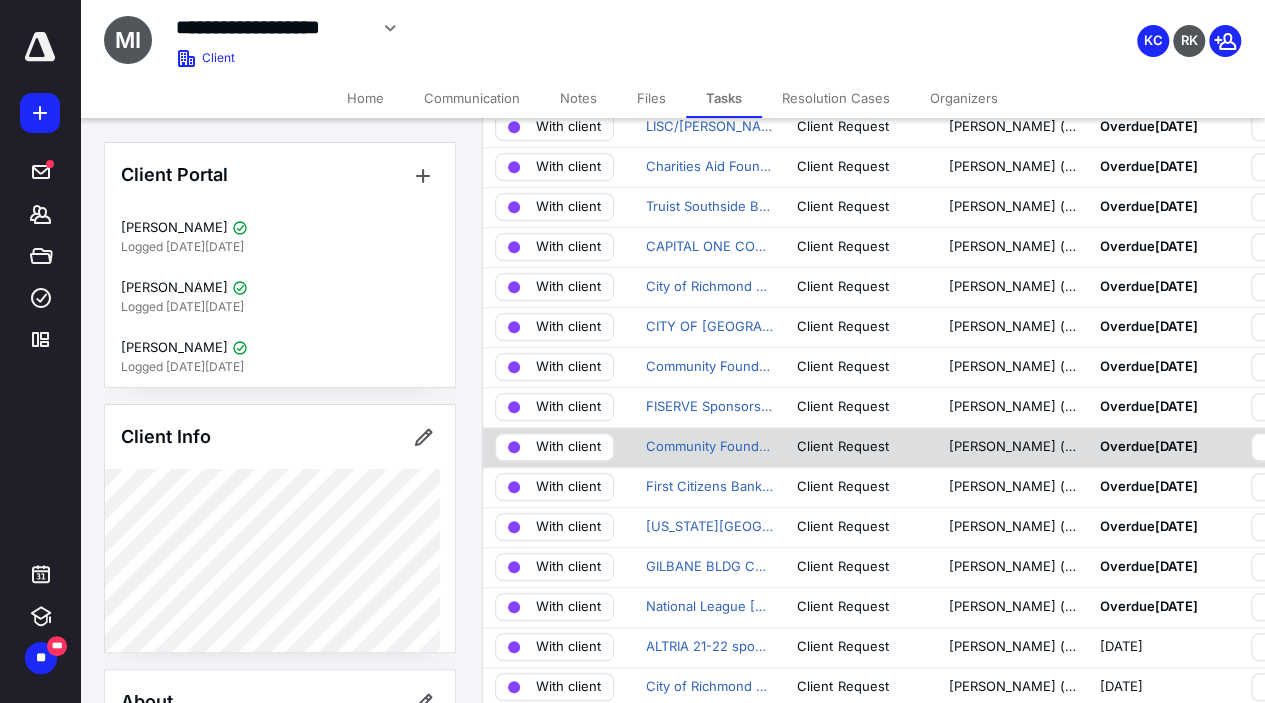 scroll, scrollTop: 600, scrollLeft: 0, axis: vertical 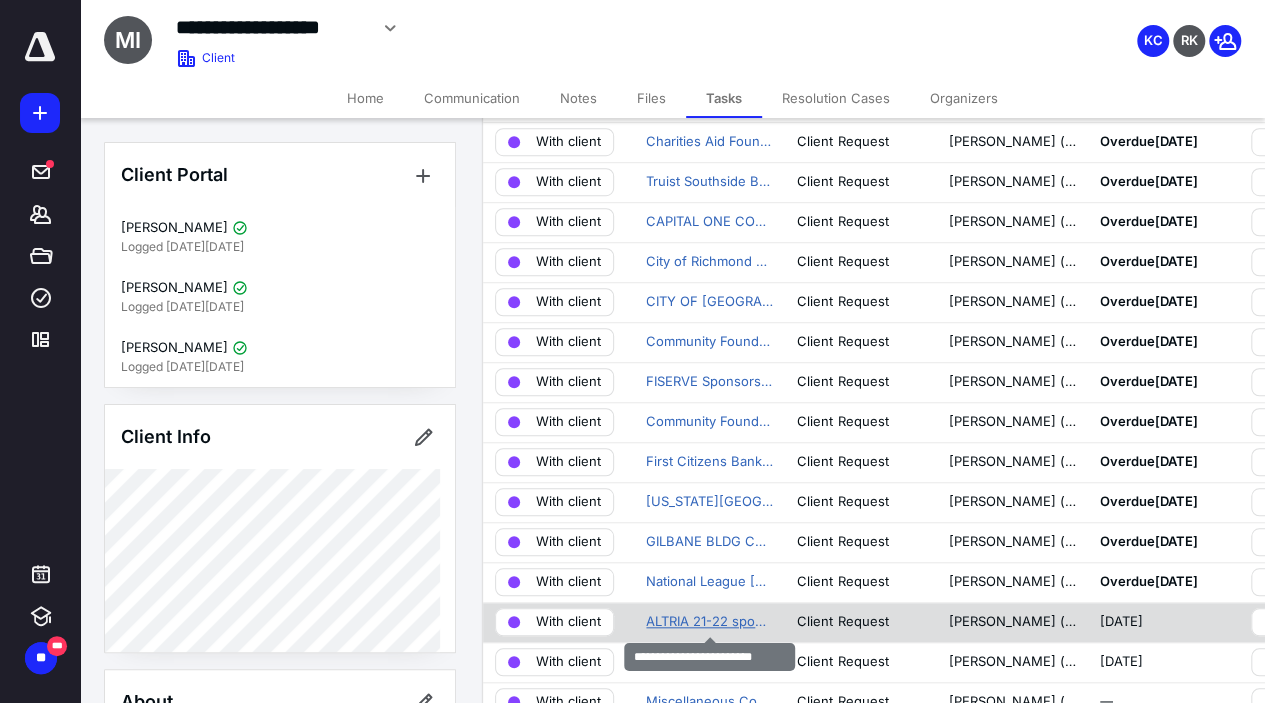 click on "ALTRIA 21-22 sponsorship" at bounding box center [709, 622] 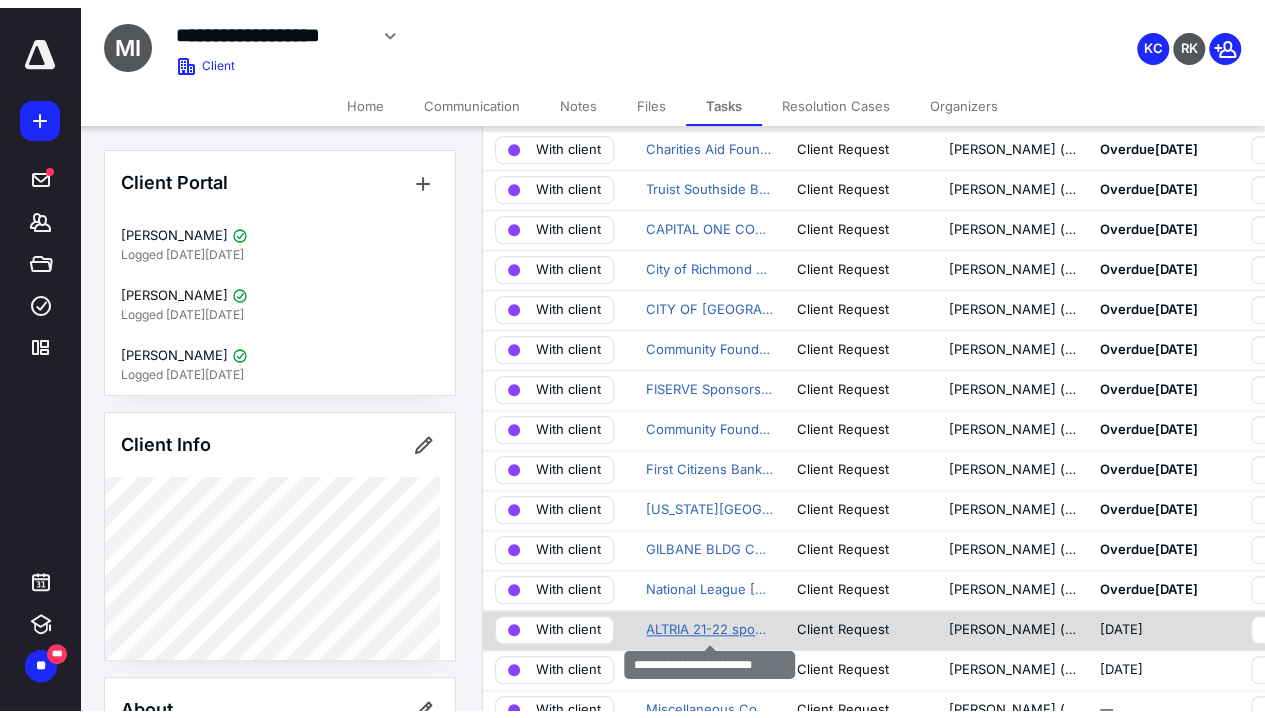scroll, scrollTop: 0, scrollLeft: 0, axis: both 